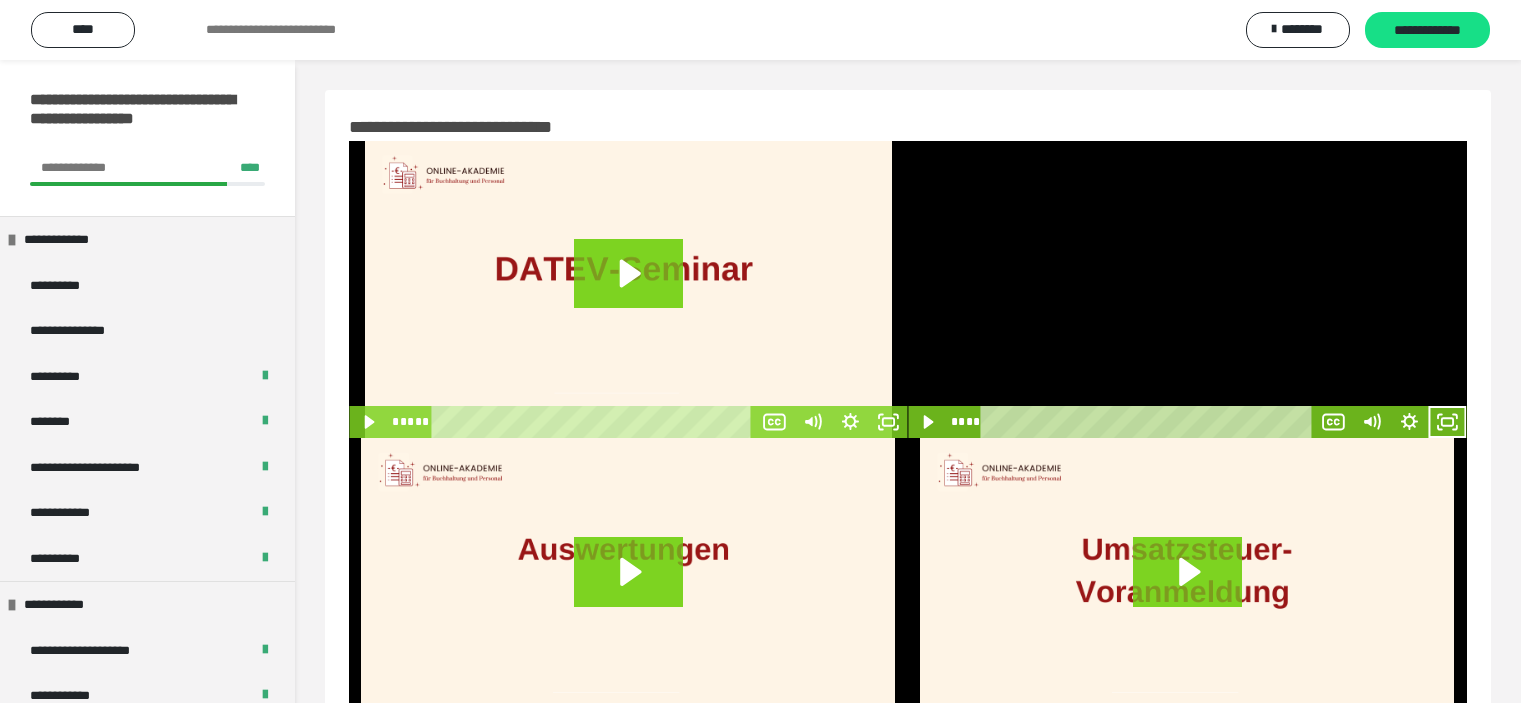 scroll, scrollTop: 60, scrollLeft: 0, axis: vertical 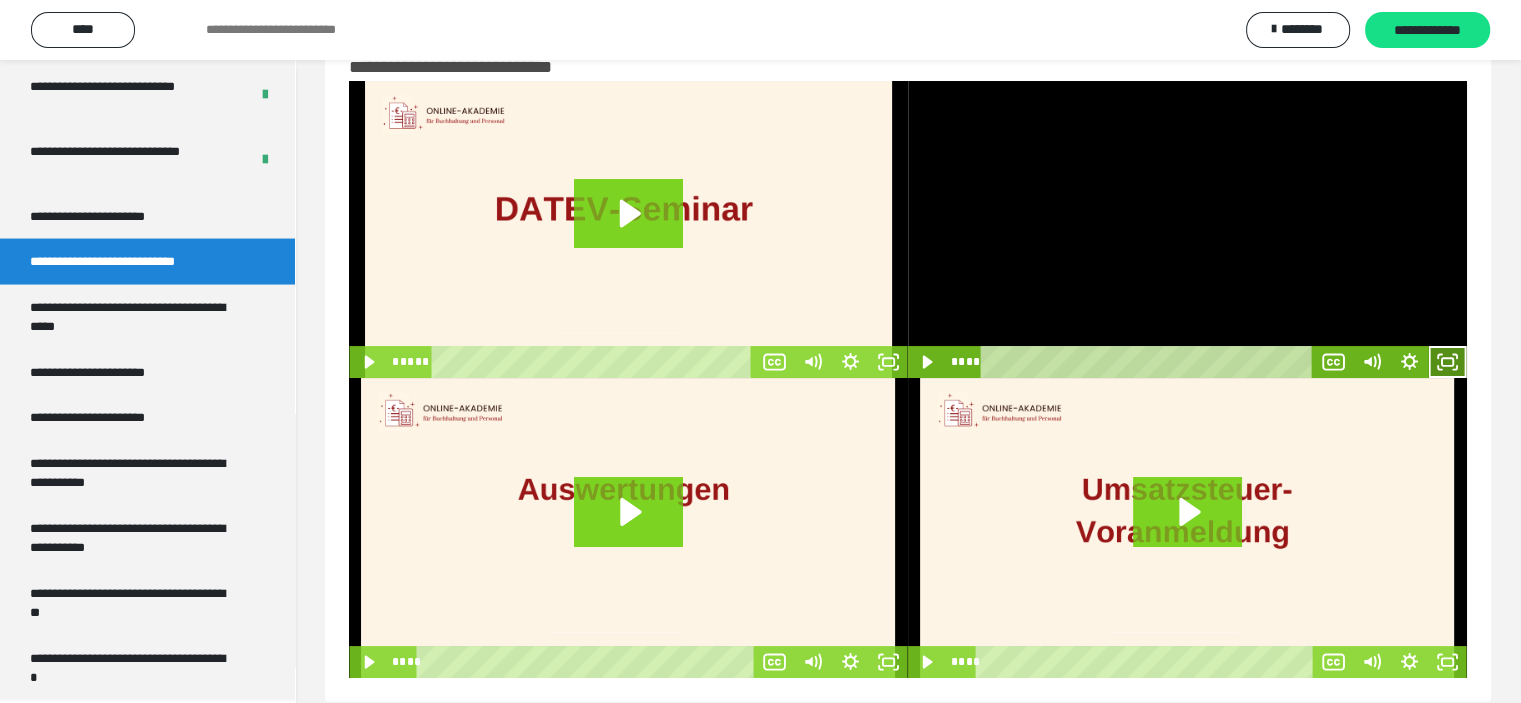click 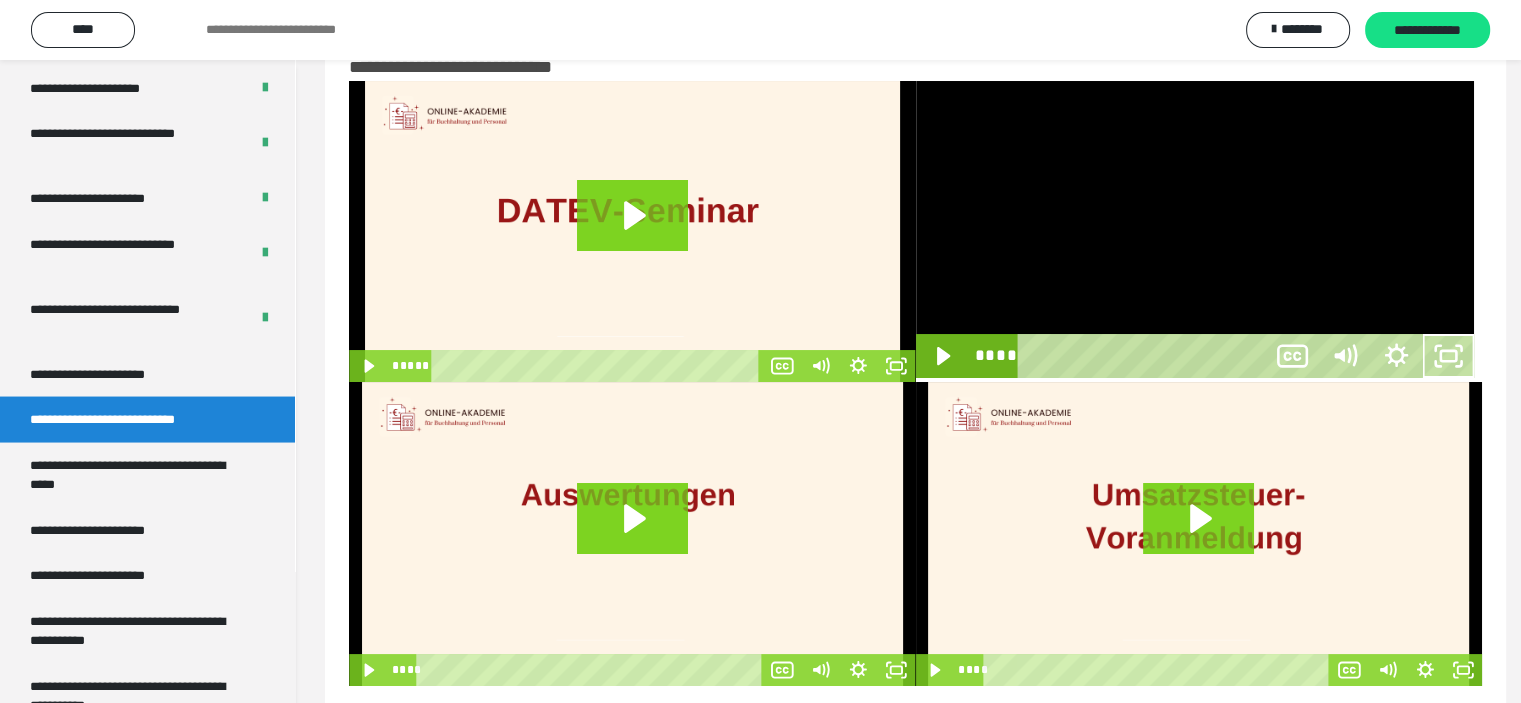 scroll, scrollTop: 3804, scrollLeft: 0, axis: vertical 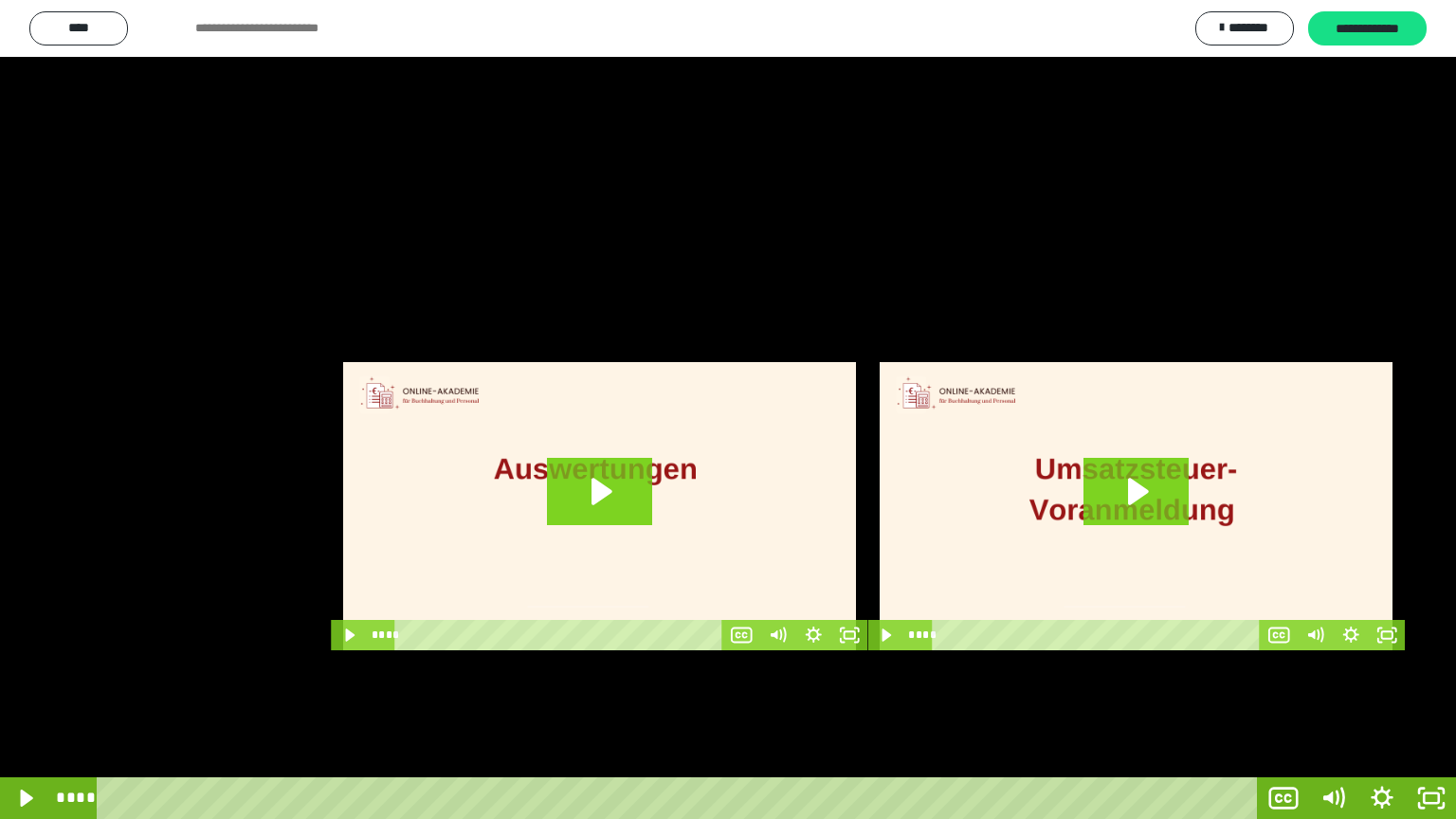 click at bounding box center [728, 410] 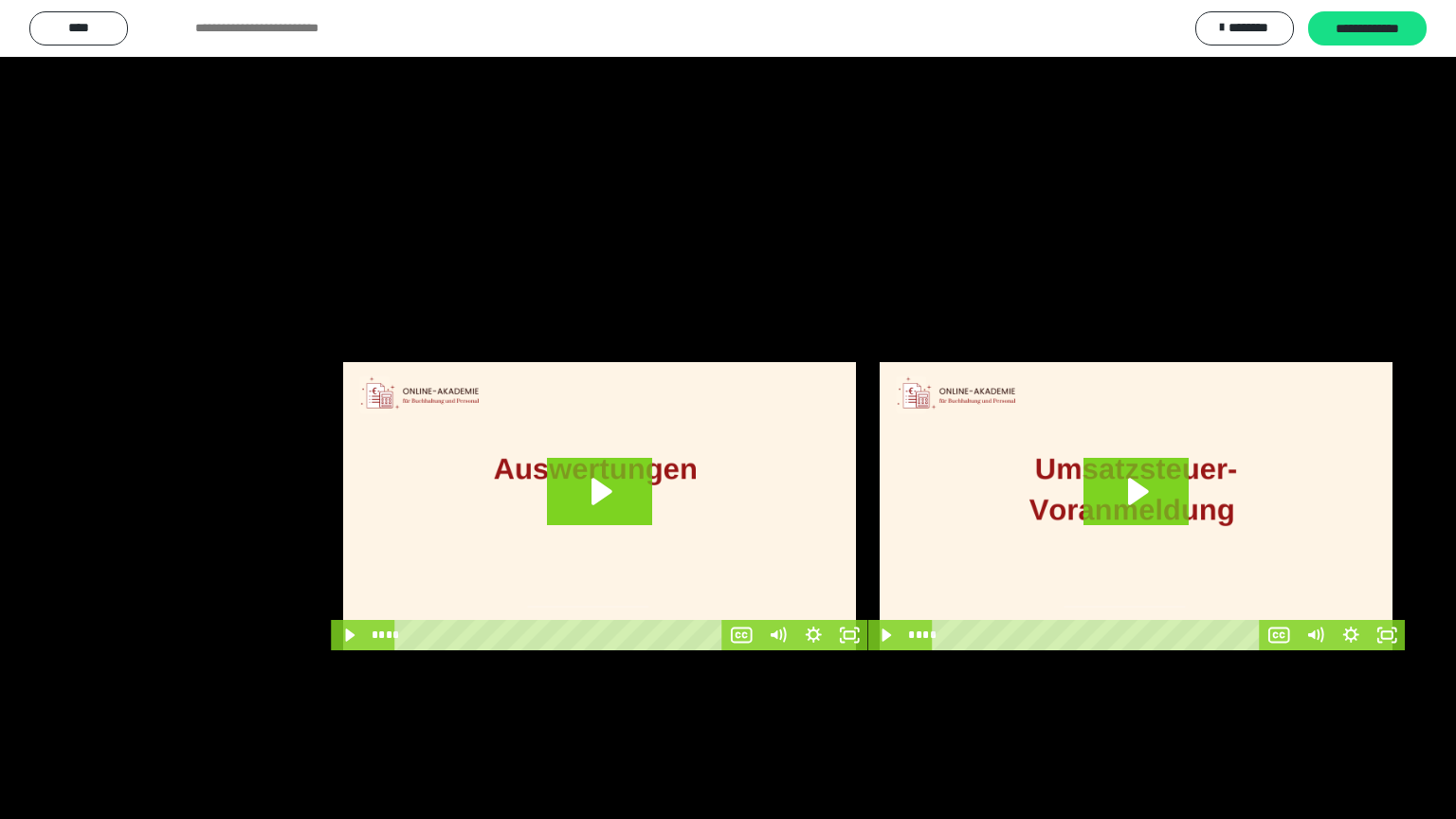 click at bounding box center (728, 410) 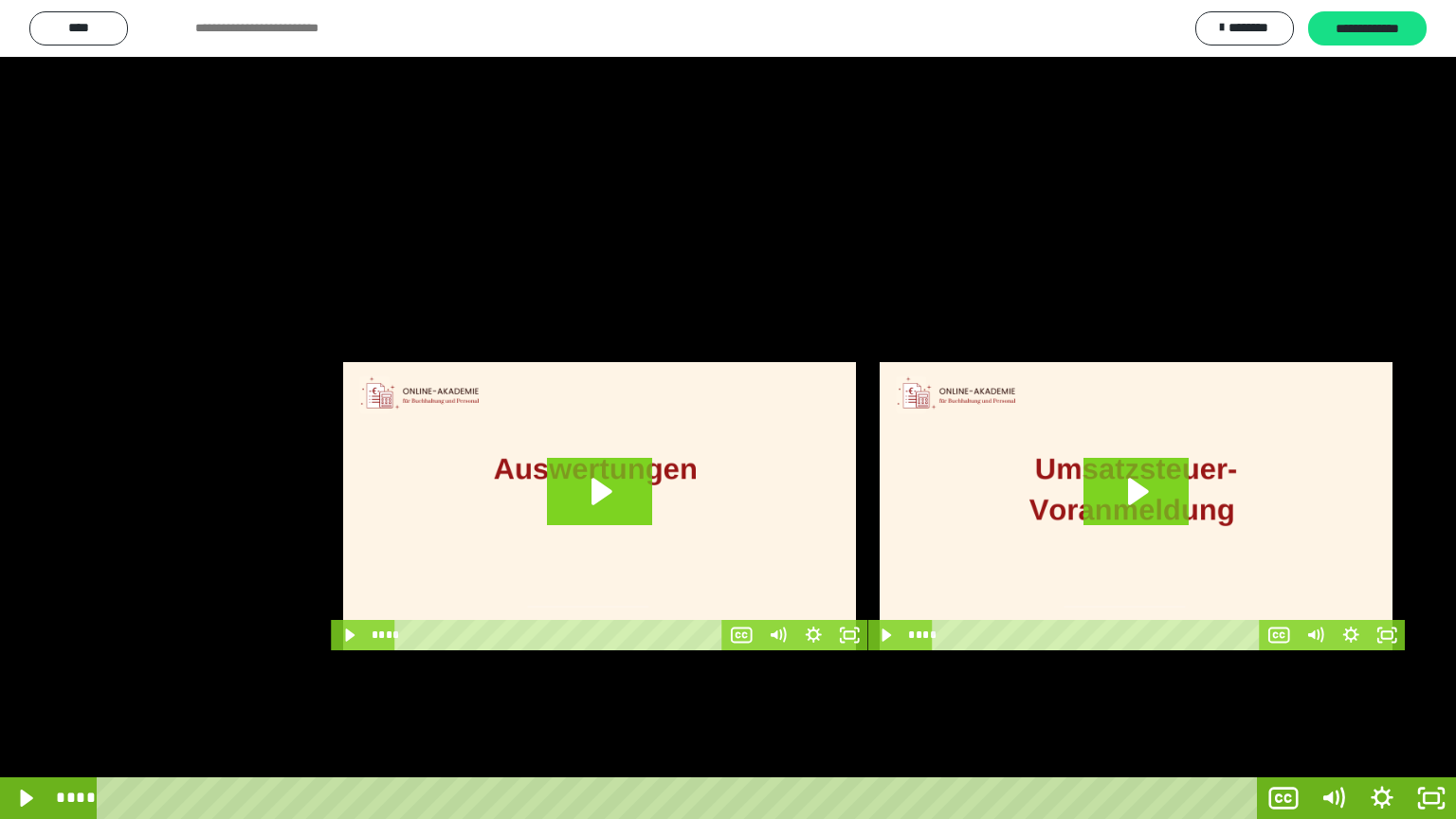 click at bounding box center [728, 410] 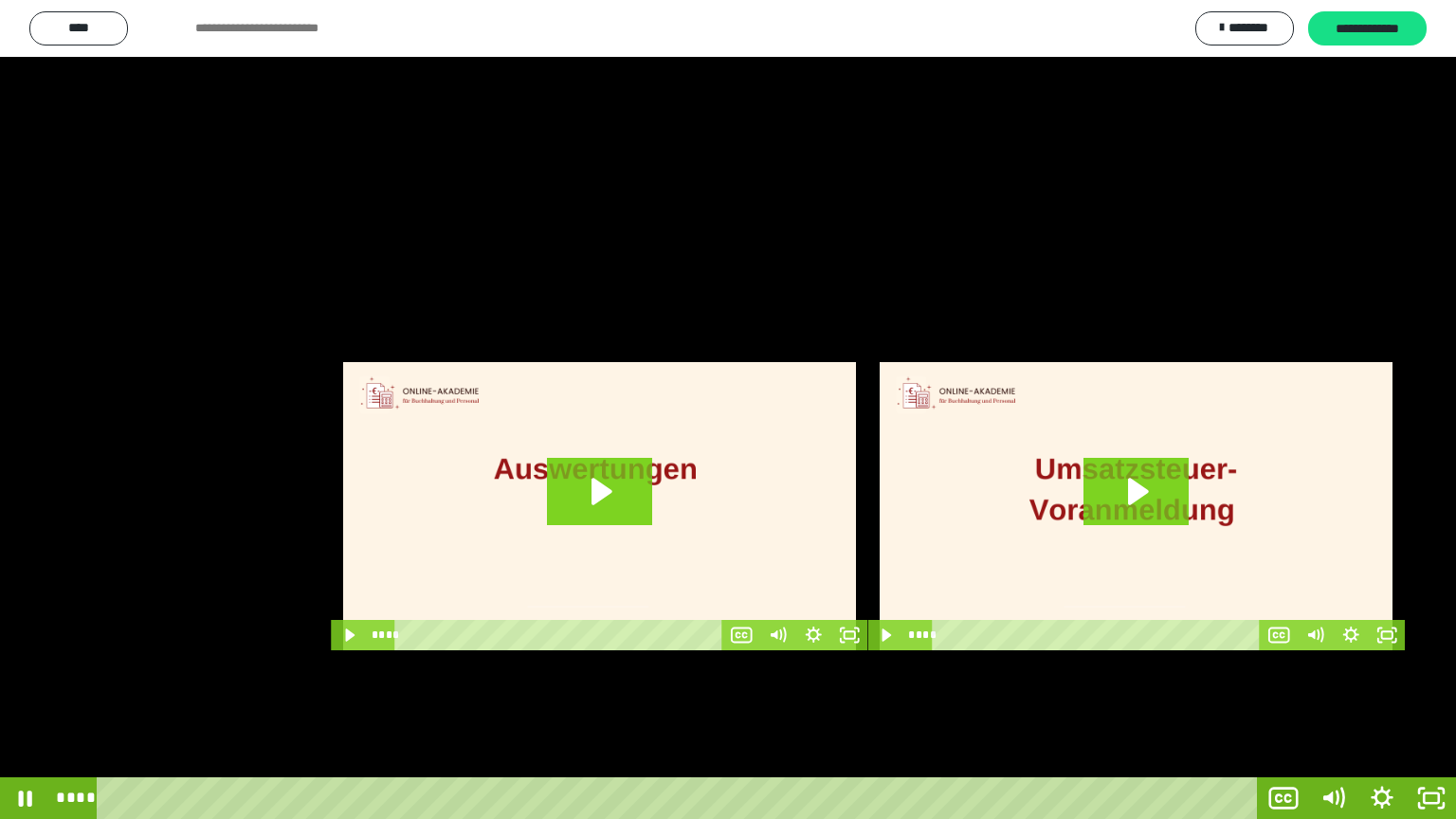 click at bounding box center (728, 410) 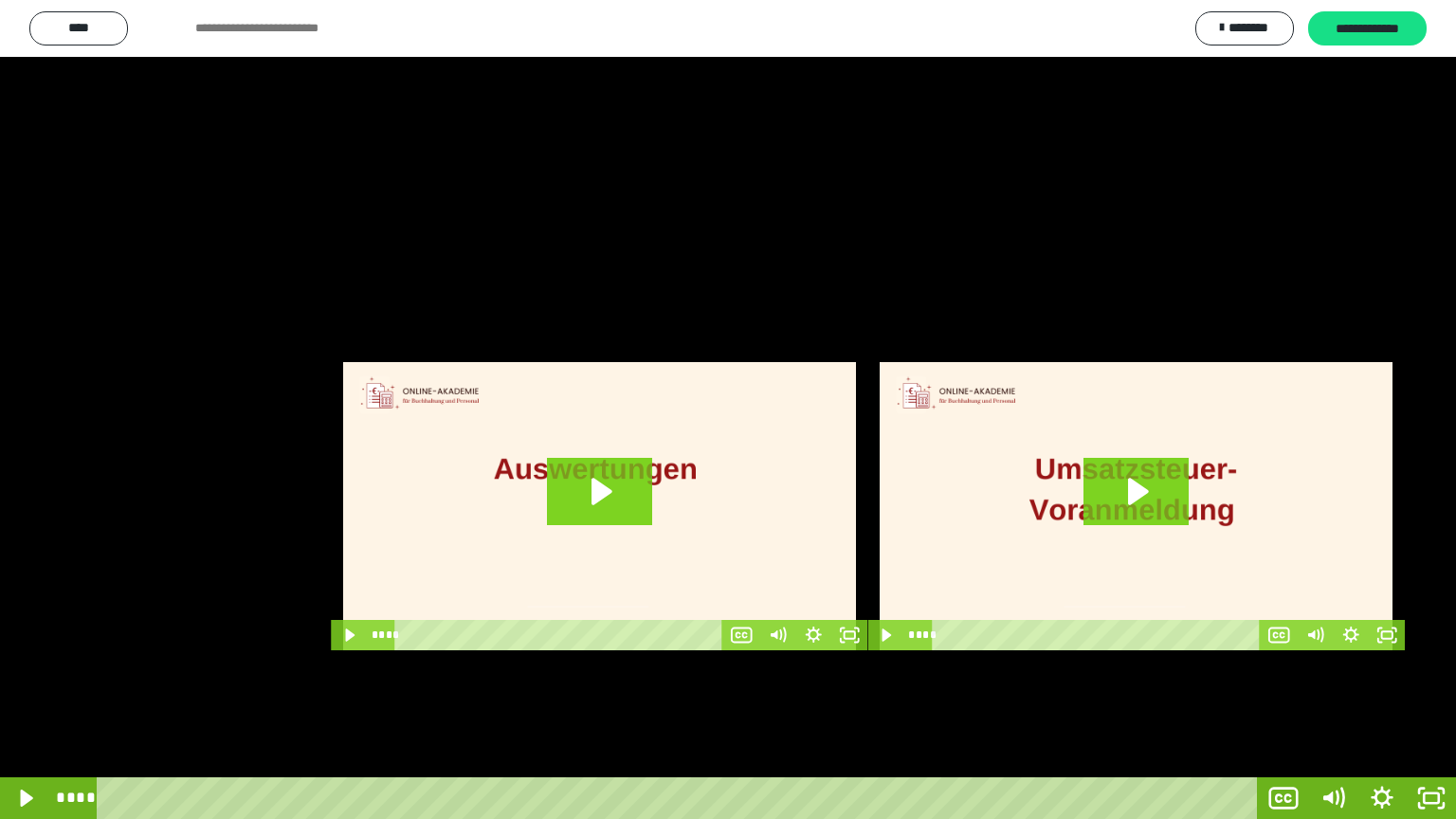 drag, startPoint x: 953, startPoint y: 473, endPoint x: 969, endPoint y: 479, distance: 17.088007 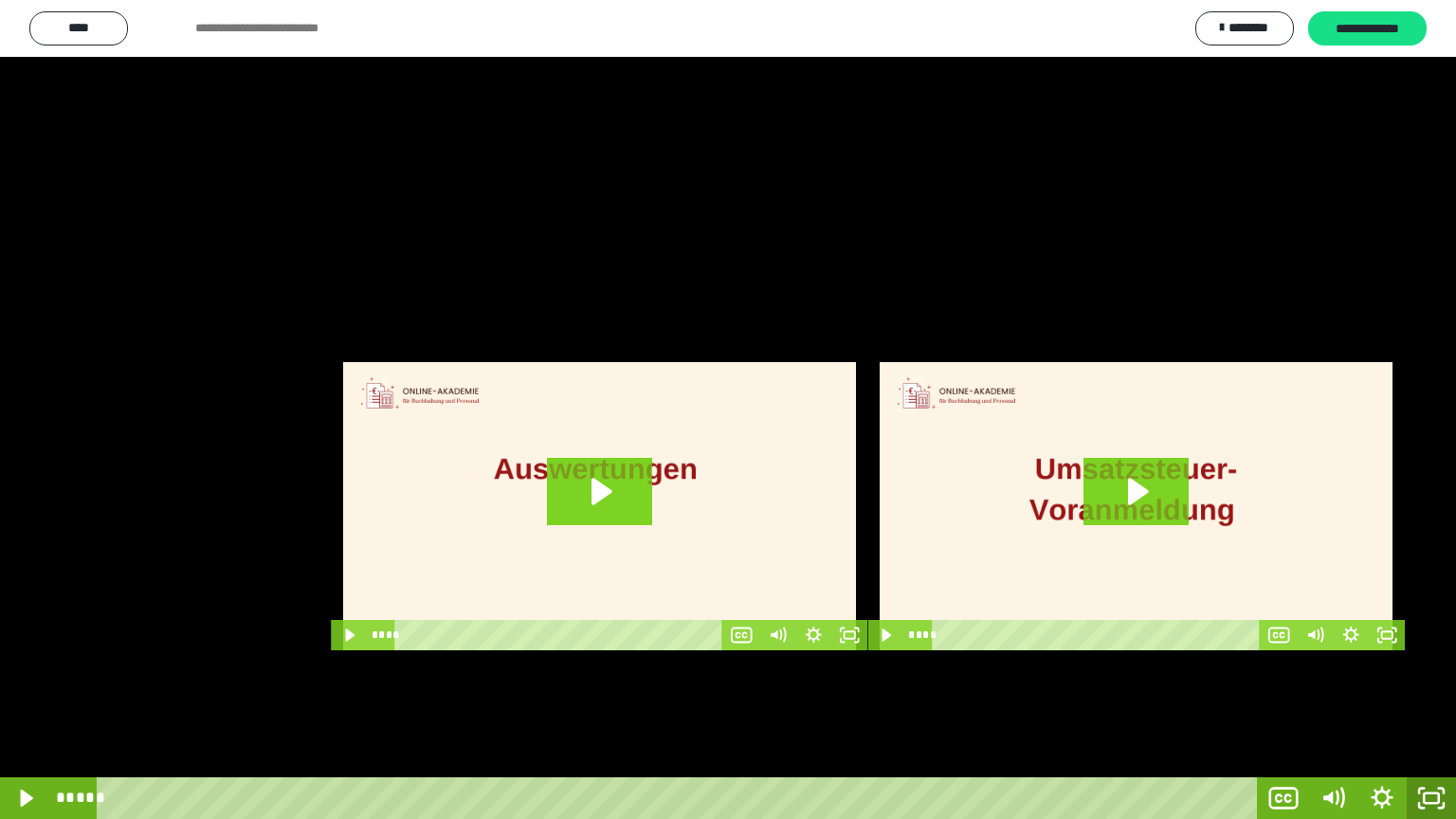 click 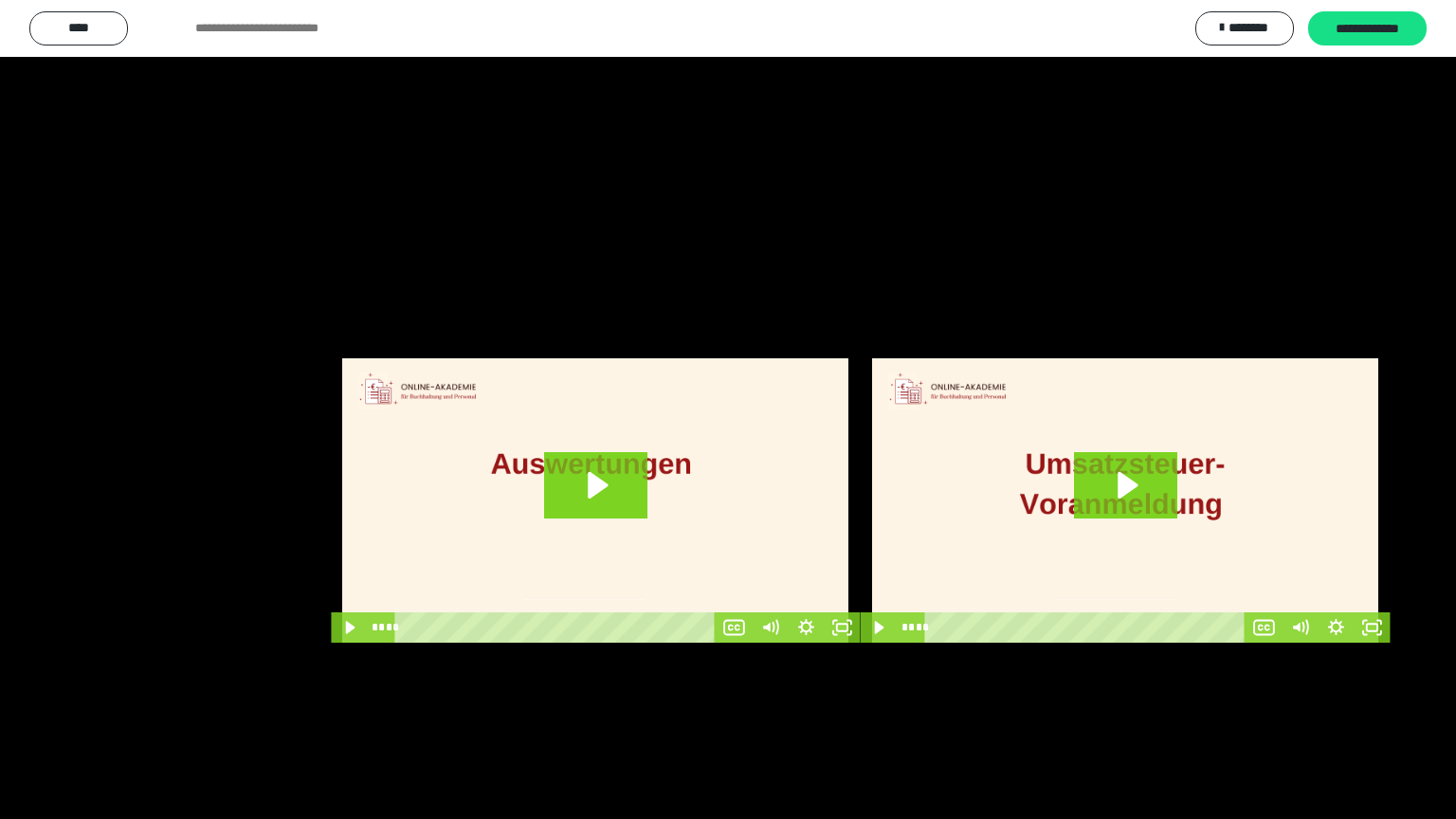 scroll, scrollTop: 3758, scrollLeft: 0, axis: vertical 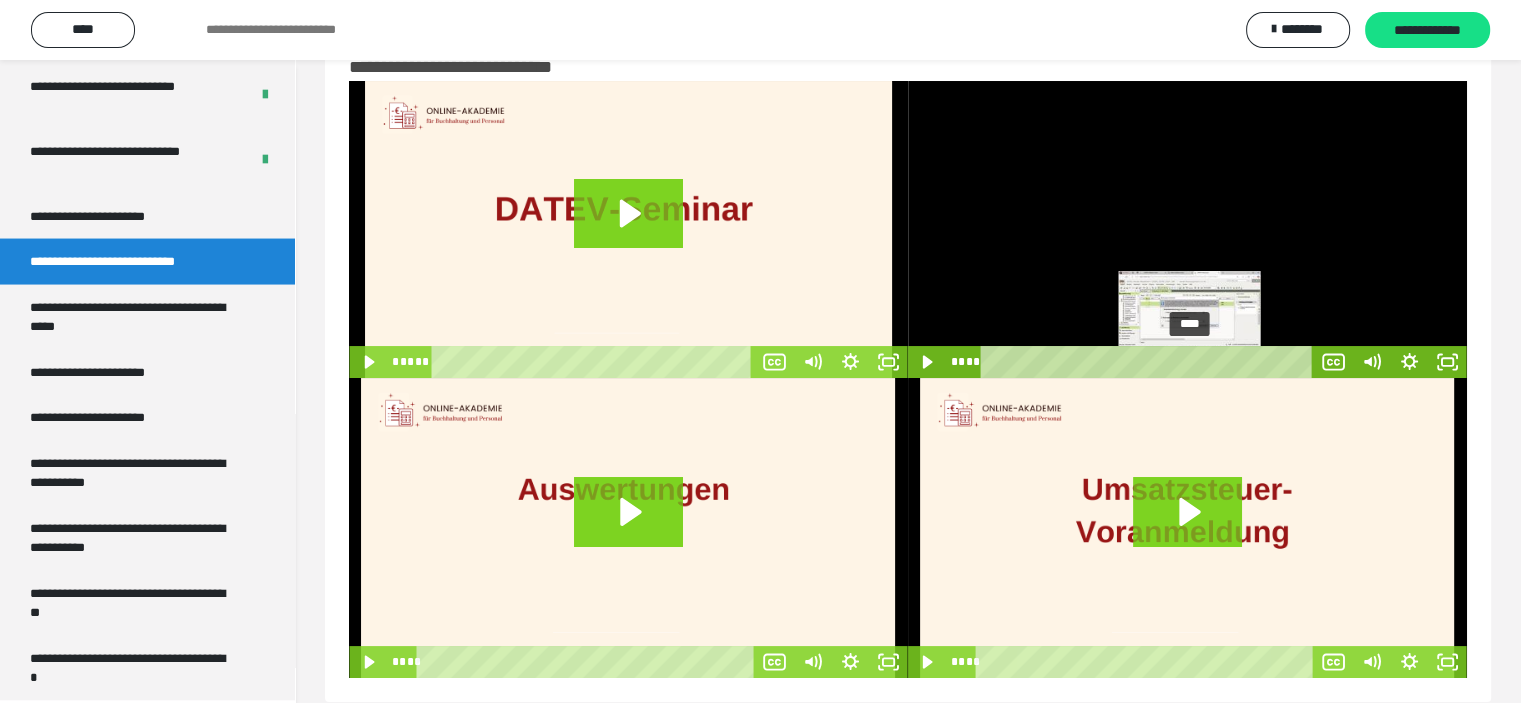 click on "****" at bounding box center [1150, 362] 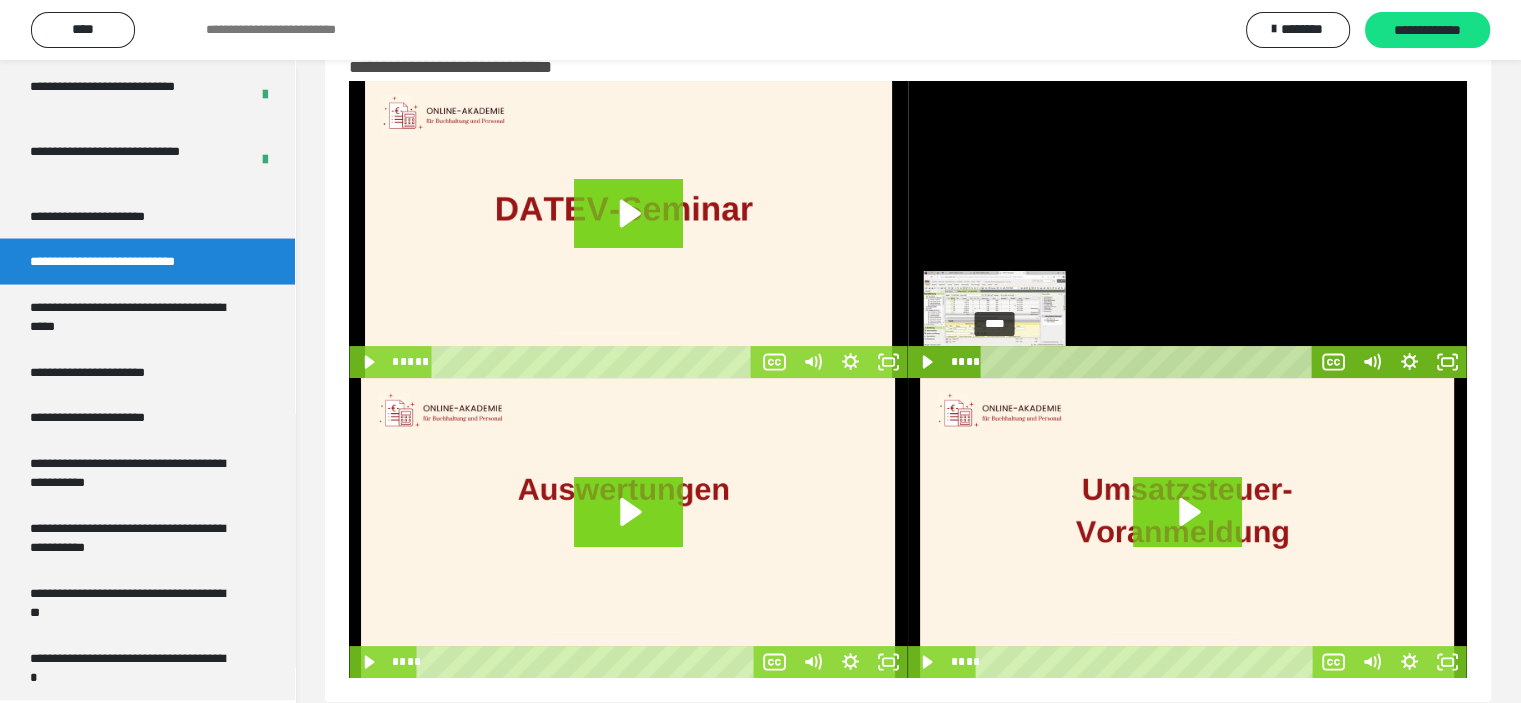 click on "****" at bounding box center (1150, 362) 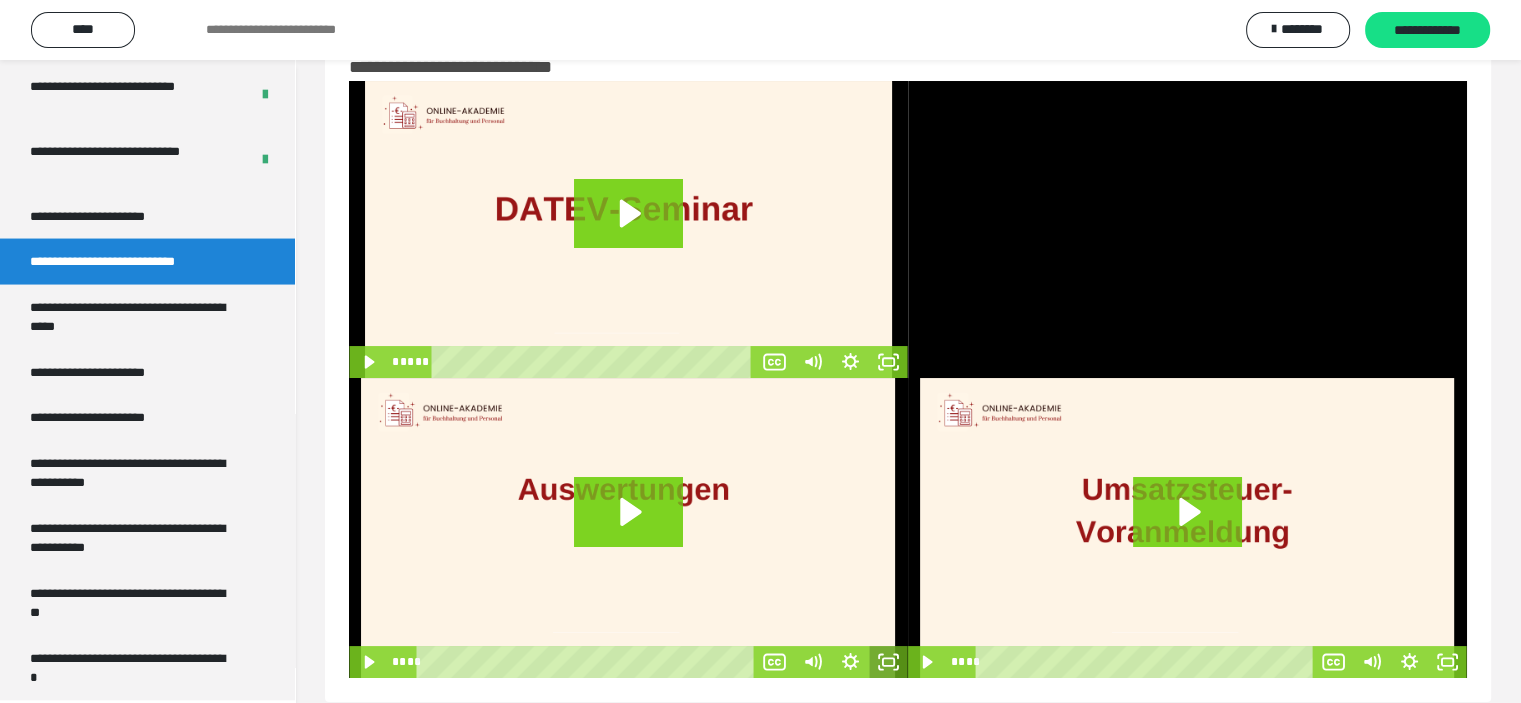 click 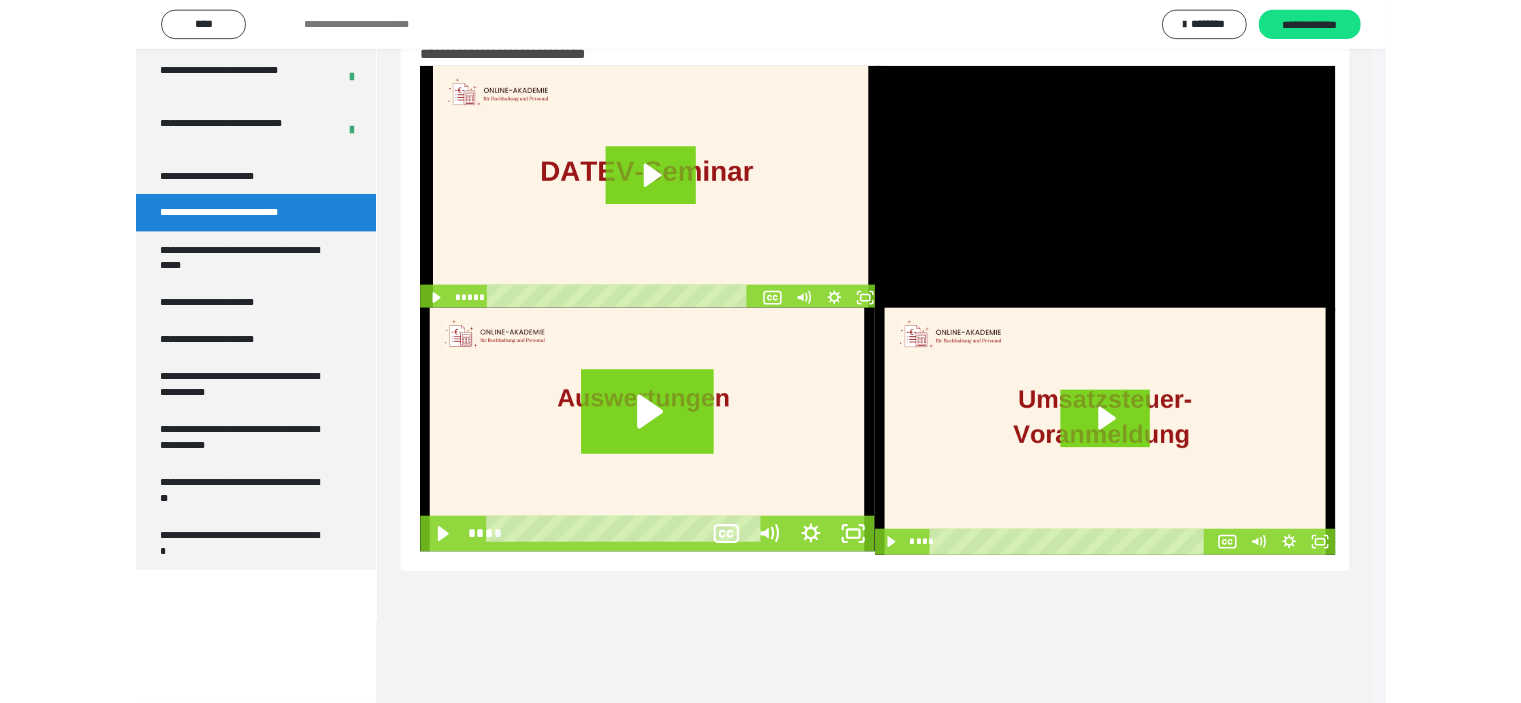 scroll, scrollTop: 3804, scrollLeft: 0, axis: vertical 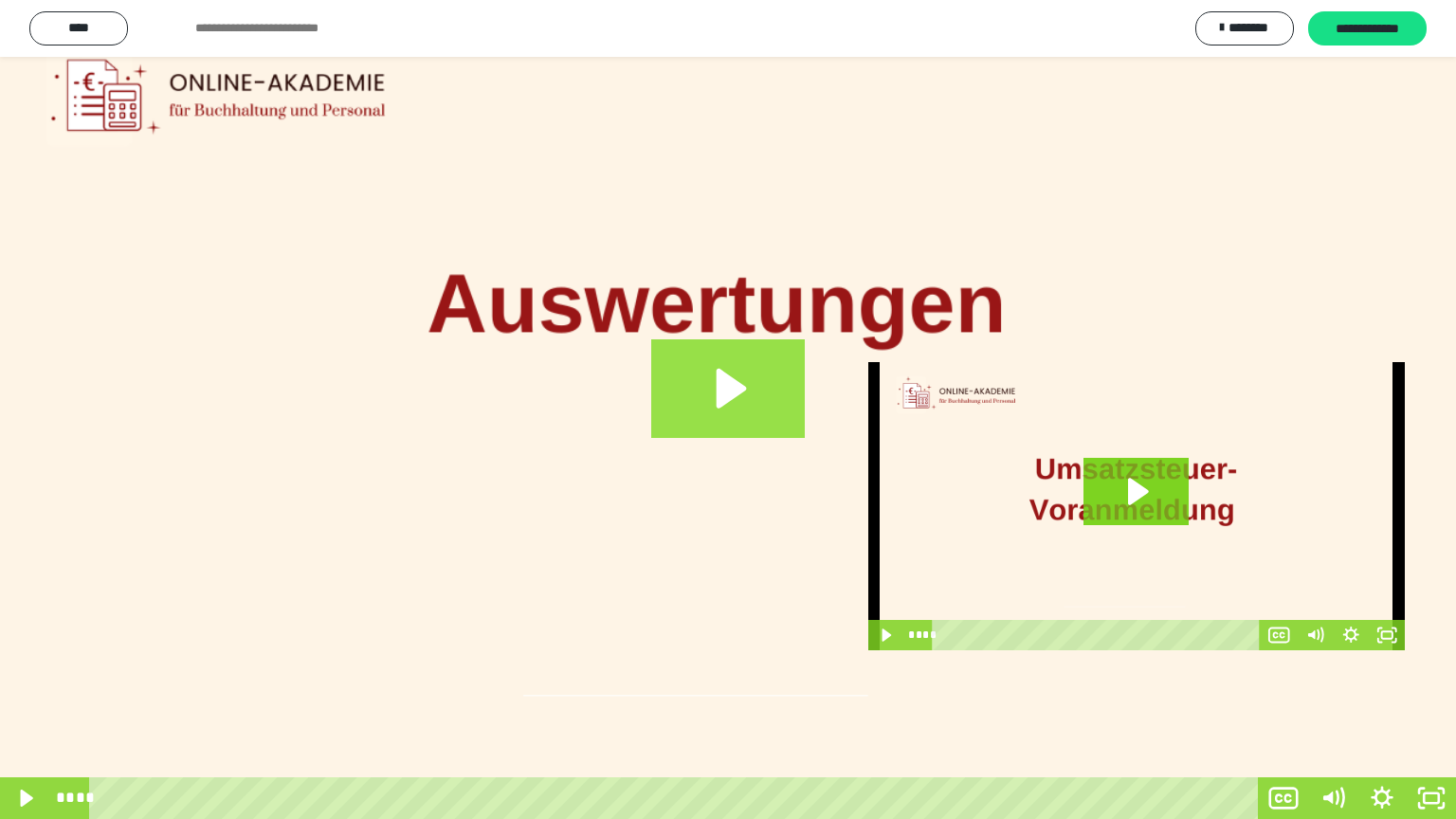 click 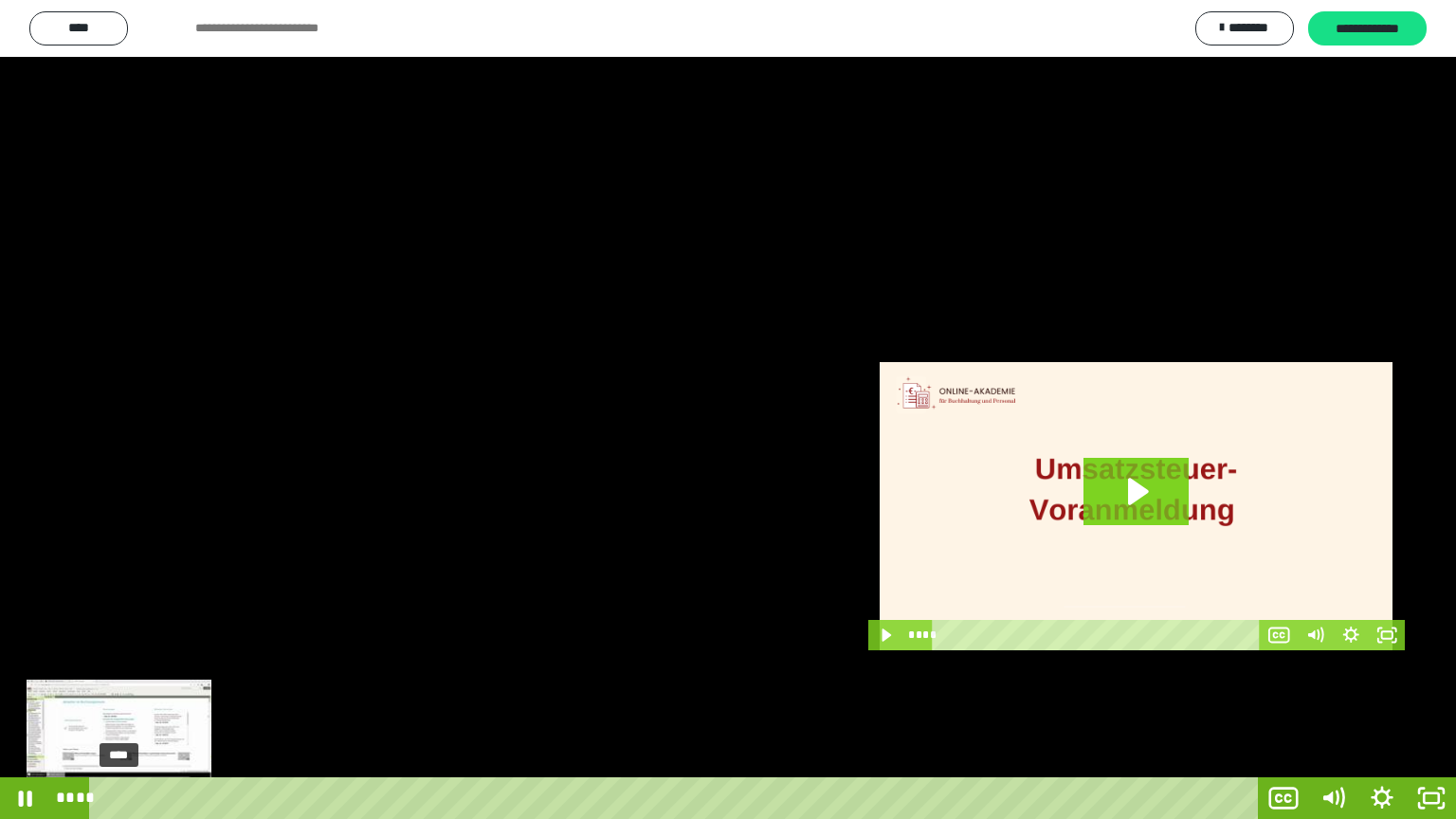 click on "****" at bounding box center (677, 798) 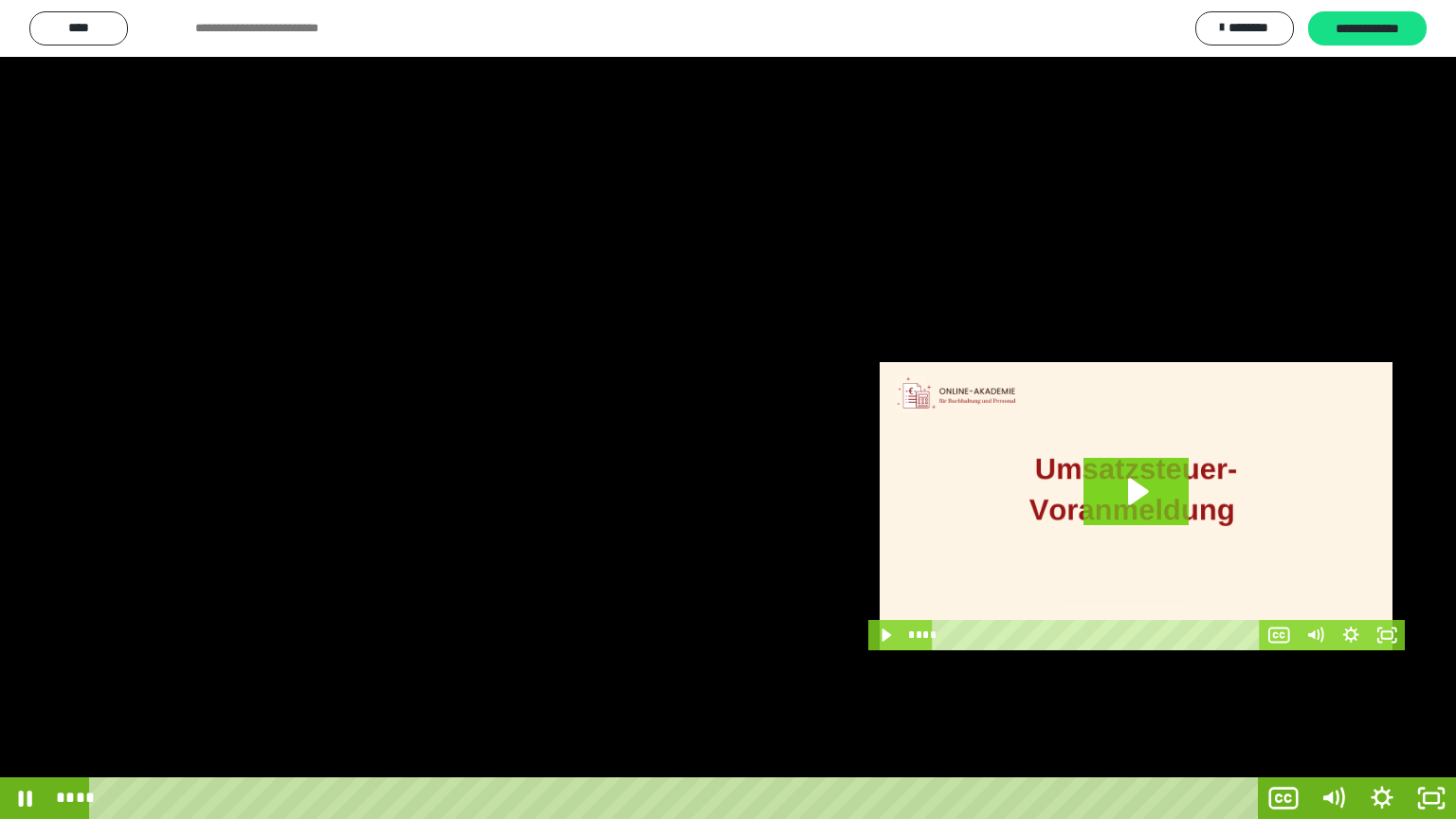 click at bounding box center (728, 410) 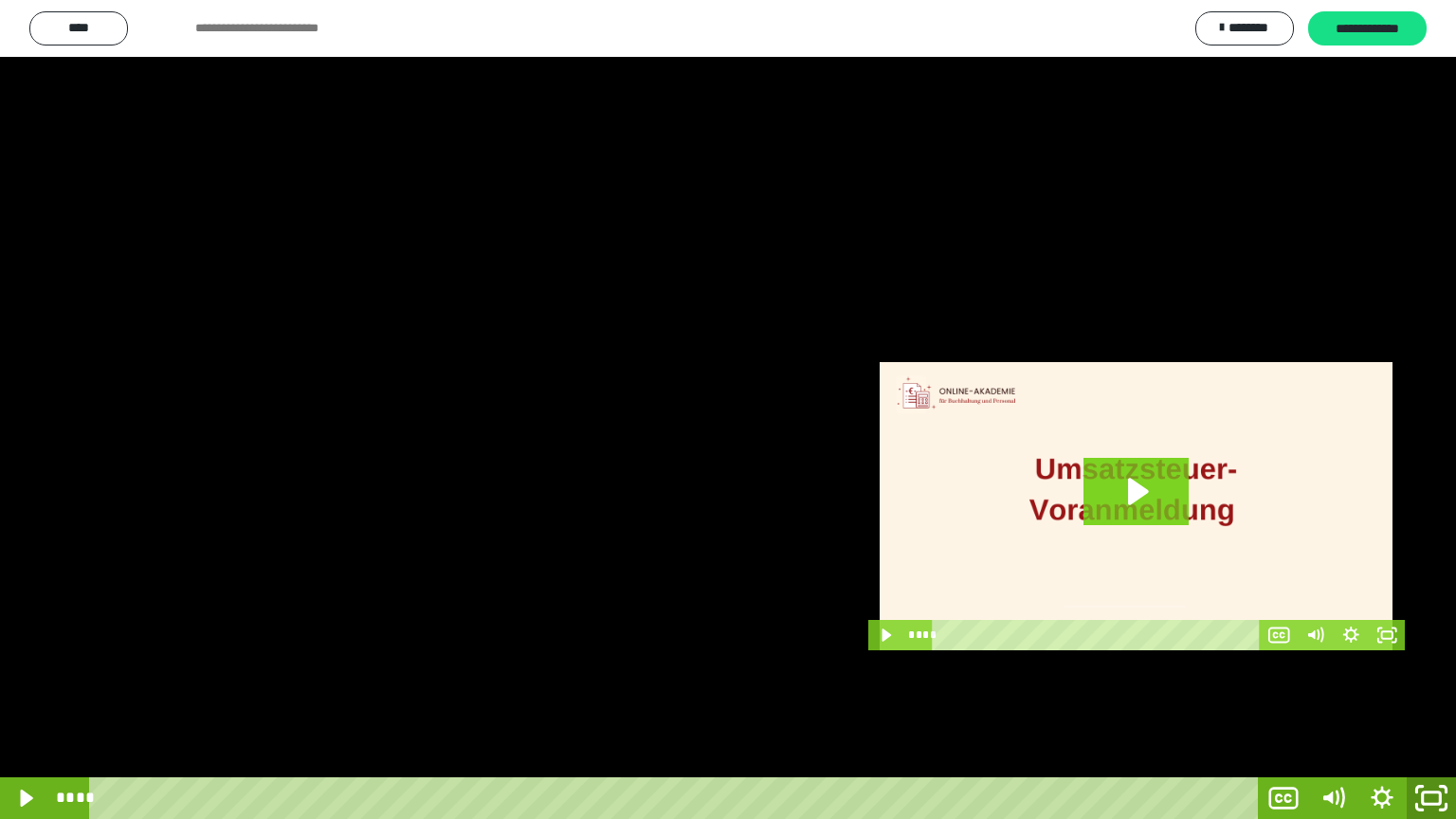 click 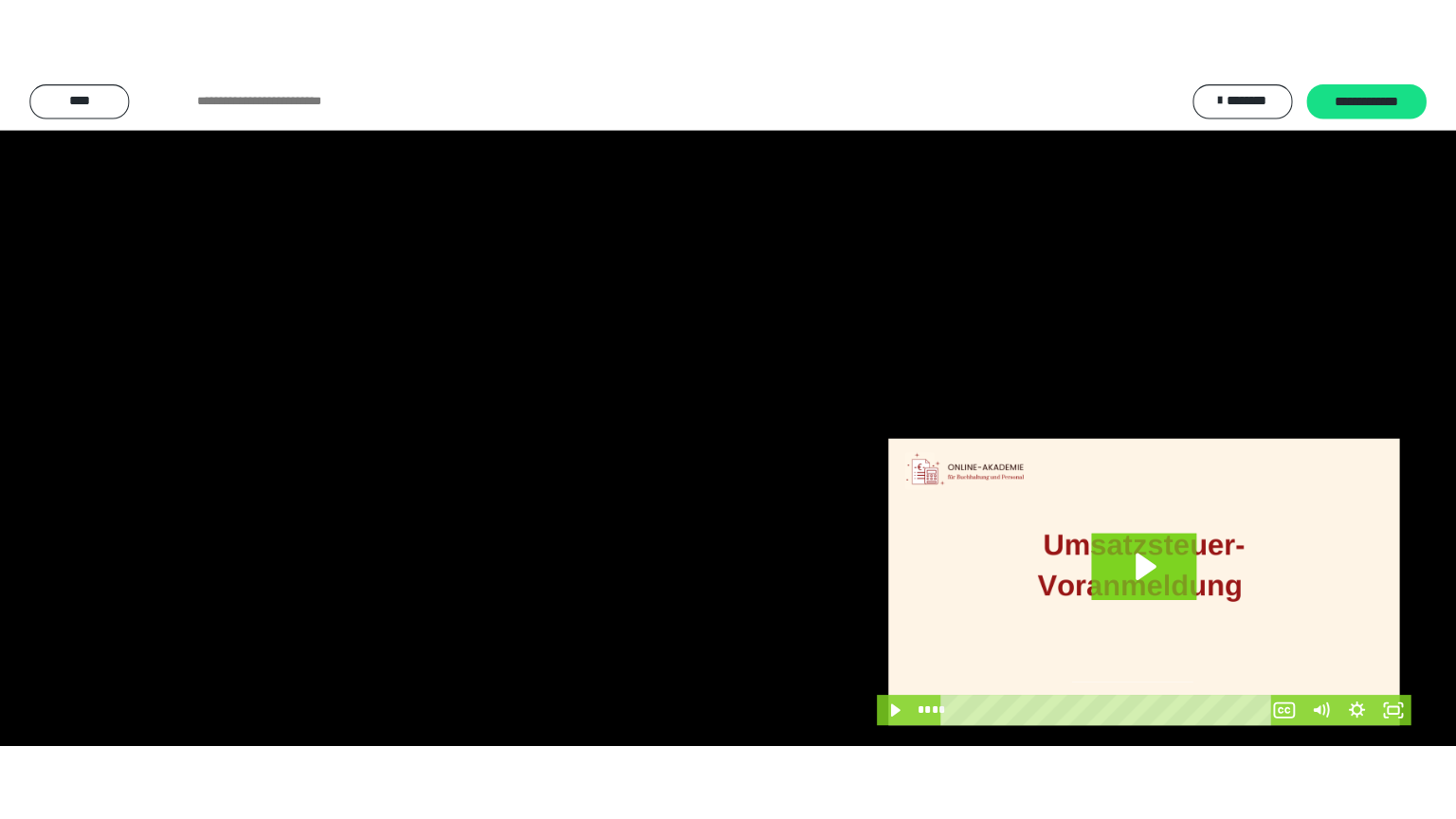 scroll, scrollTop: 3758, scrollLeft: 0, axis: vertical 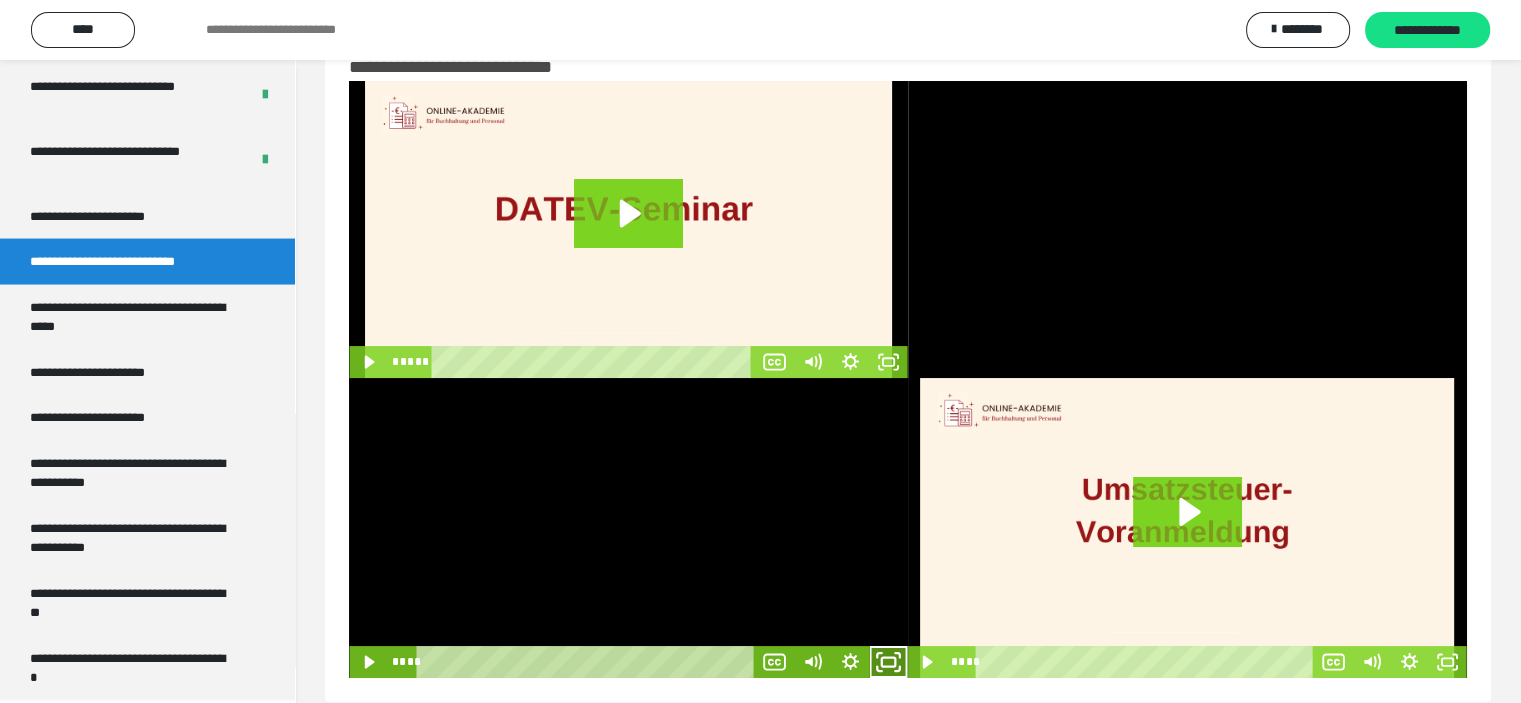 click 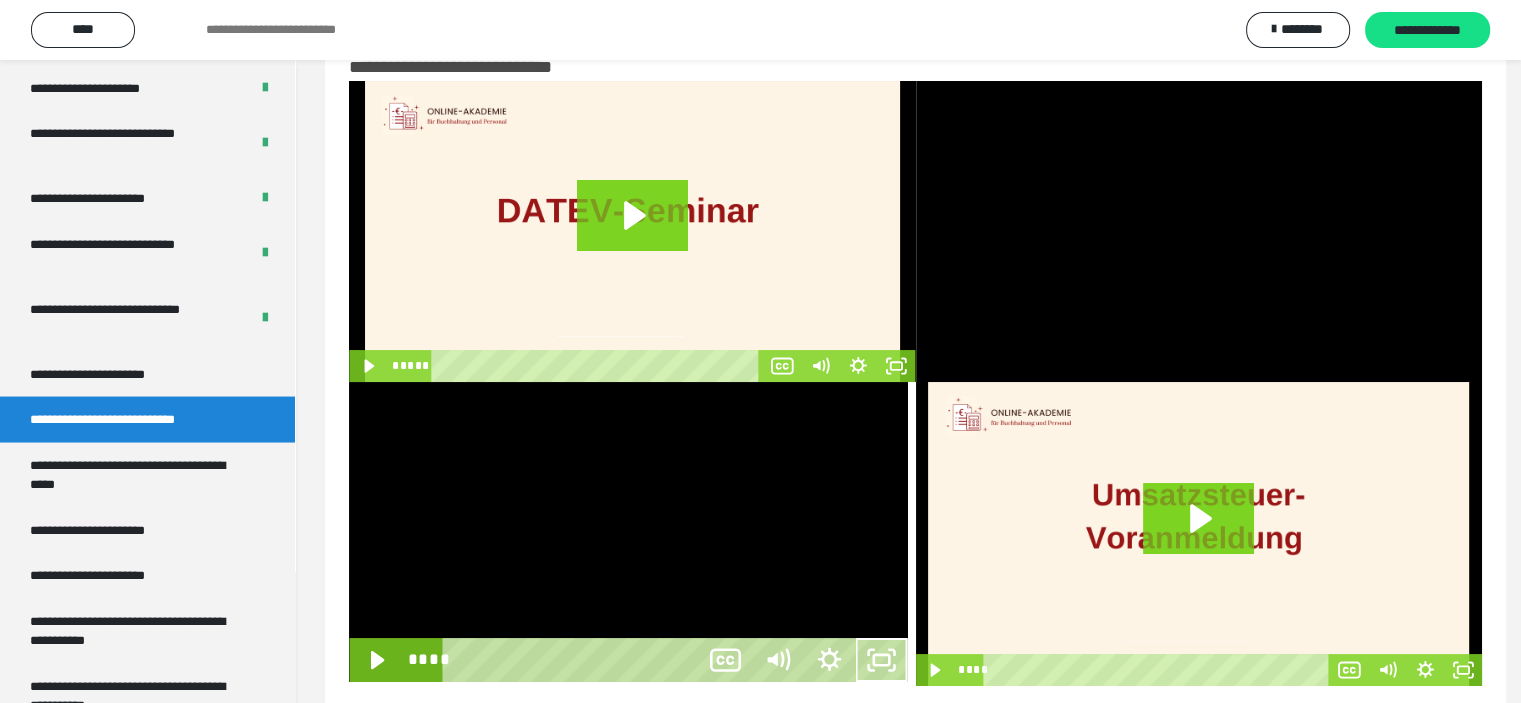 scroll, scrollTop: 3804, scrollLeft: 0, axis: vertical 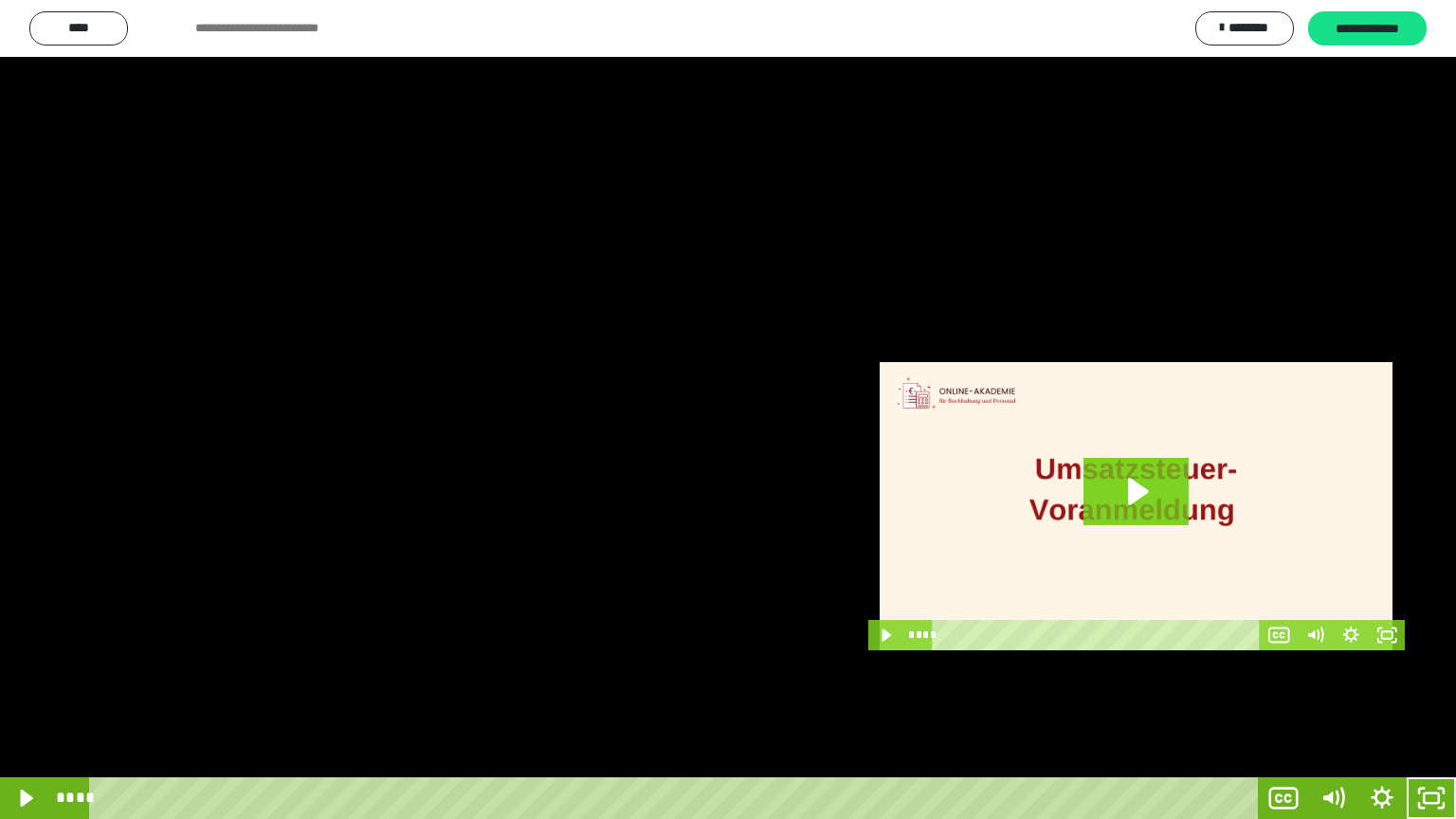 click at bounding box center [728, 410] 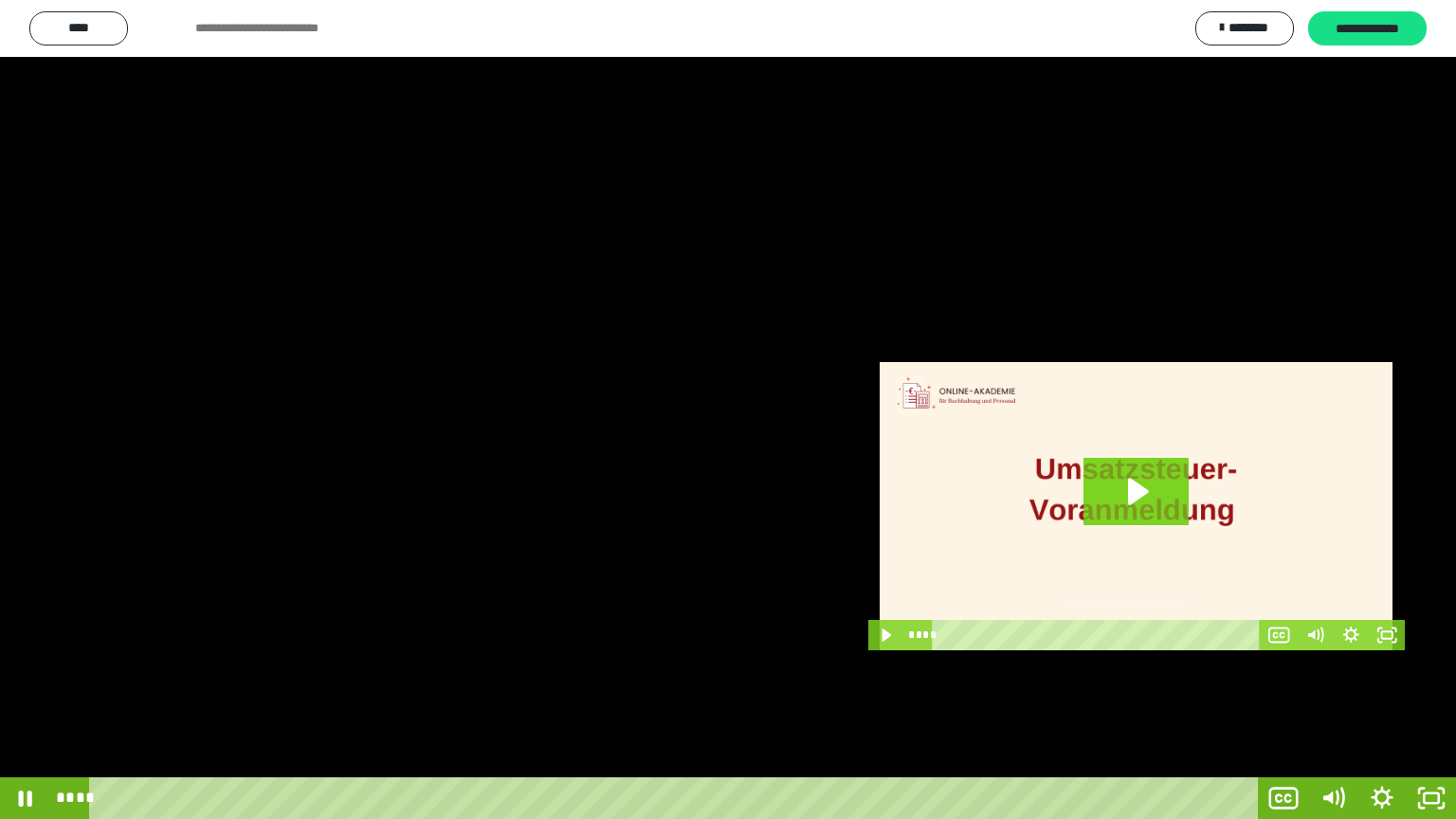 click at bounding box center [728, 410] 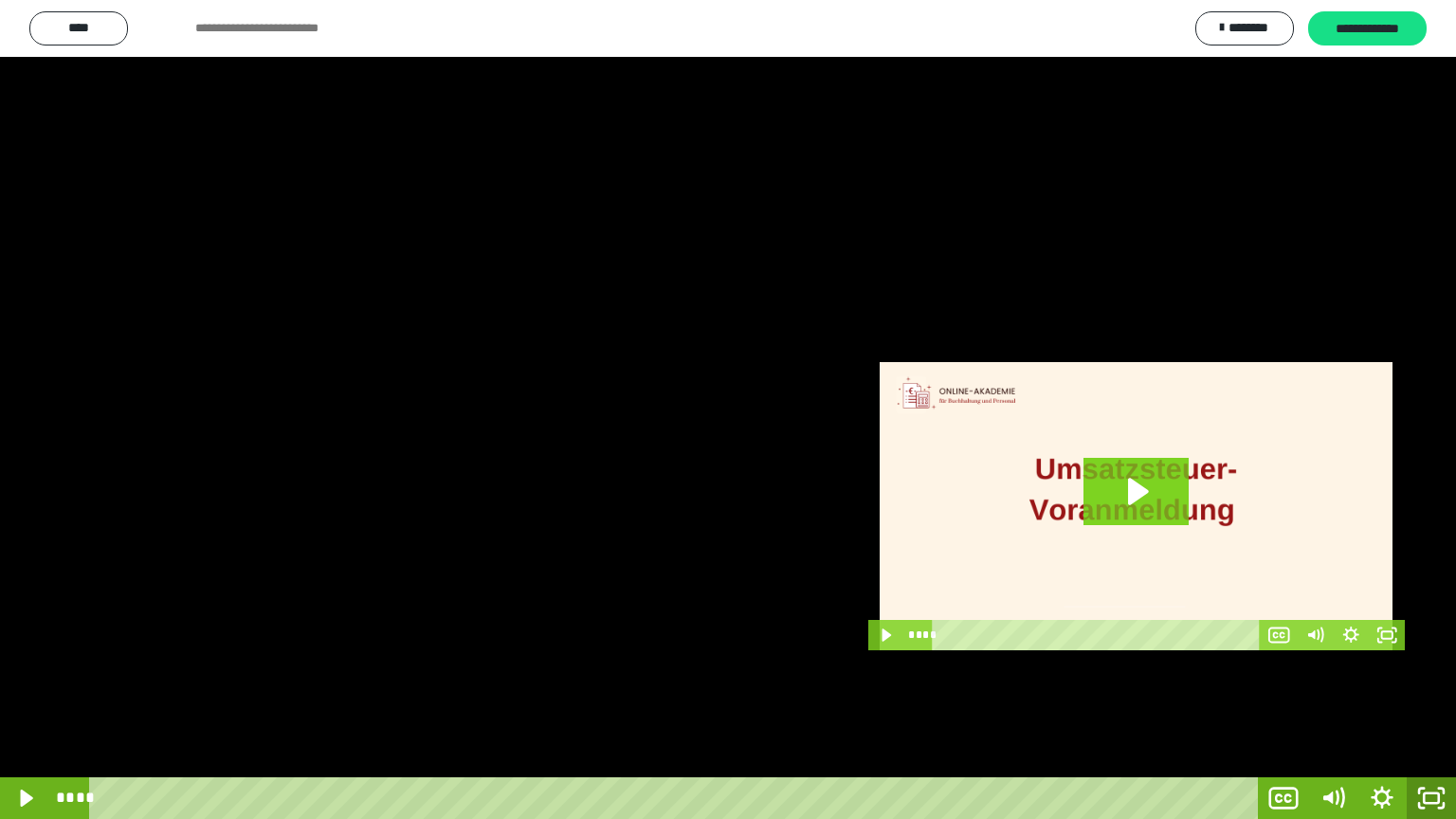 click 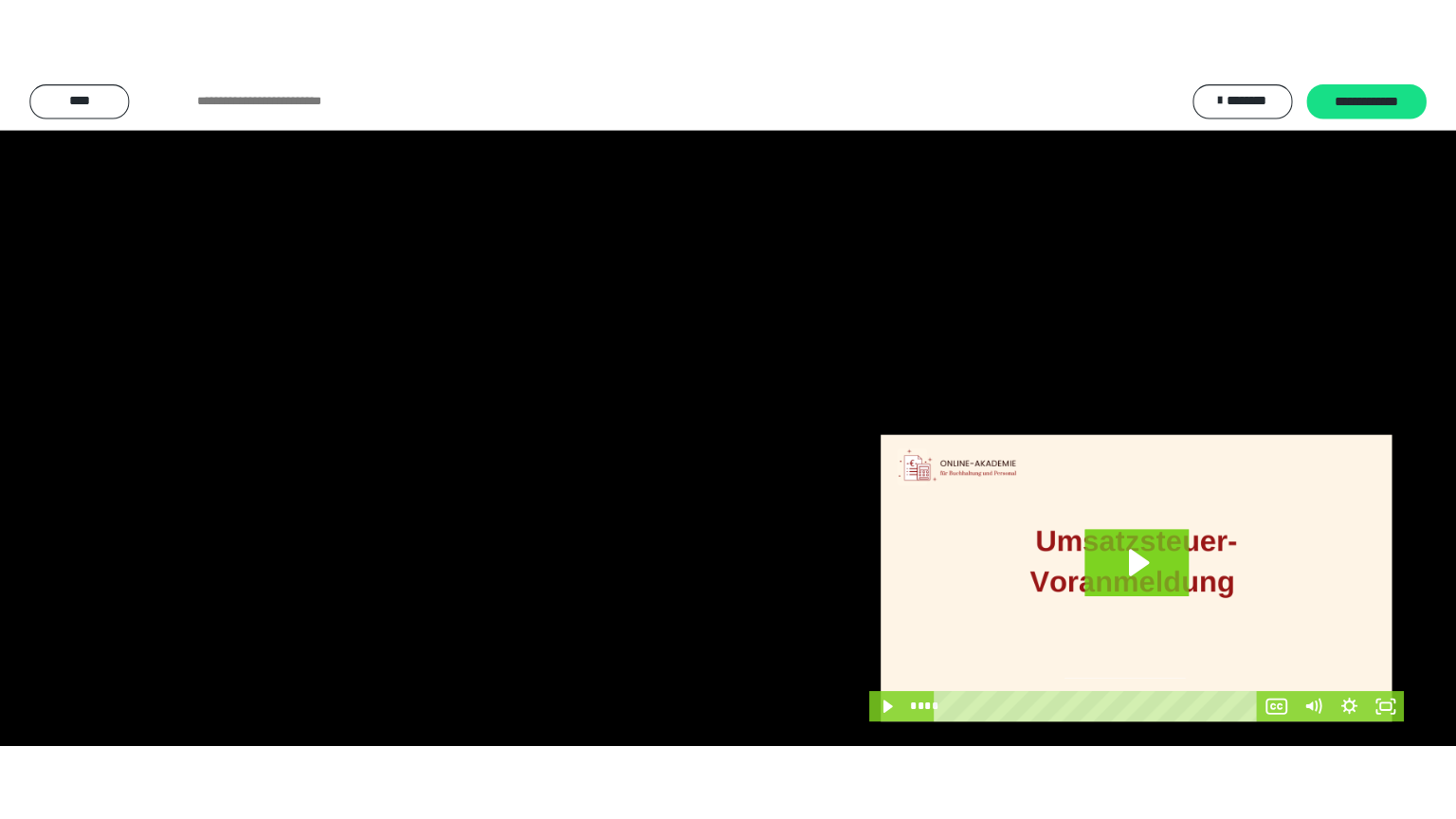 scroll, scrollTop: 3758, scrollLeft: 0, axis: vertical 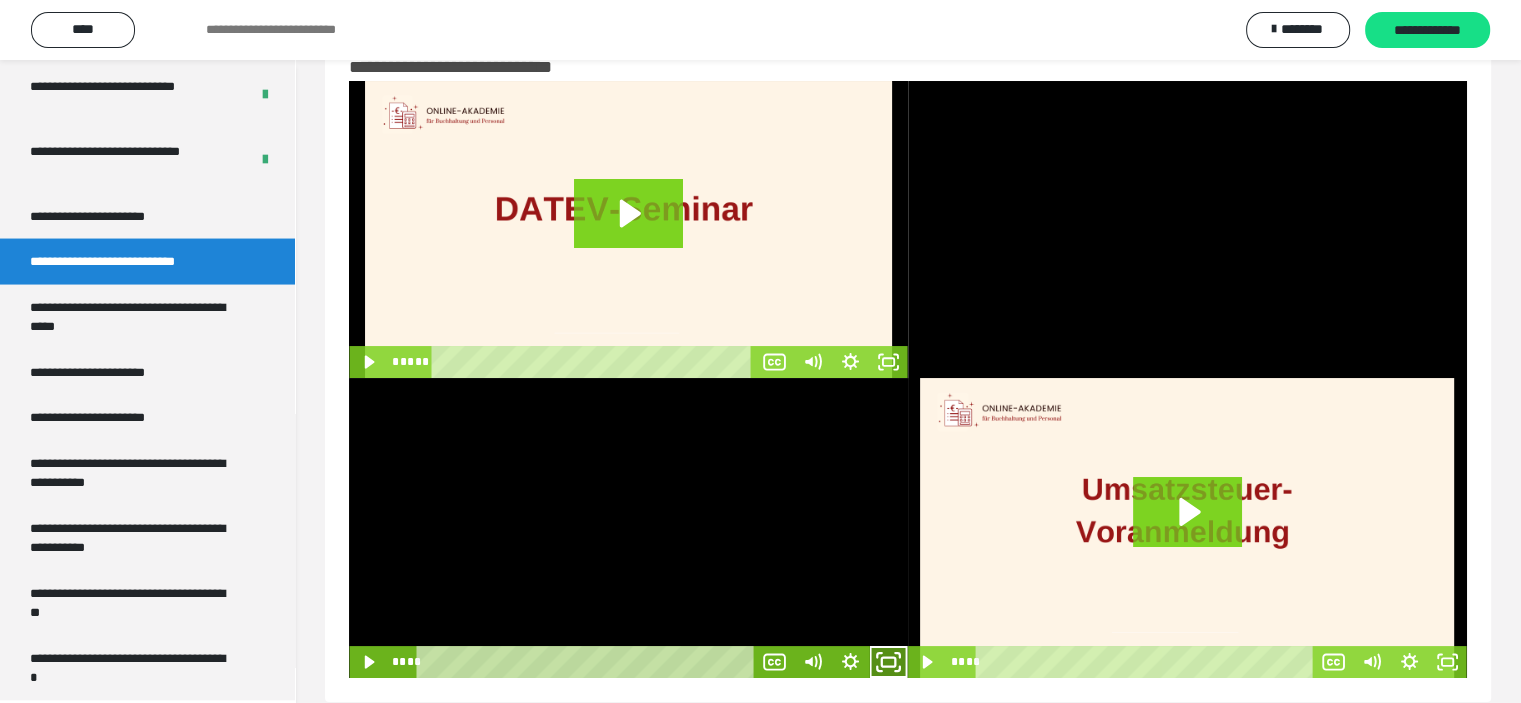 click 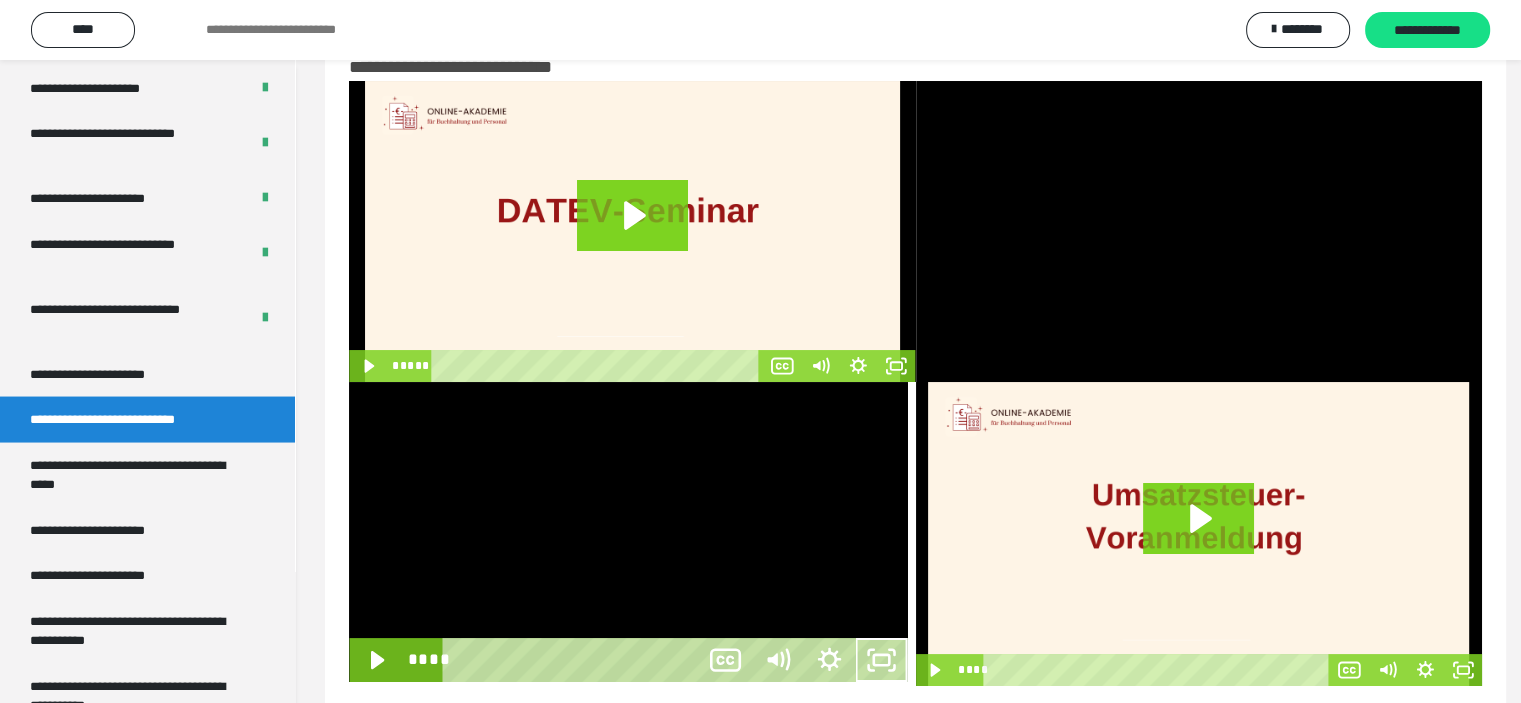 scroll, scrollTop: 3804, scrollLeft: 0, axis: vertical 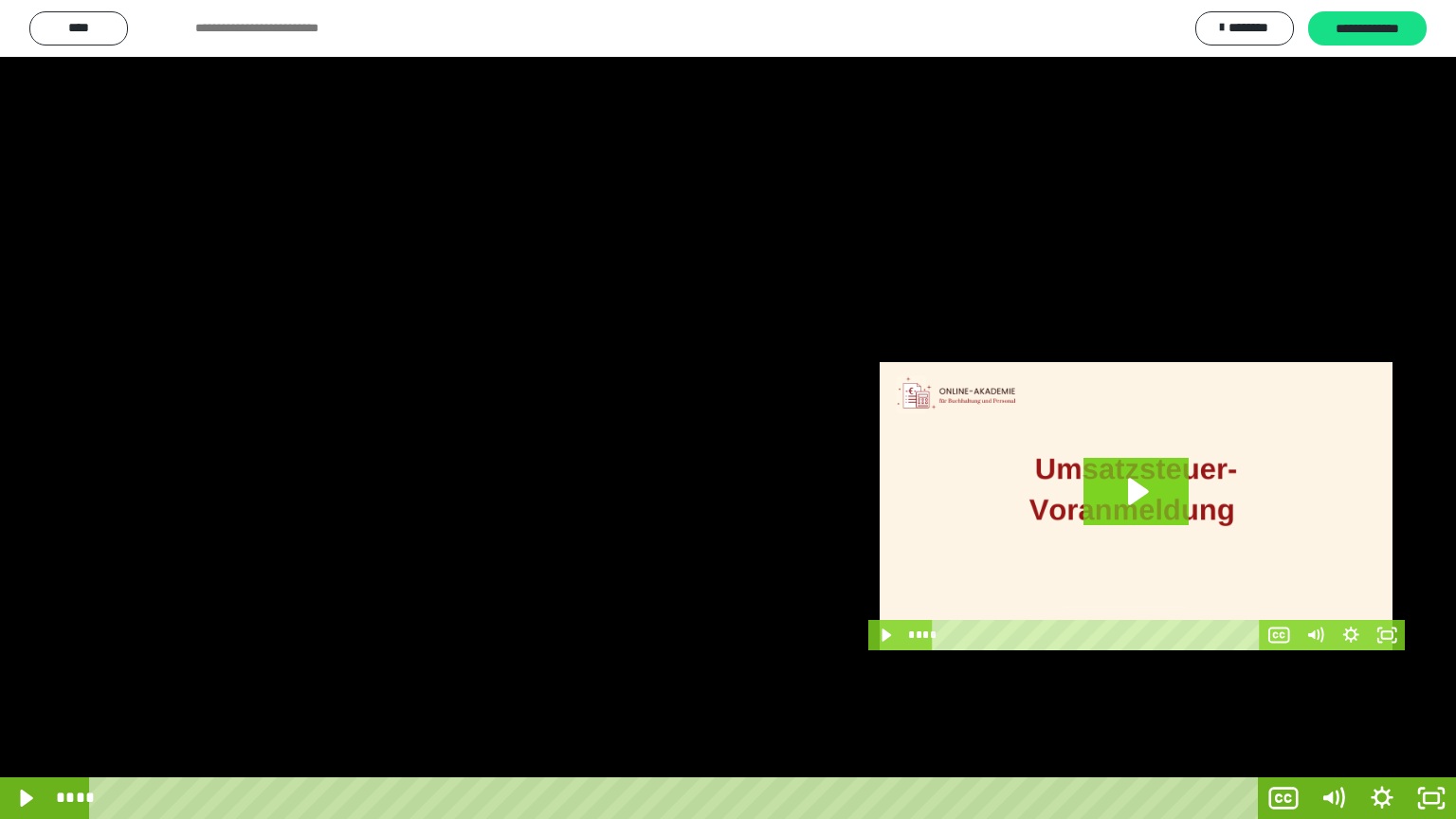 click at bounding box center [728, 410] 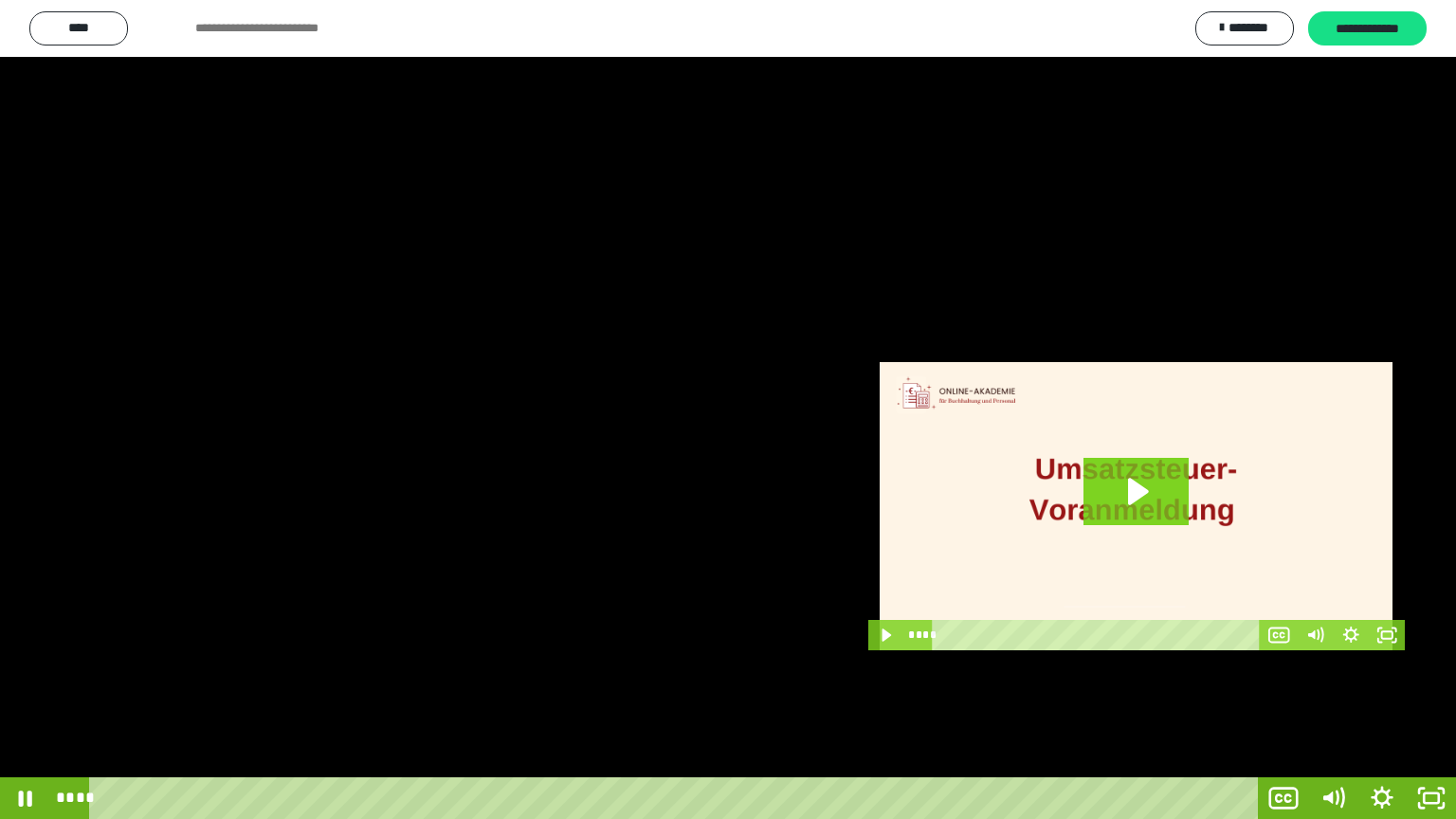 click at bounding box center [728, 410] 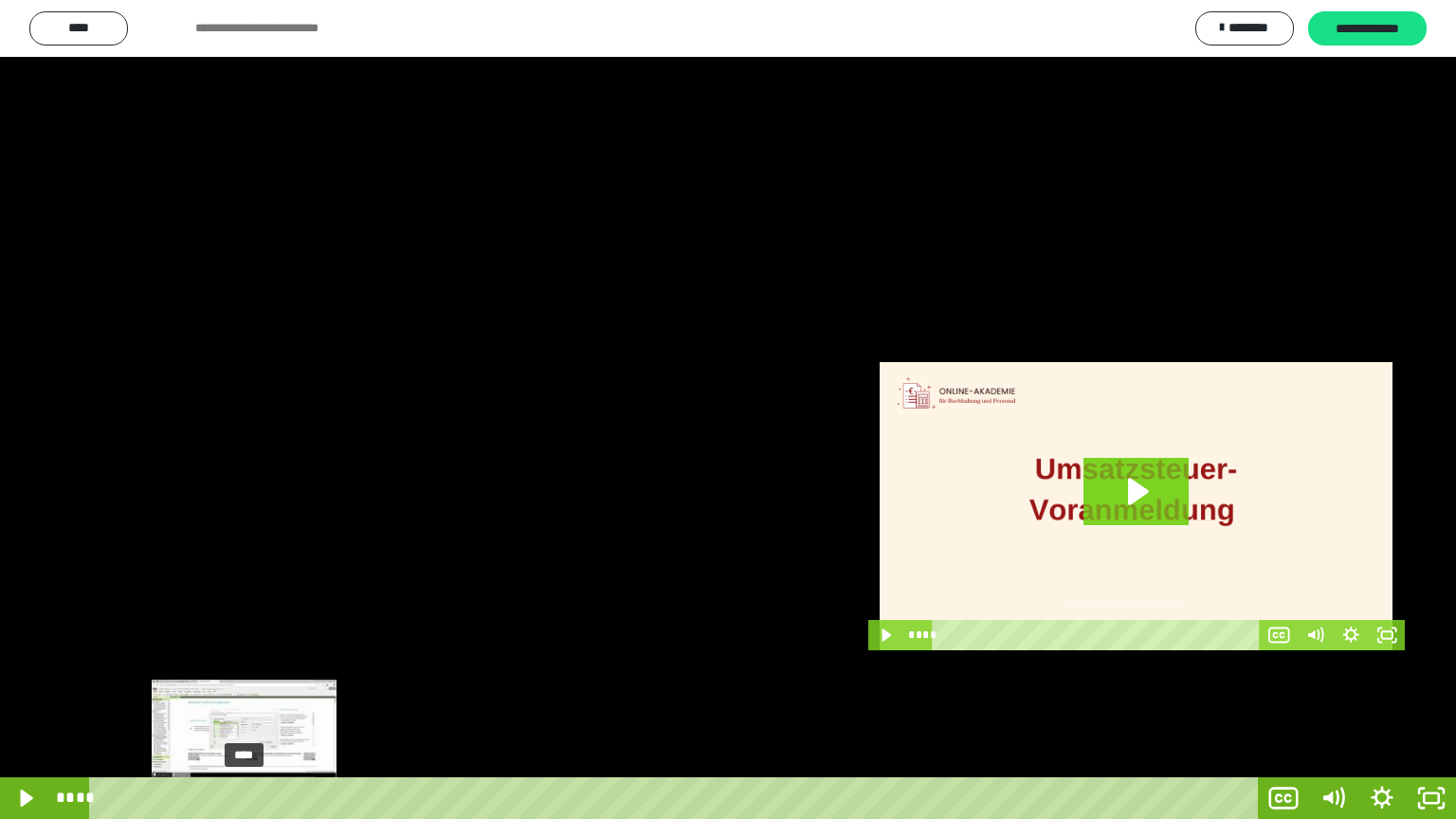 click on "****" at bounding box center (677, 798) 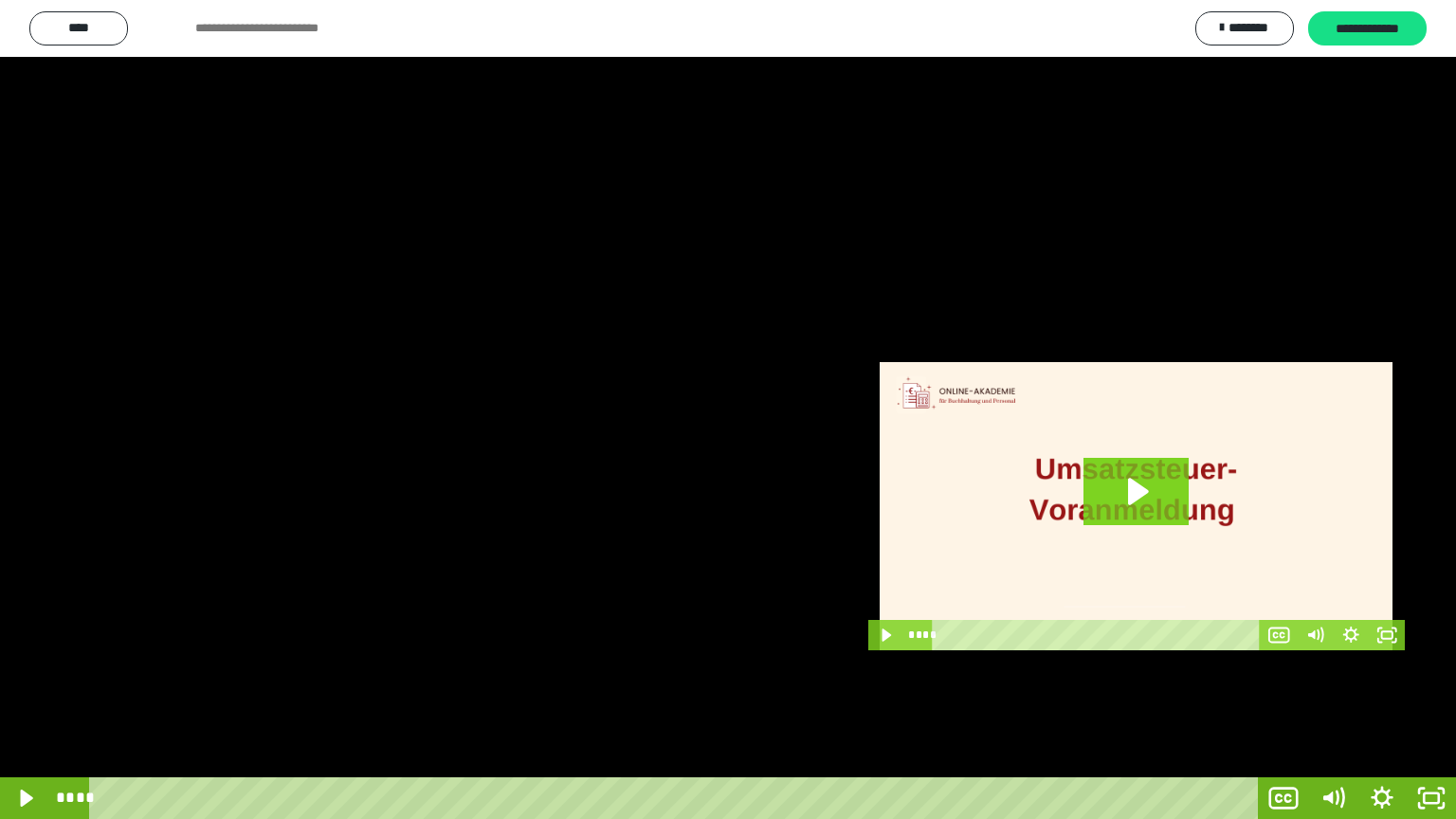 click at bounding box center [728, 410] 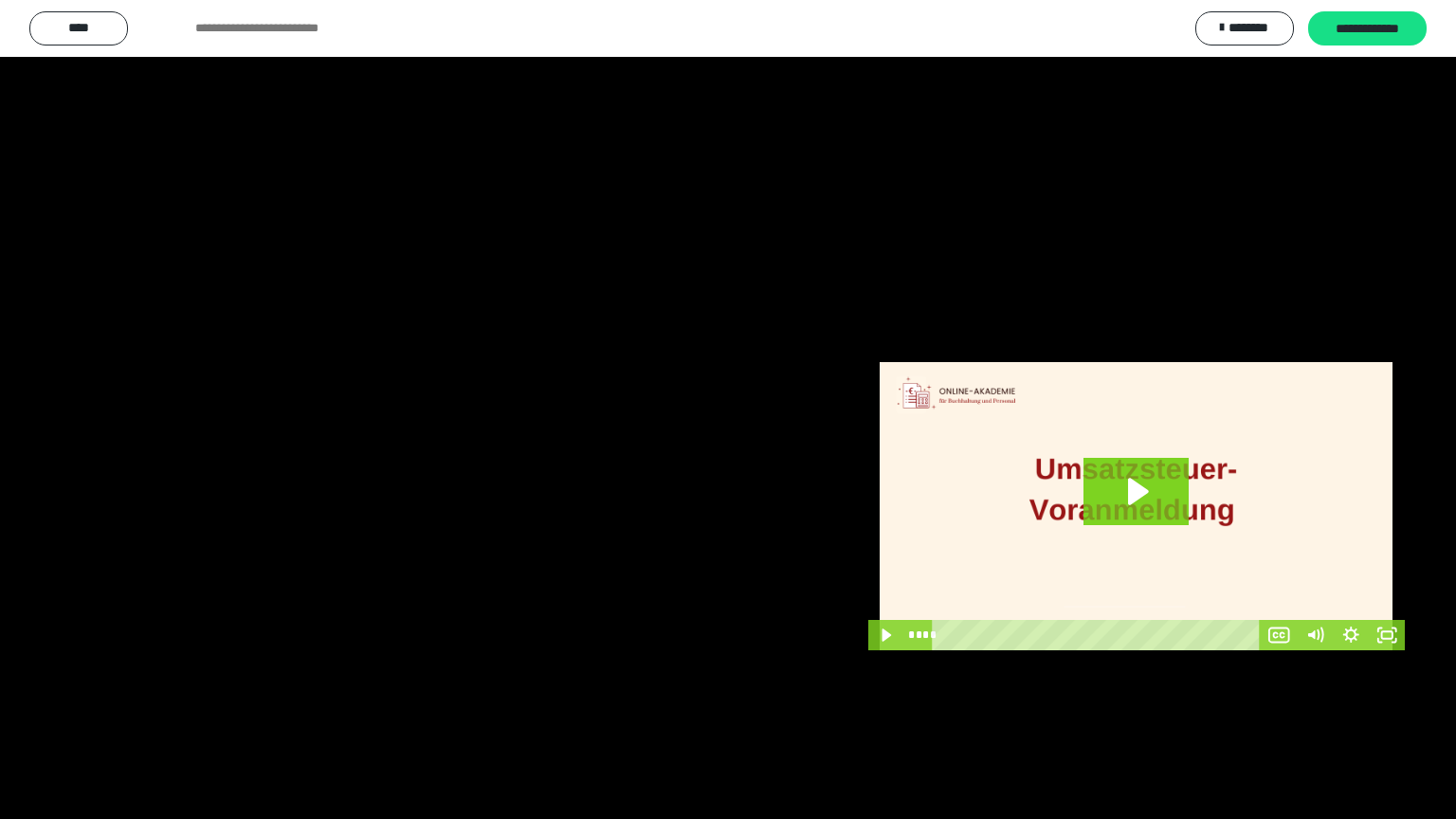click at bounding box center (728, 410) 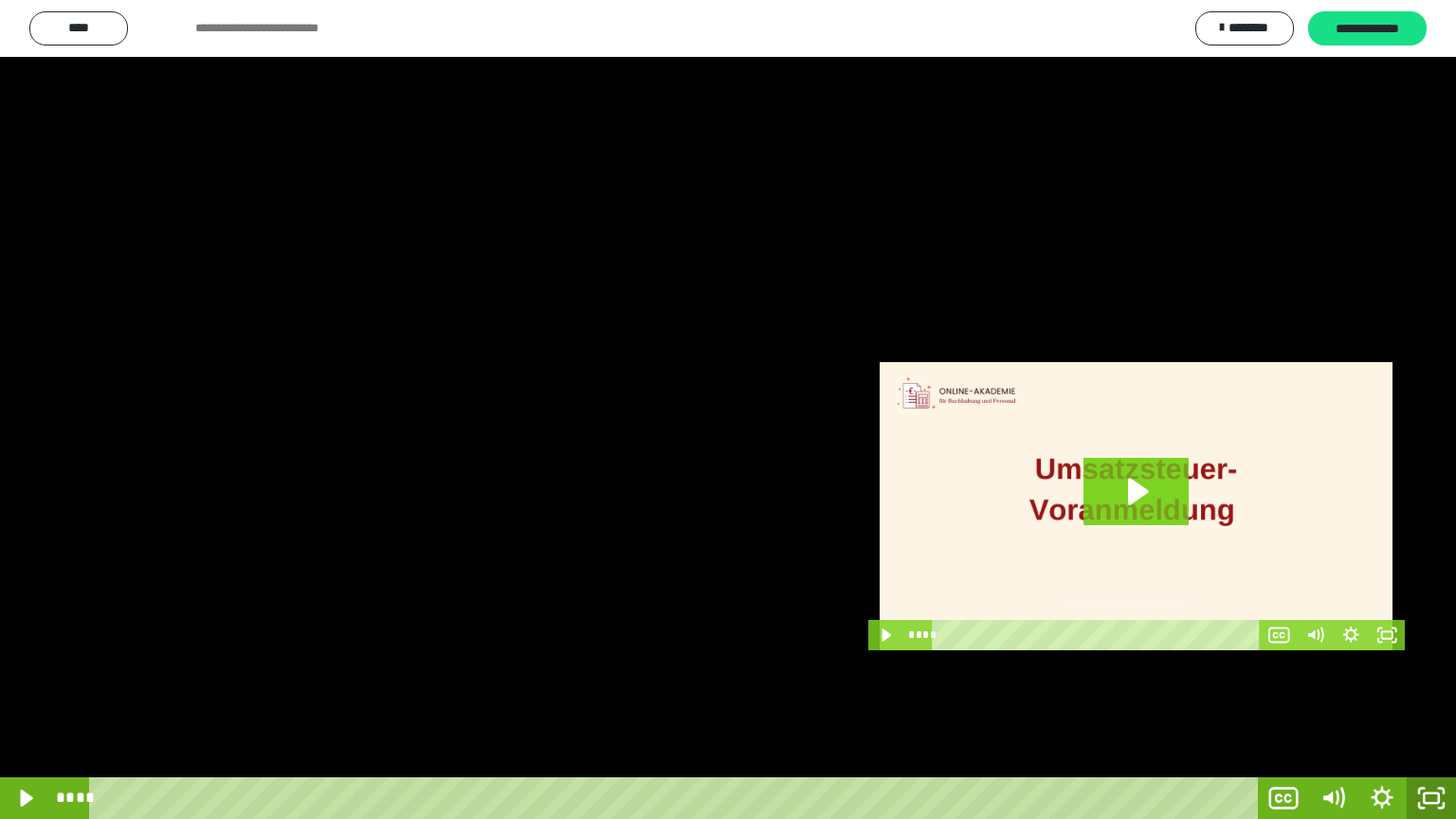 click 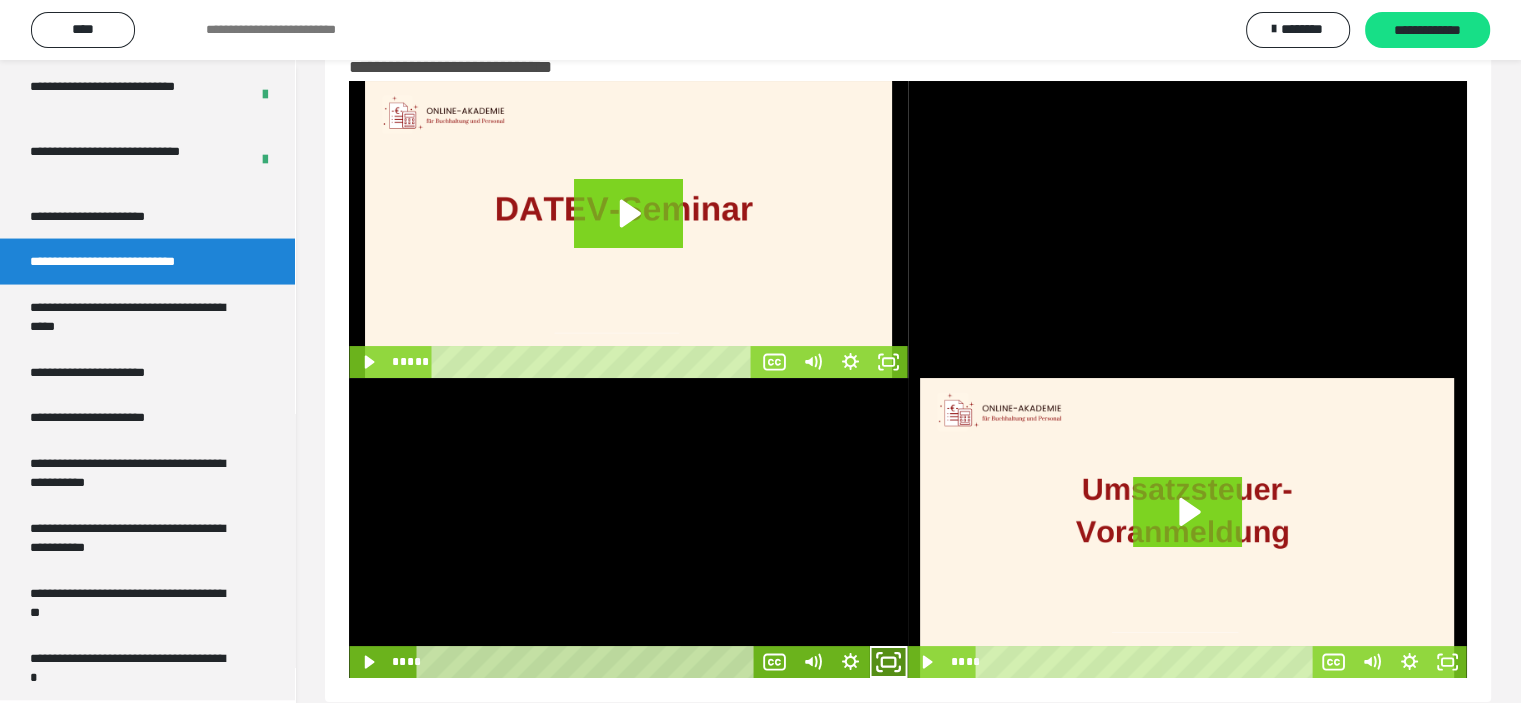 click 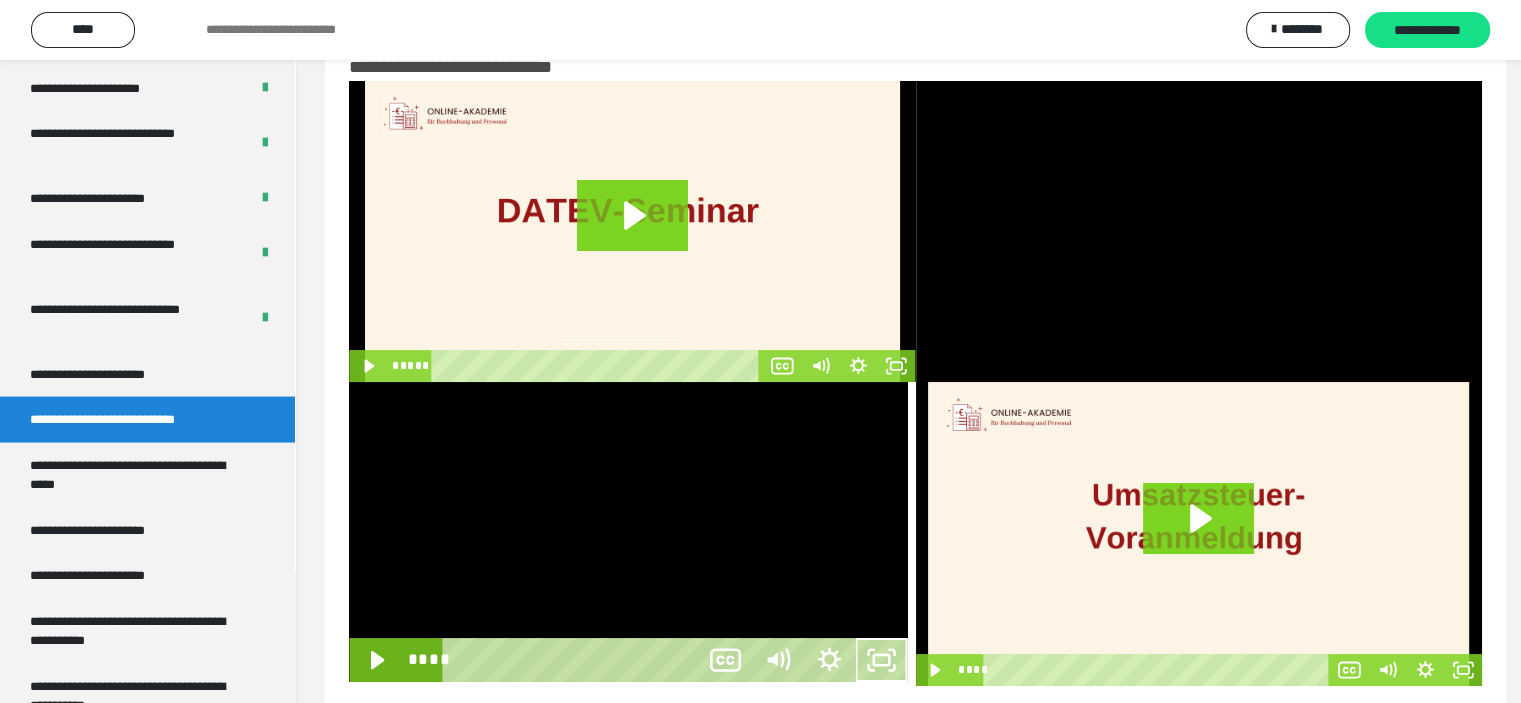 scroll, scrollTop: 3804, scrollLeft: 0, axis: vertical 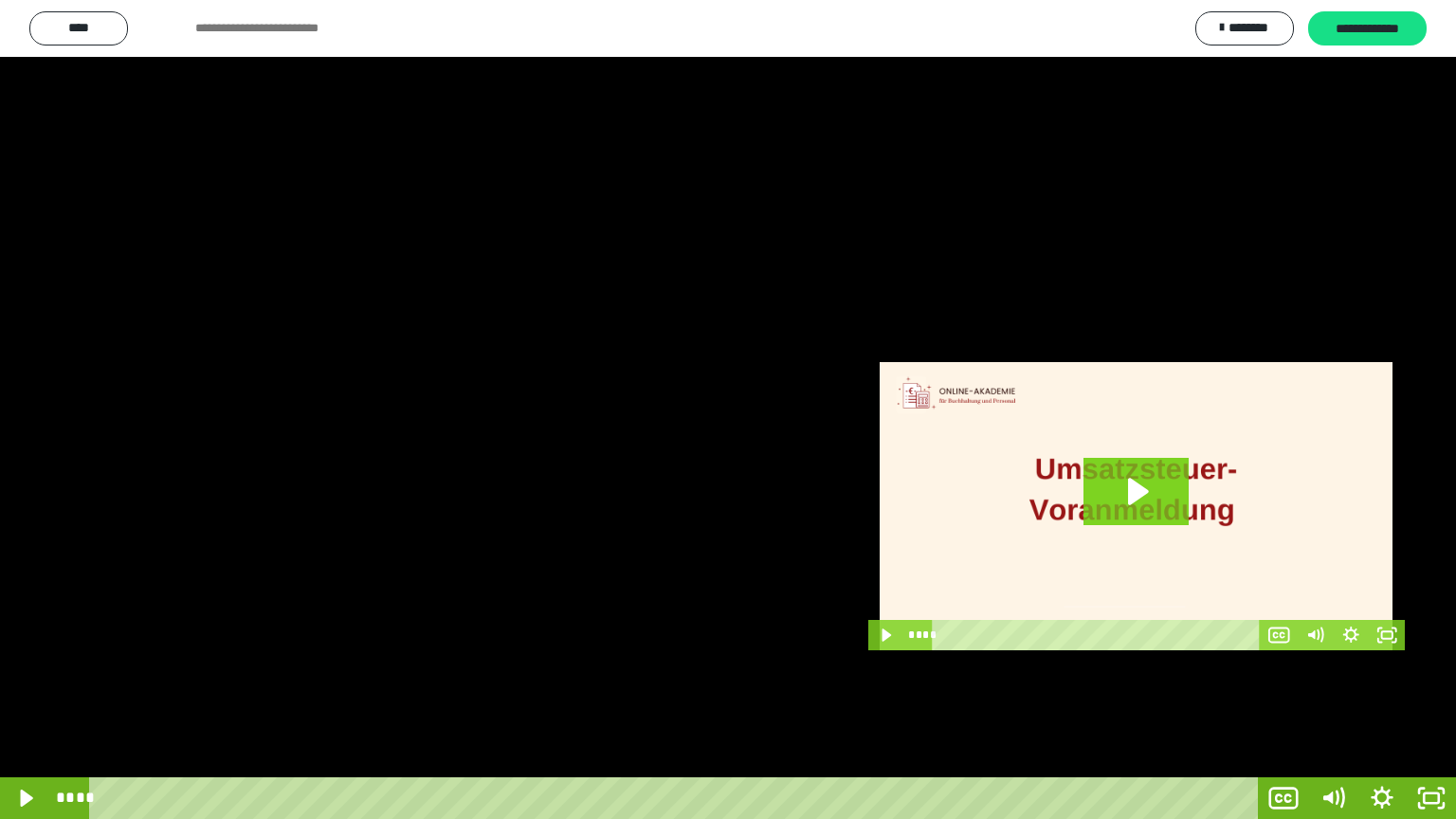 click at bounding box center (728, 410) 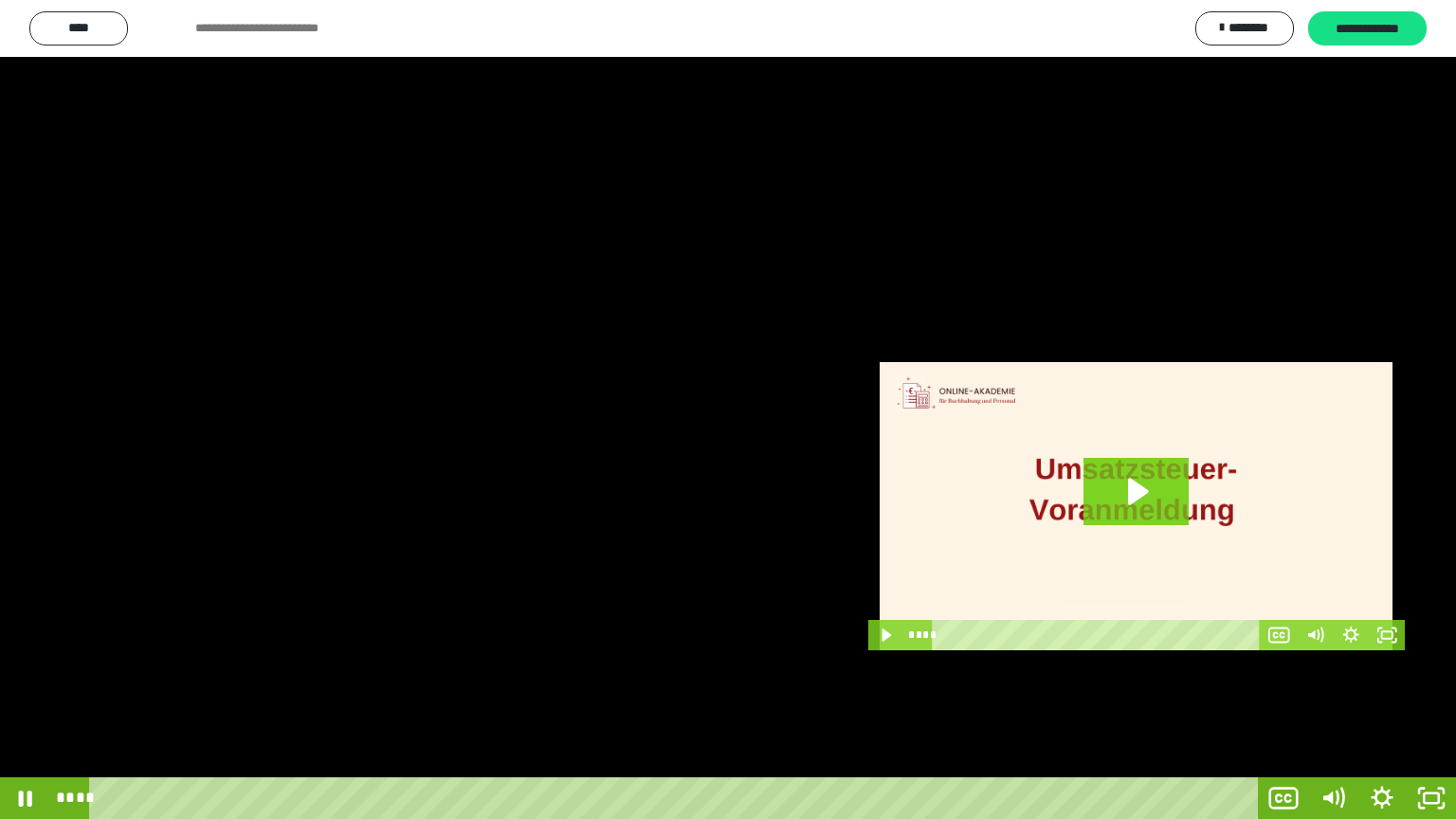 click at bounding box center [728, 410] 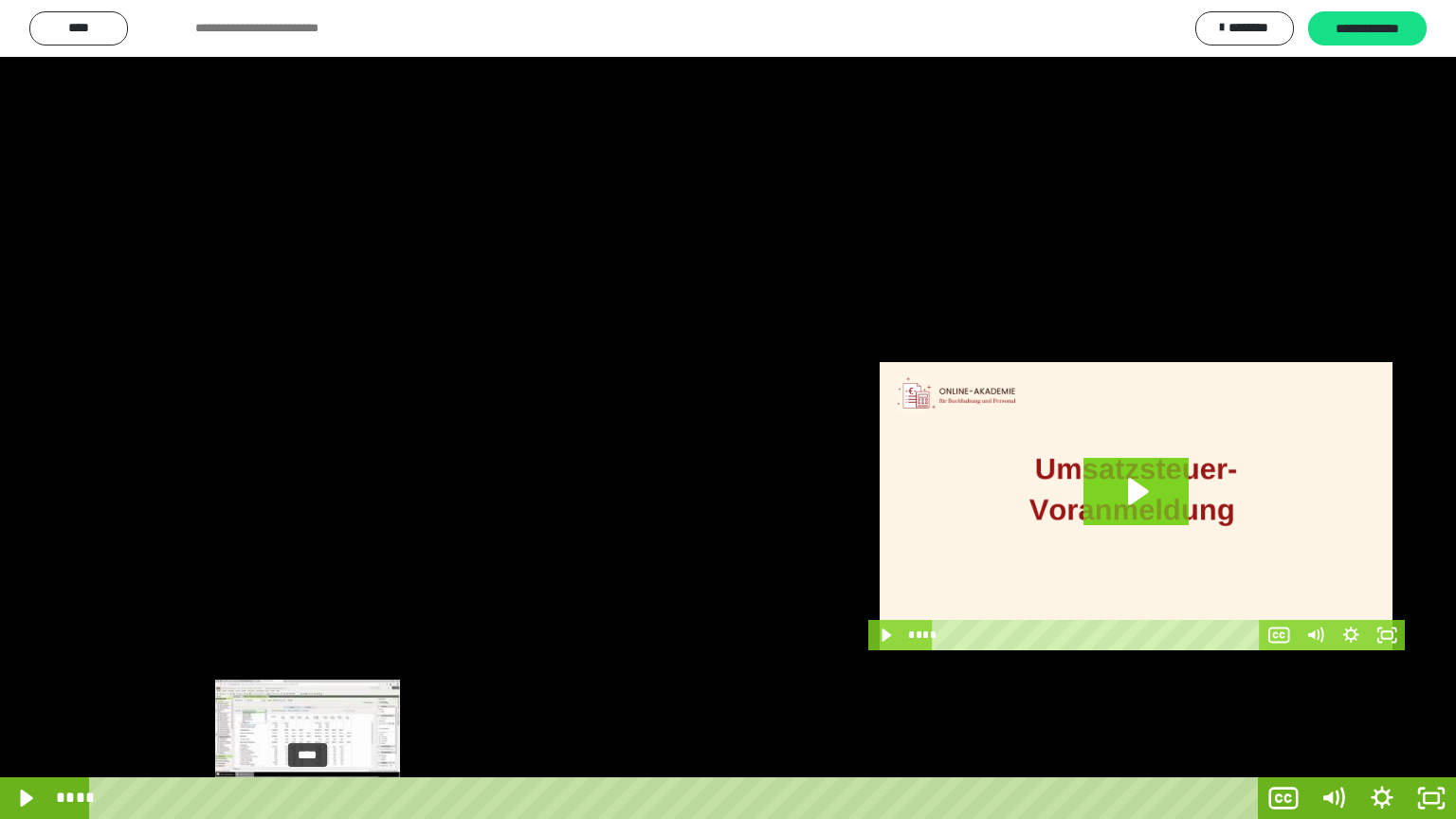 click on "****" at bounding box center (677, 798) 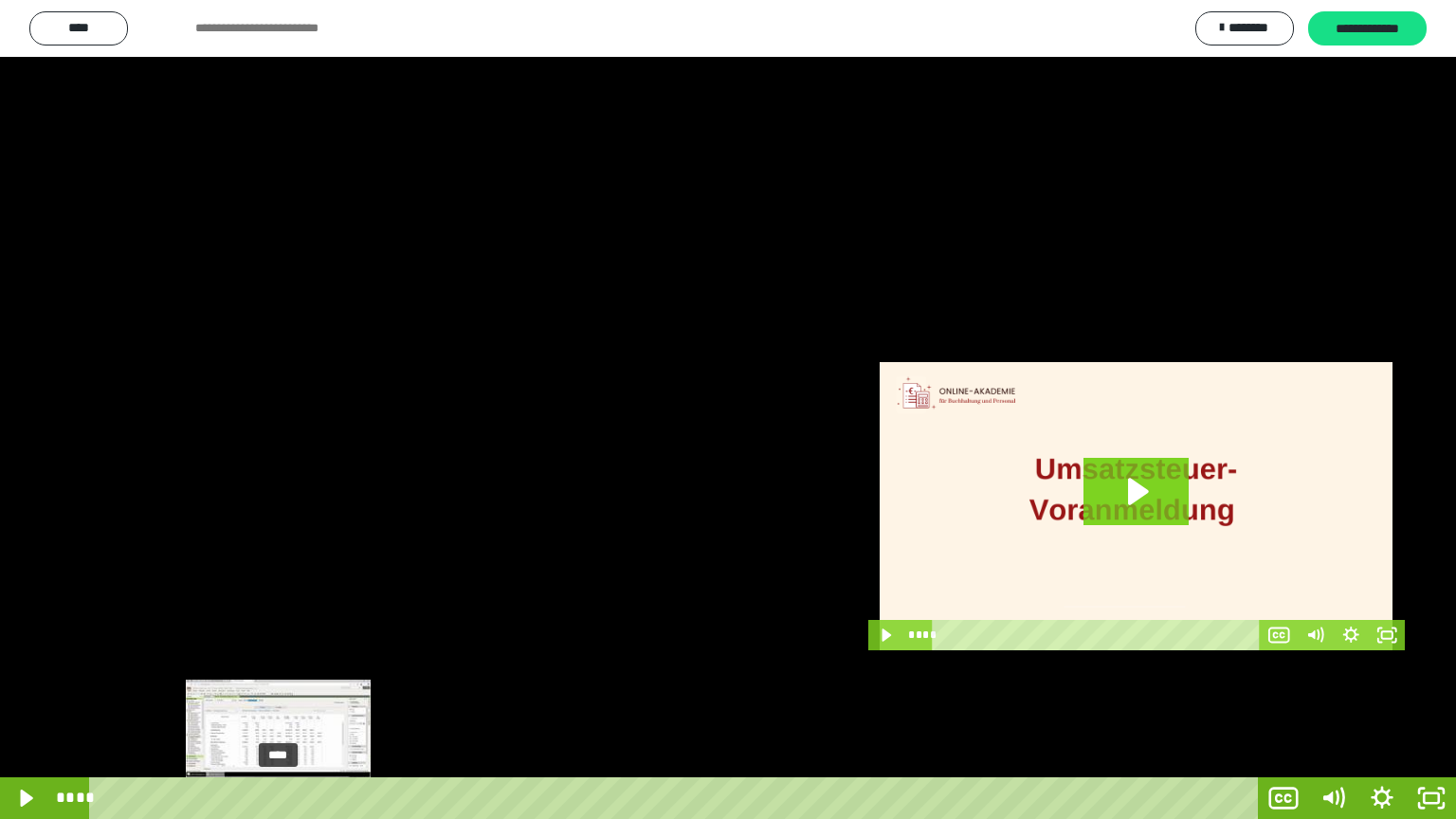 click on "****" at bounding box center [677, 798] 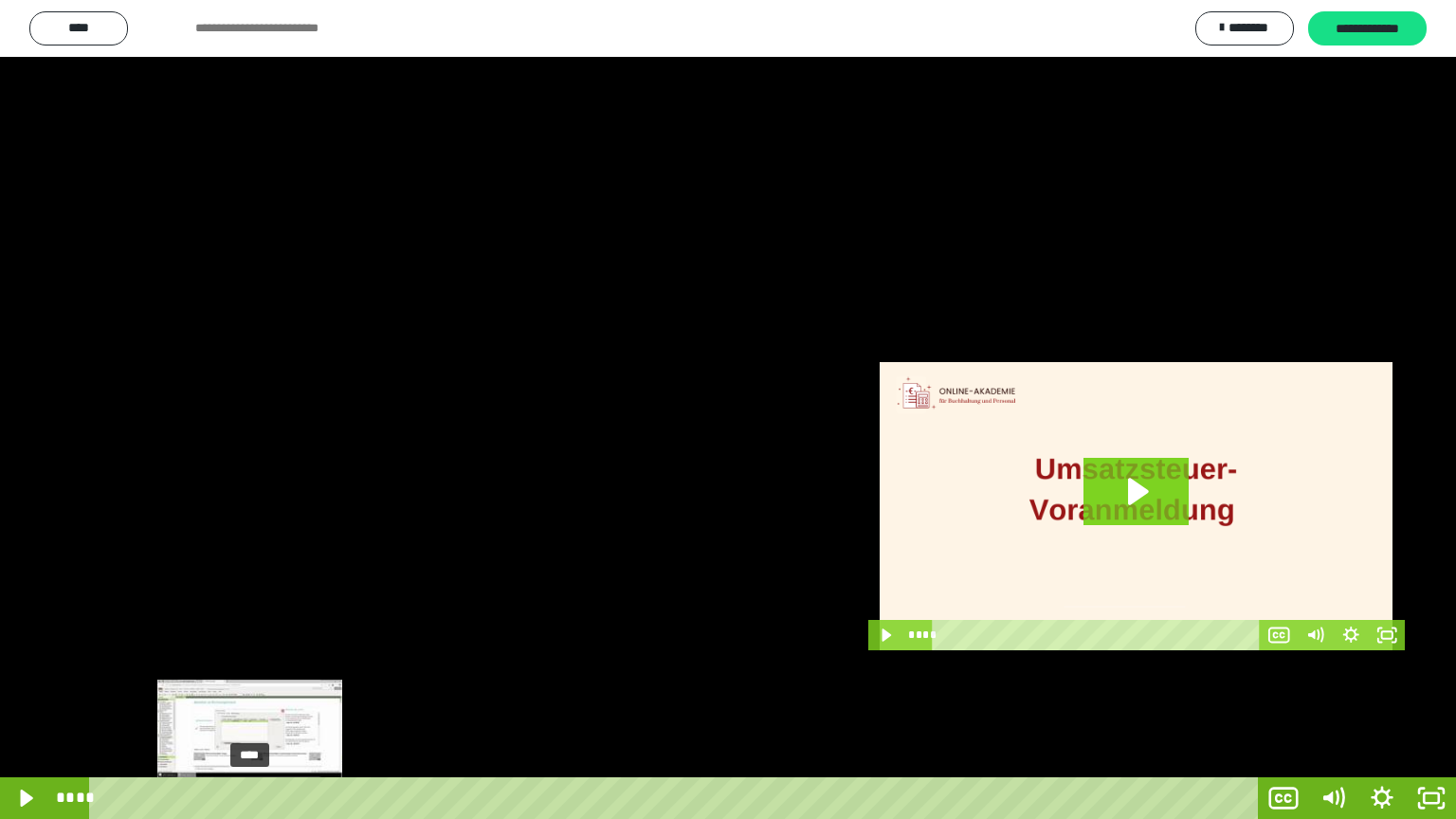 click on "****" at bounding box center [677, 798] 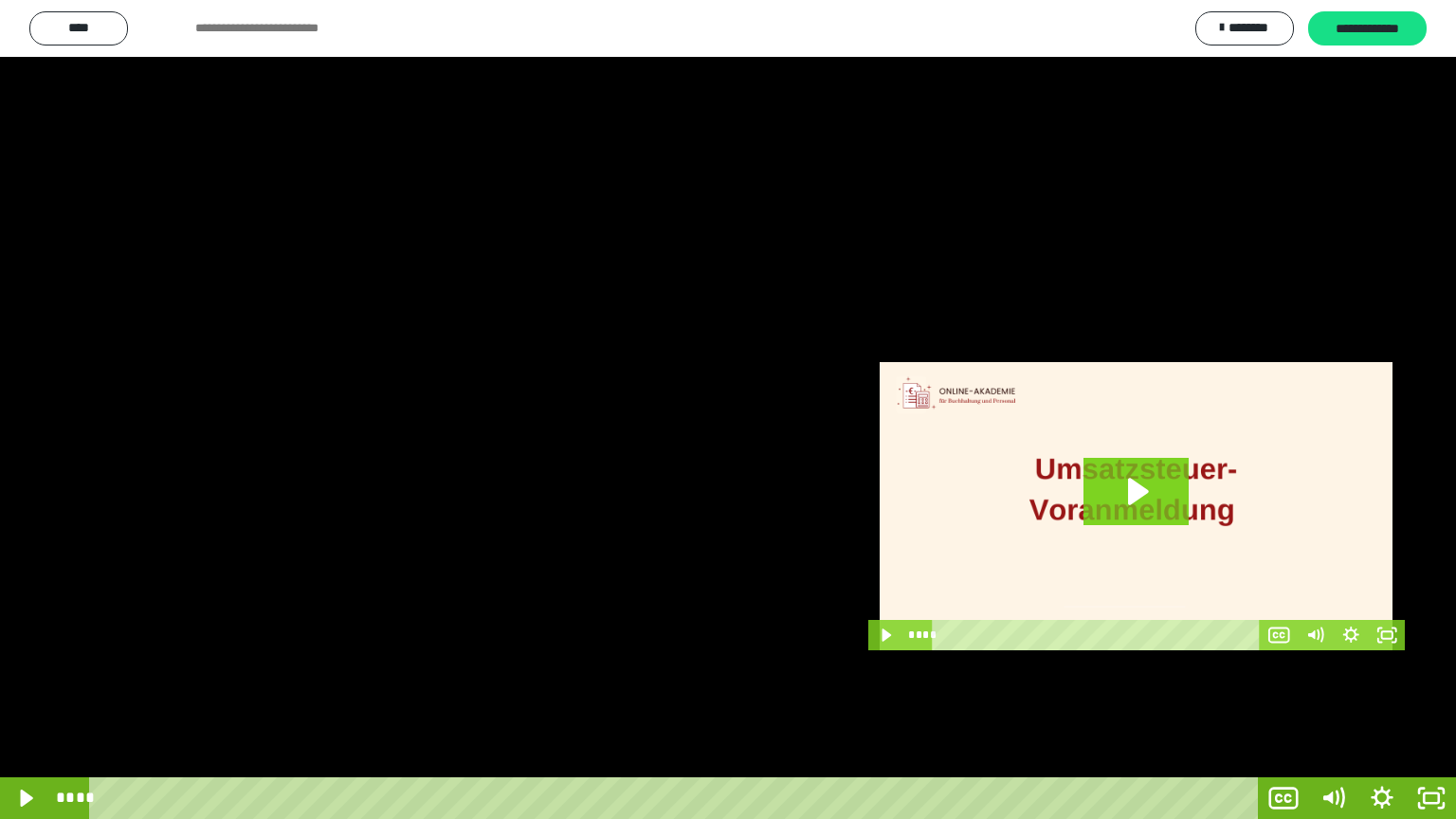 click at bounding box center (728, 410) 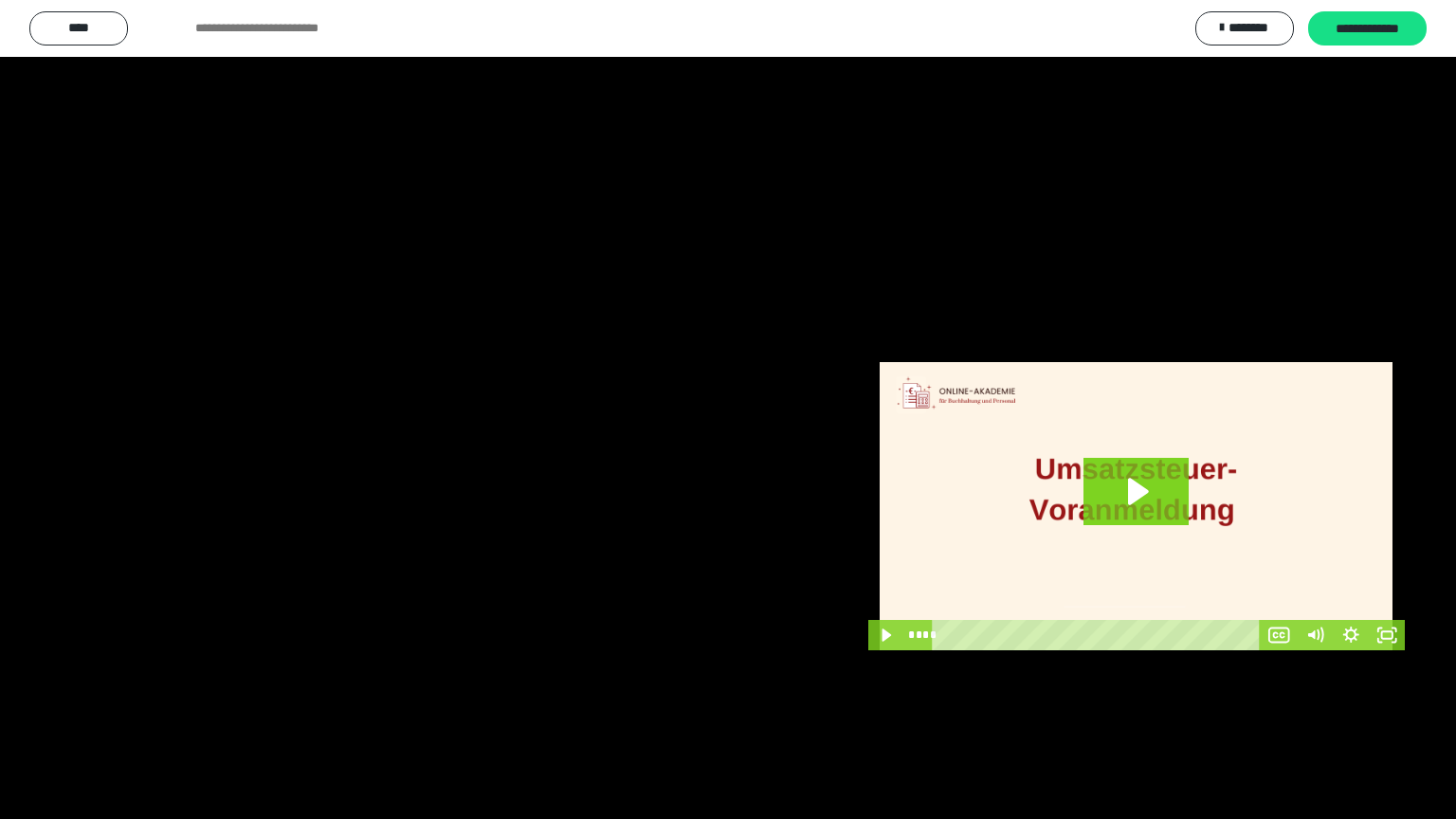 click at bounding box center (728, 410) 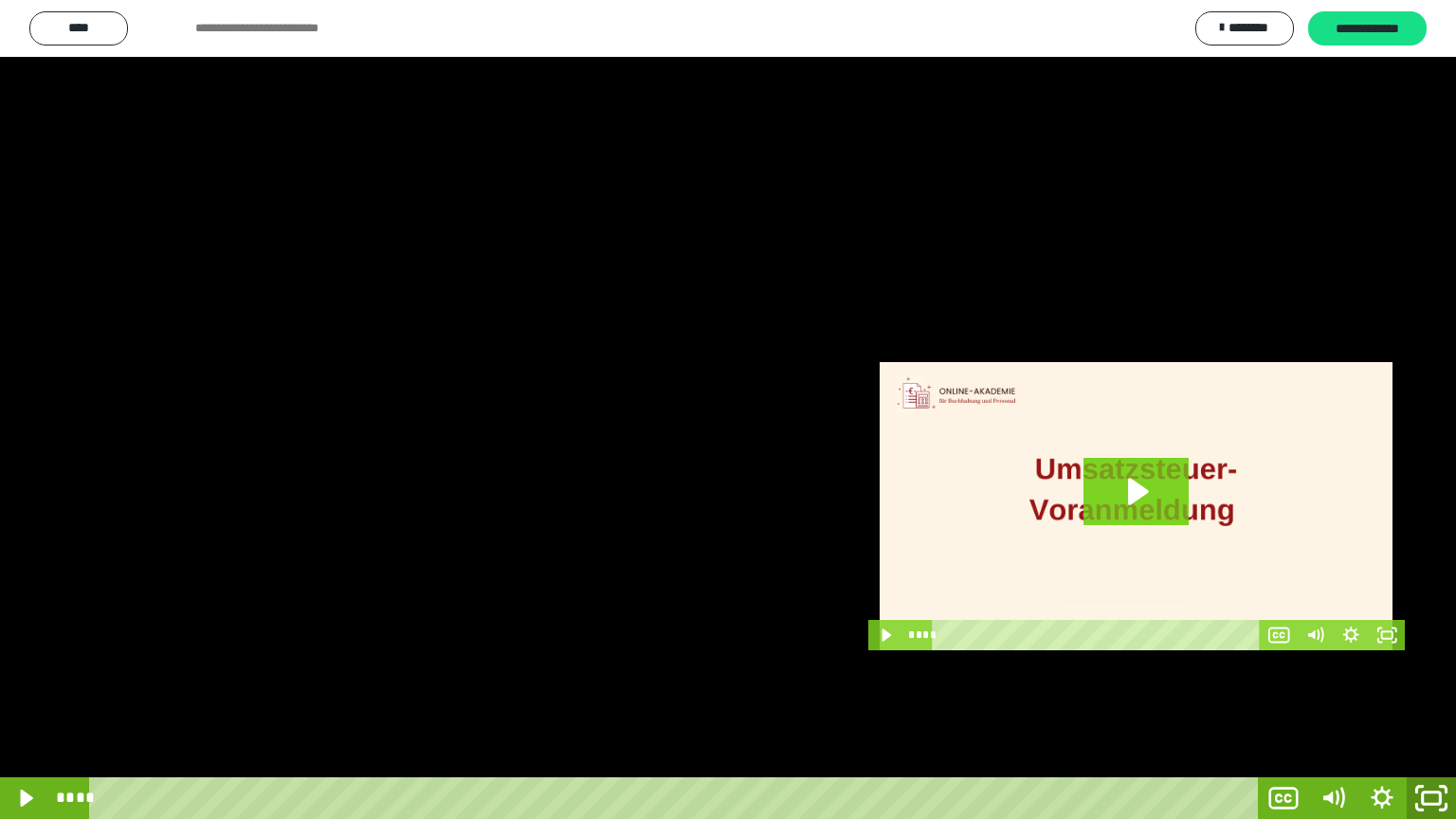 click 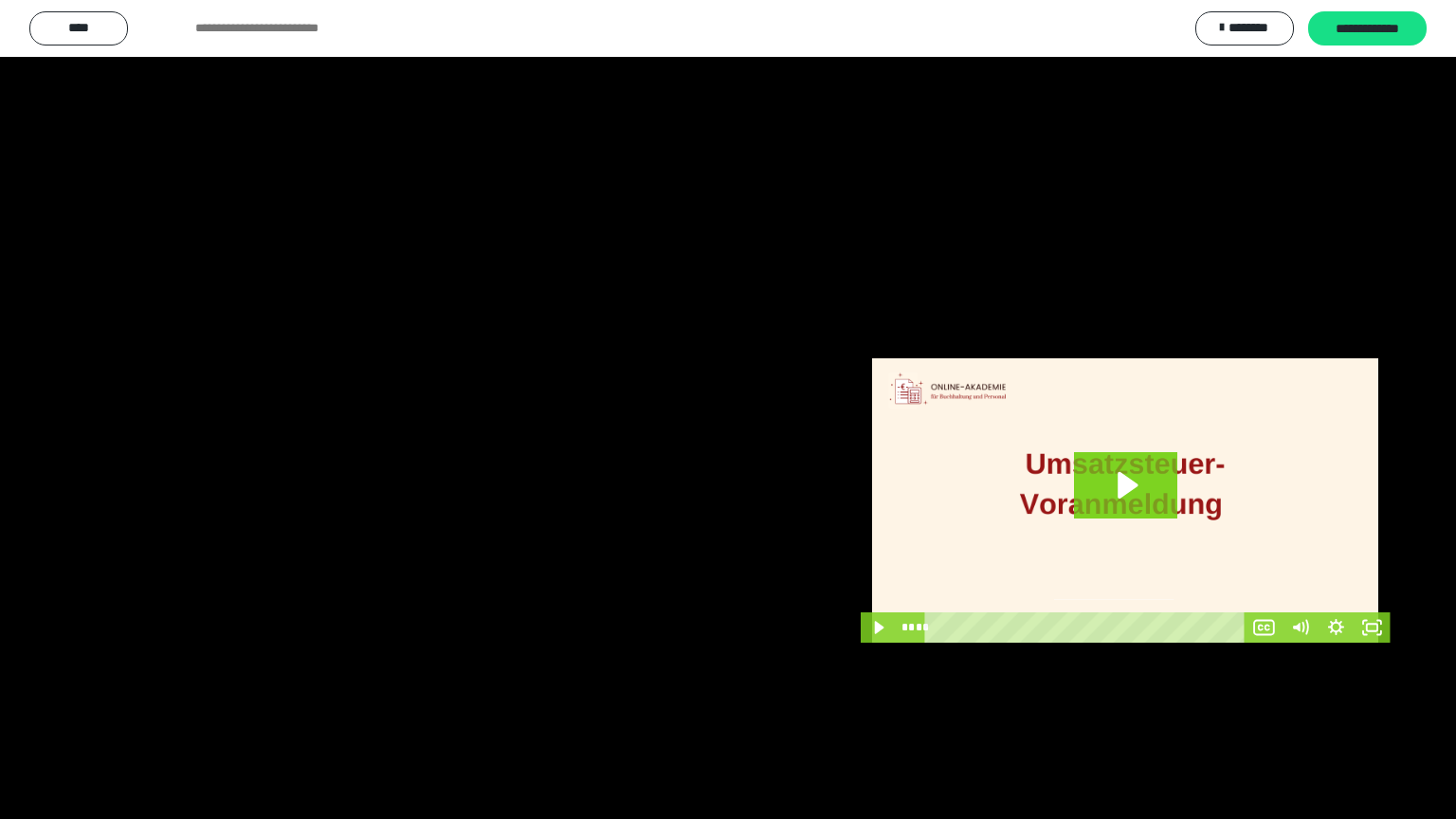scroll, scrollTop: 3758, scrollLeft: 0, axis: vertical 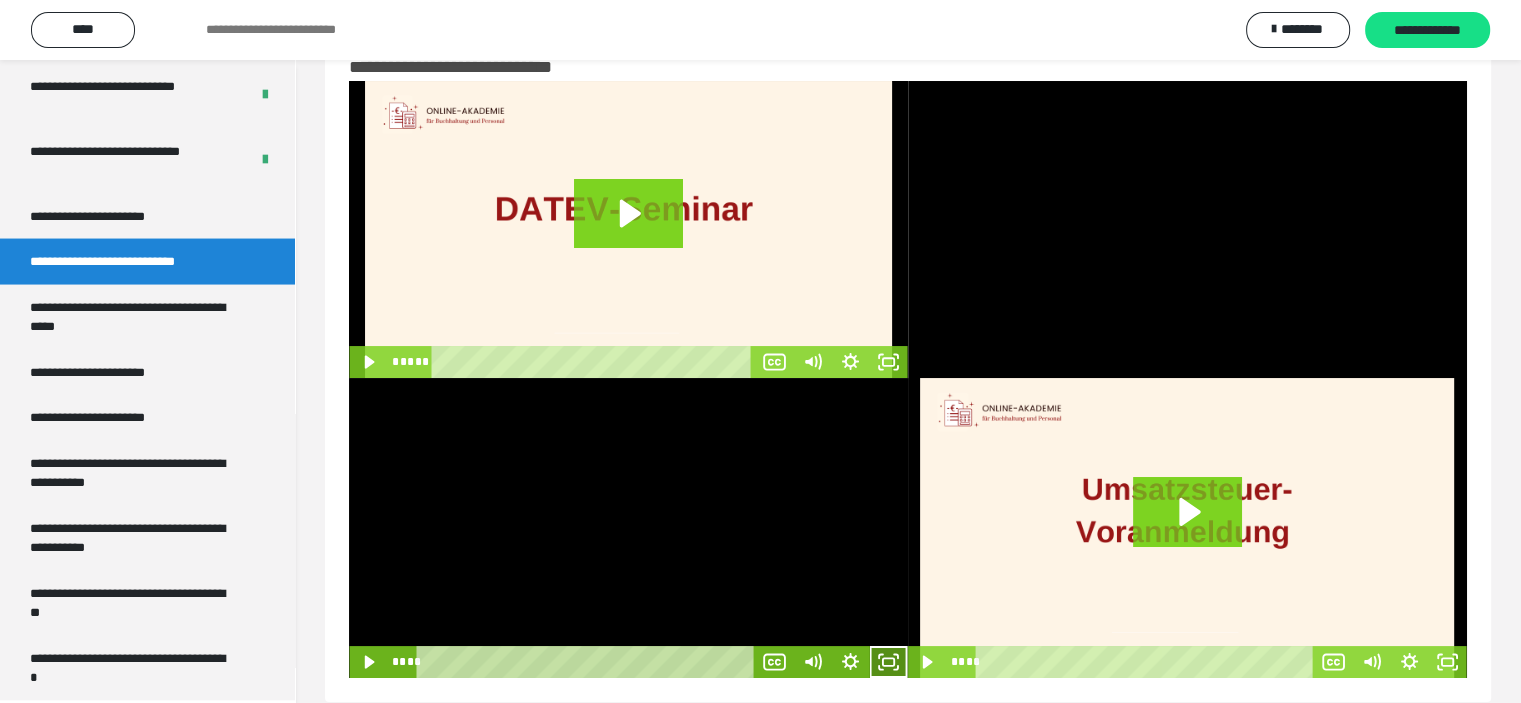 click 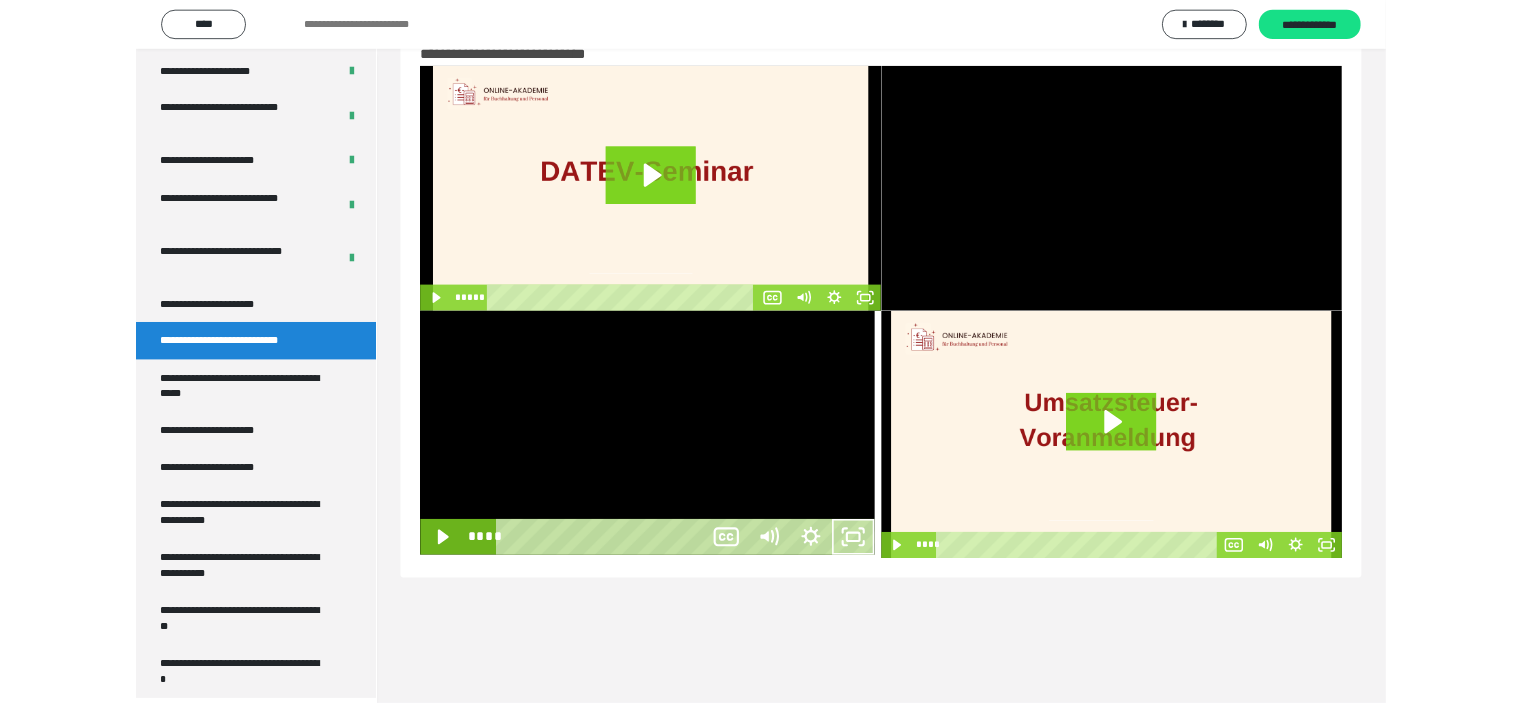 scroll, scrollTop: 3804, scrollLeft: 0, axis: vertical 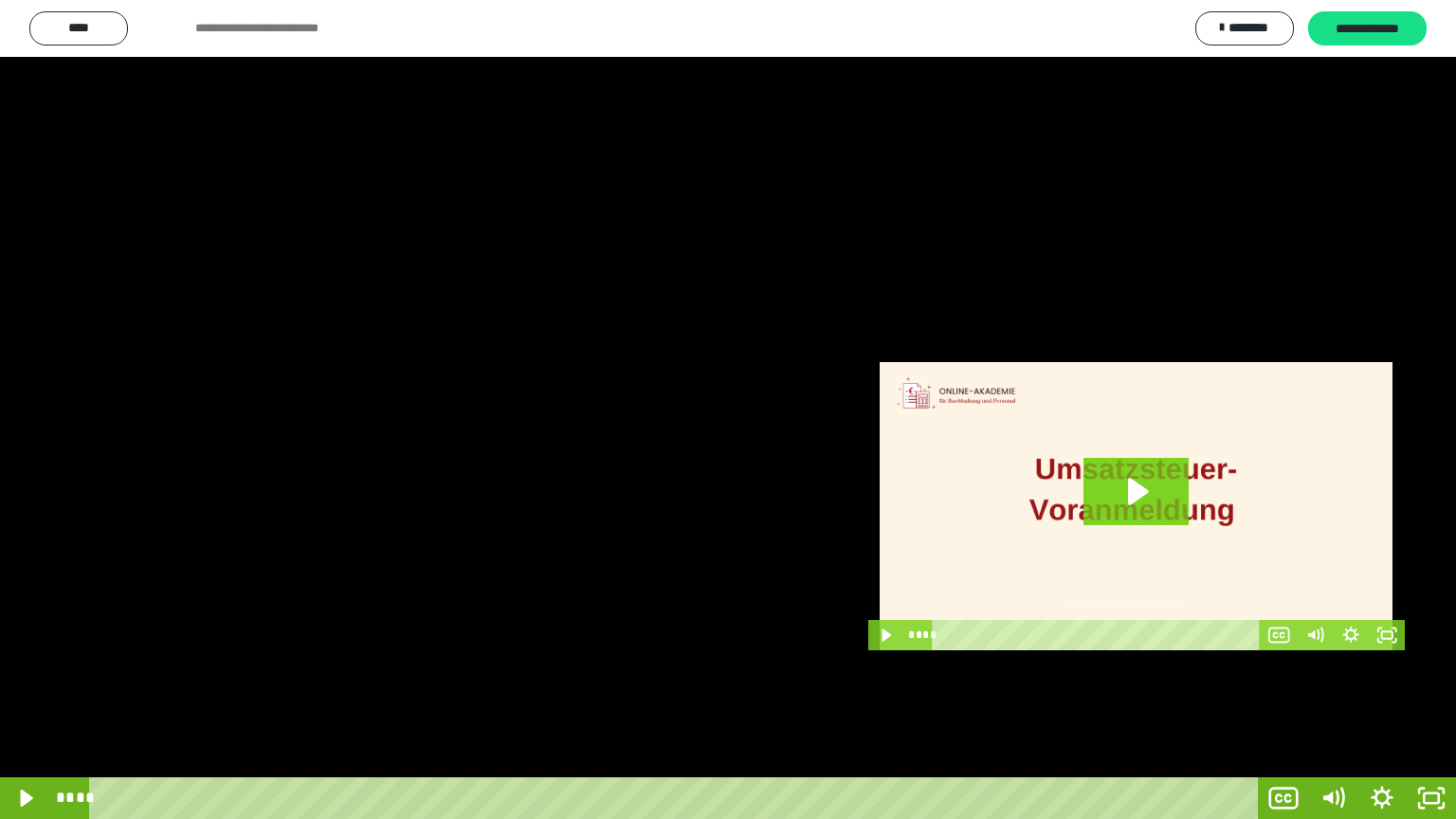 click at bounding box center (728, 410) 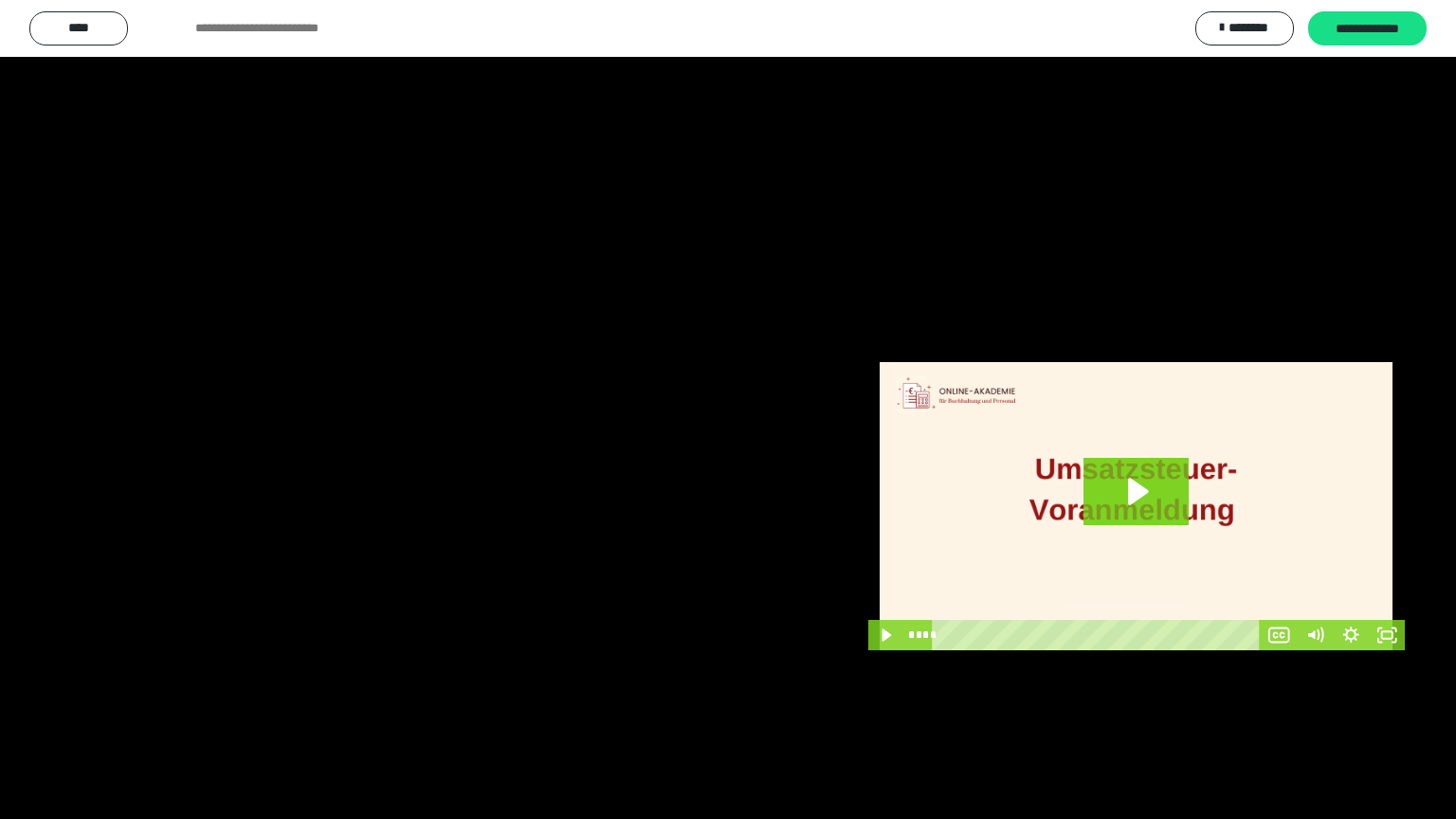 click at bounding box center [728, 410] 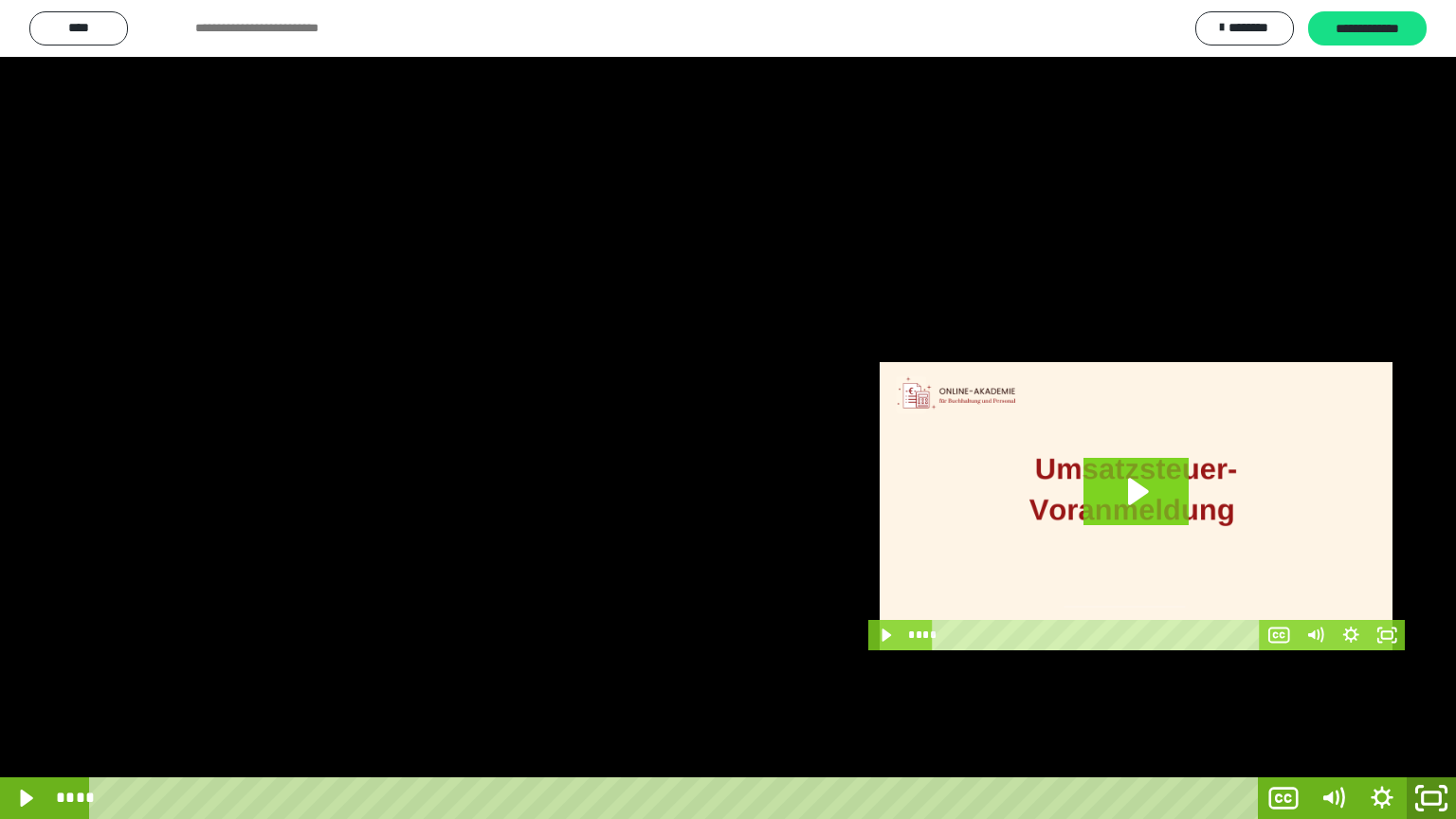 click 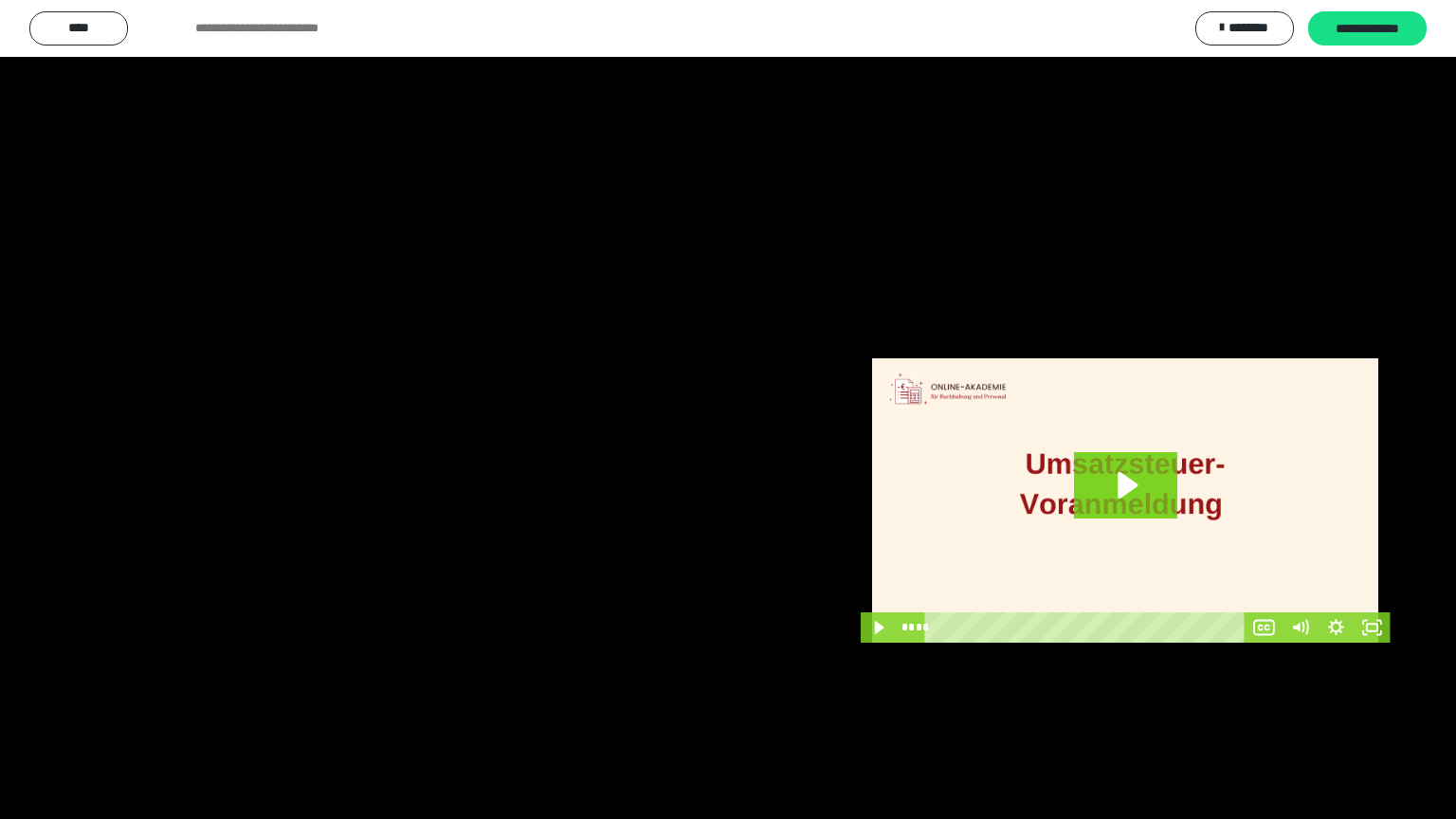 scroll, scrollTop: 3758, scrollLeft: 0, axis: vertical 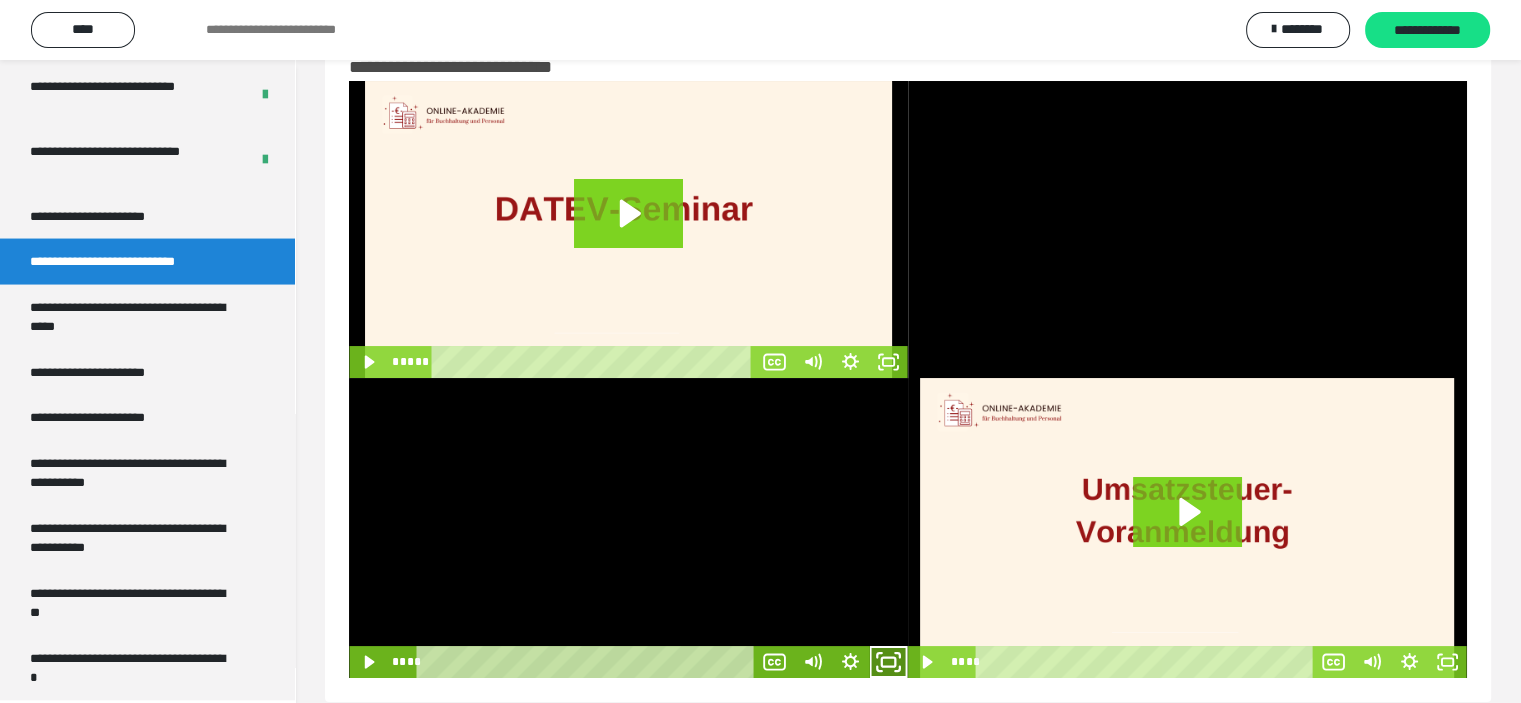 click 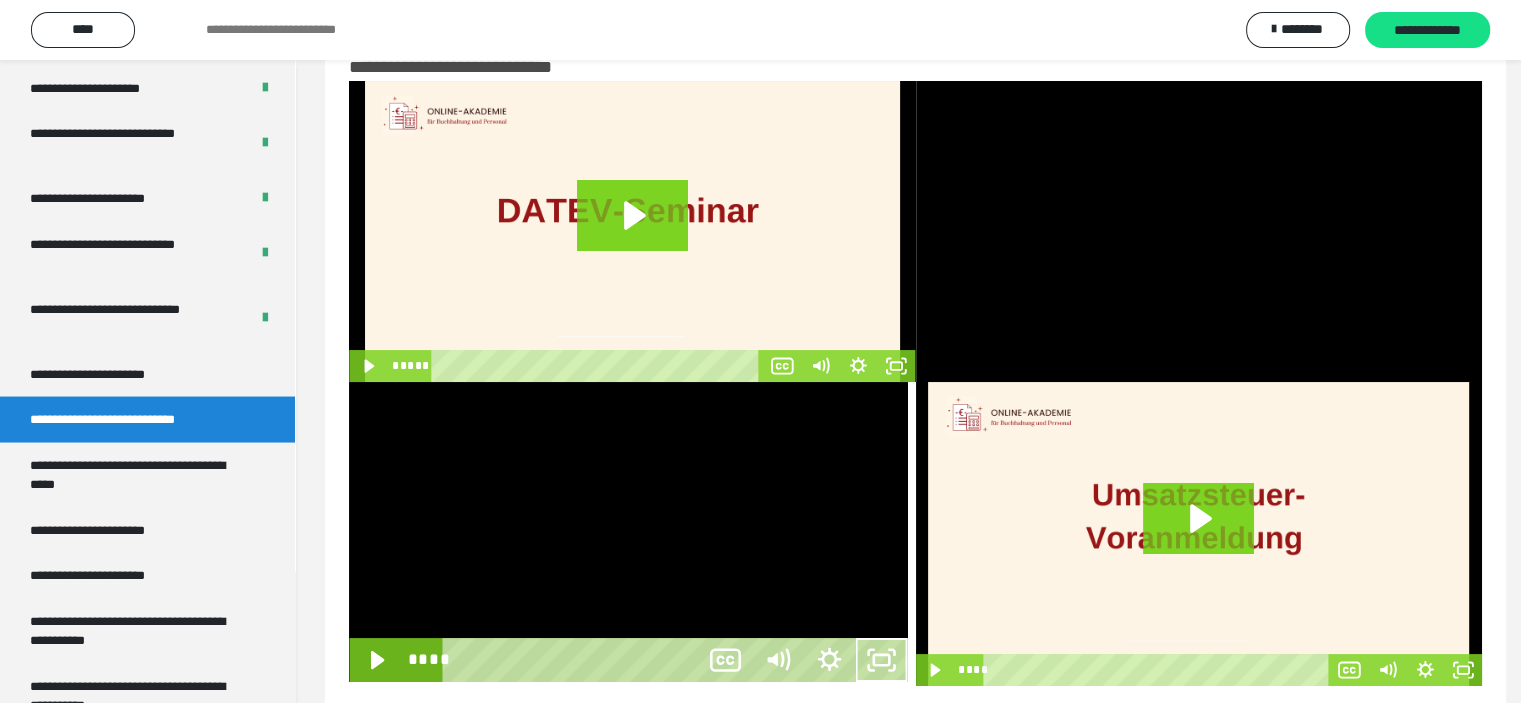scroll, scrollTop: 3804, scrollLeft: 0, axis: vertical 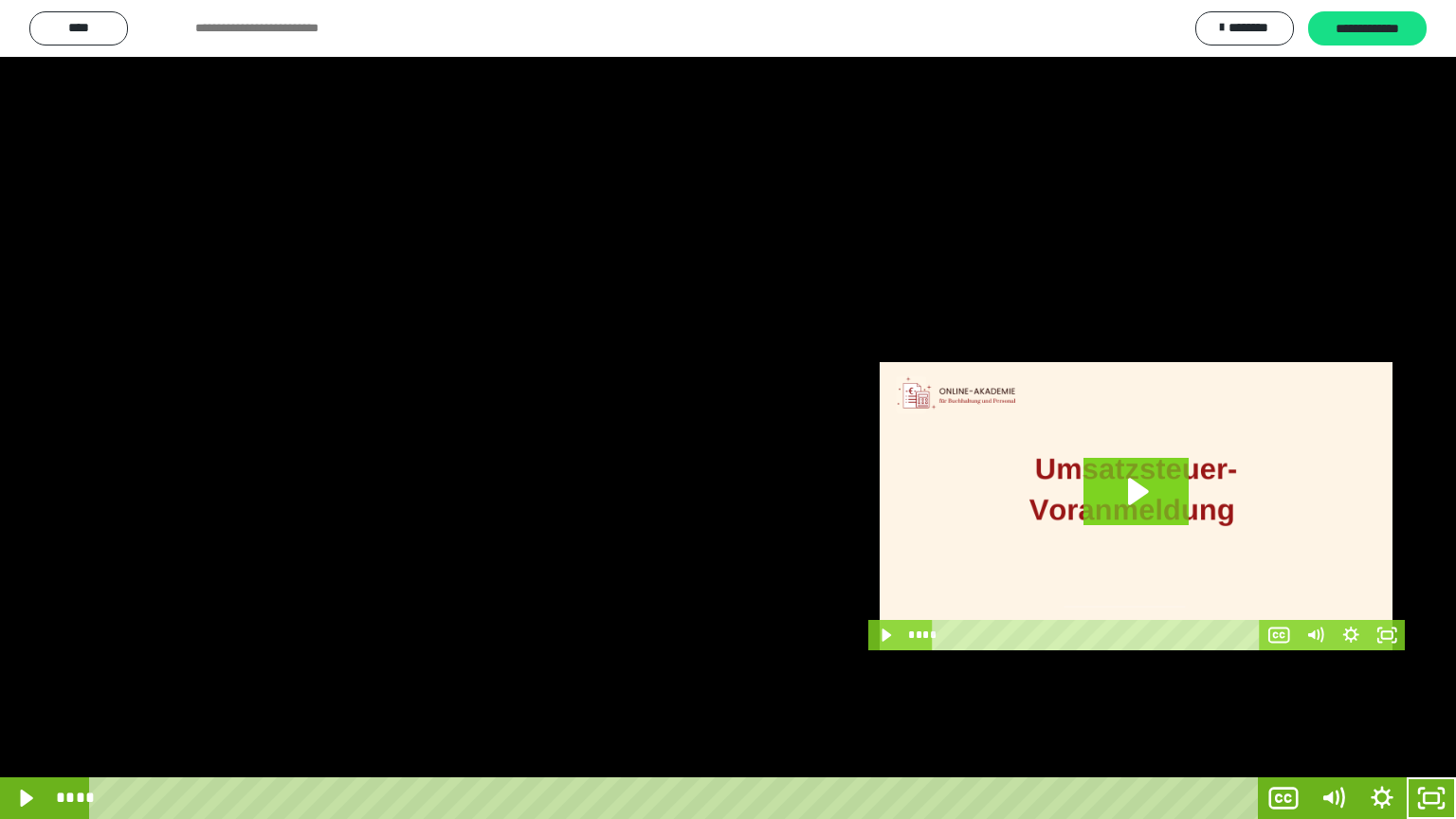 click at bounding box center [728, 410] 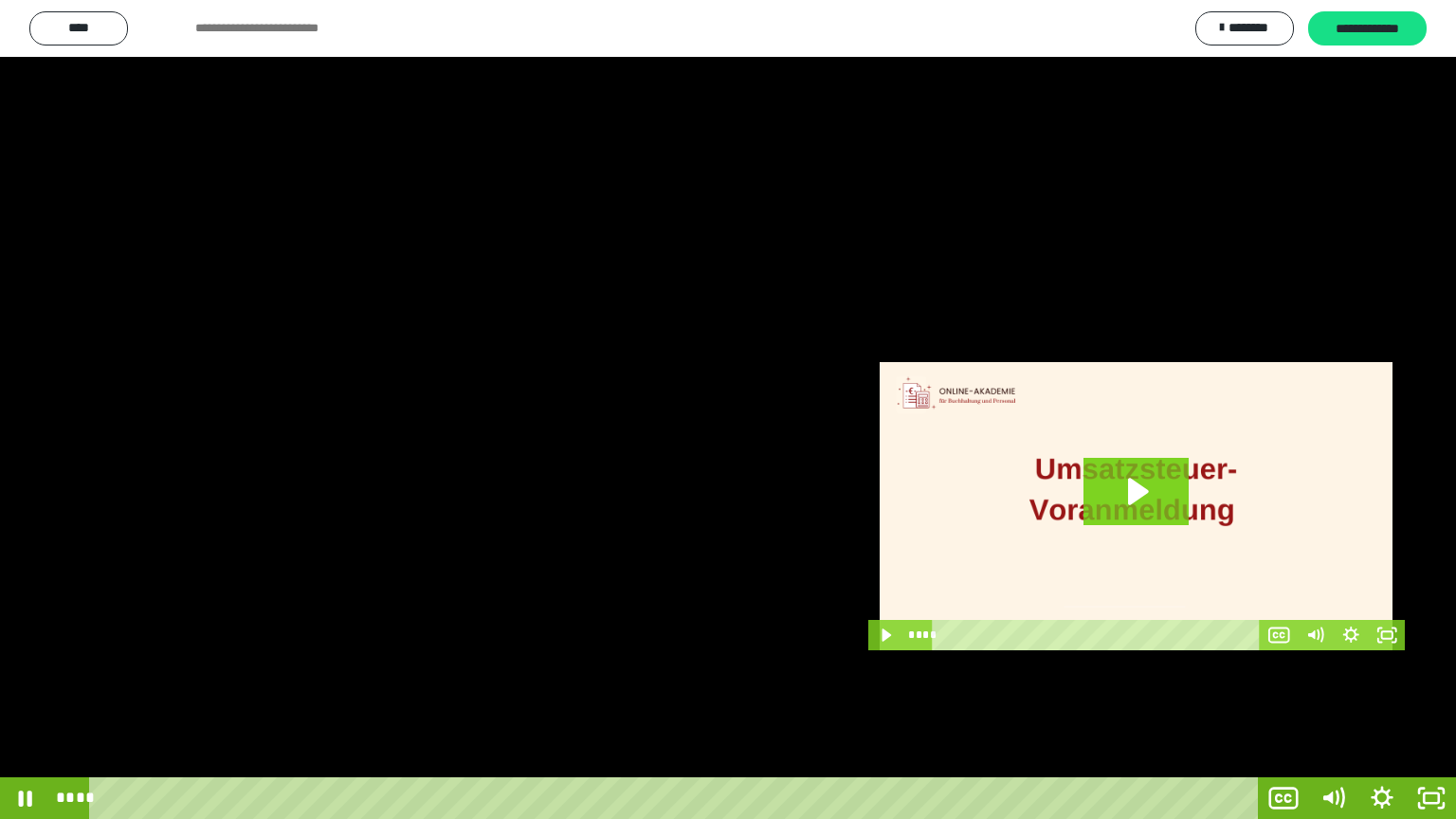 click at bounding box center (728, 410) 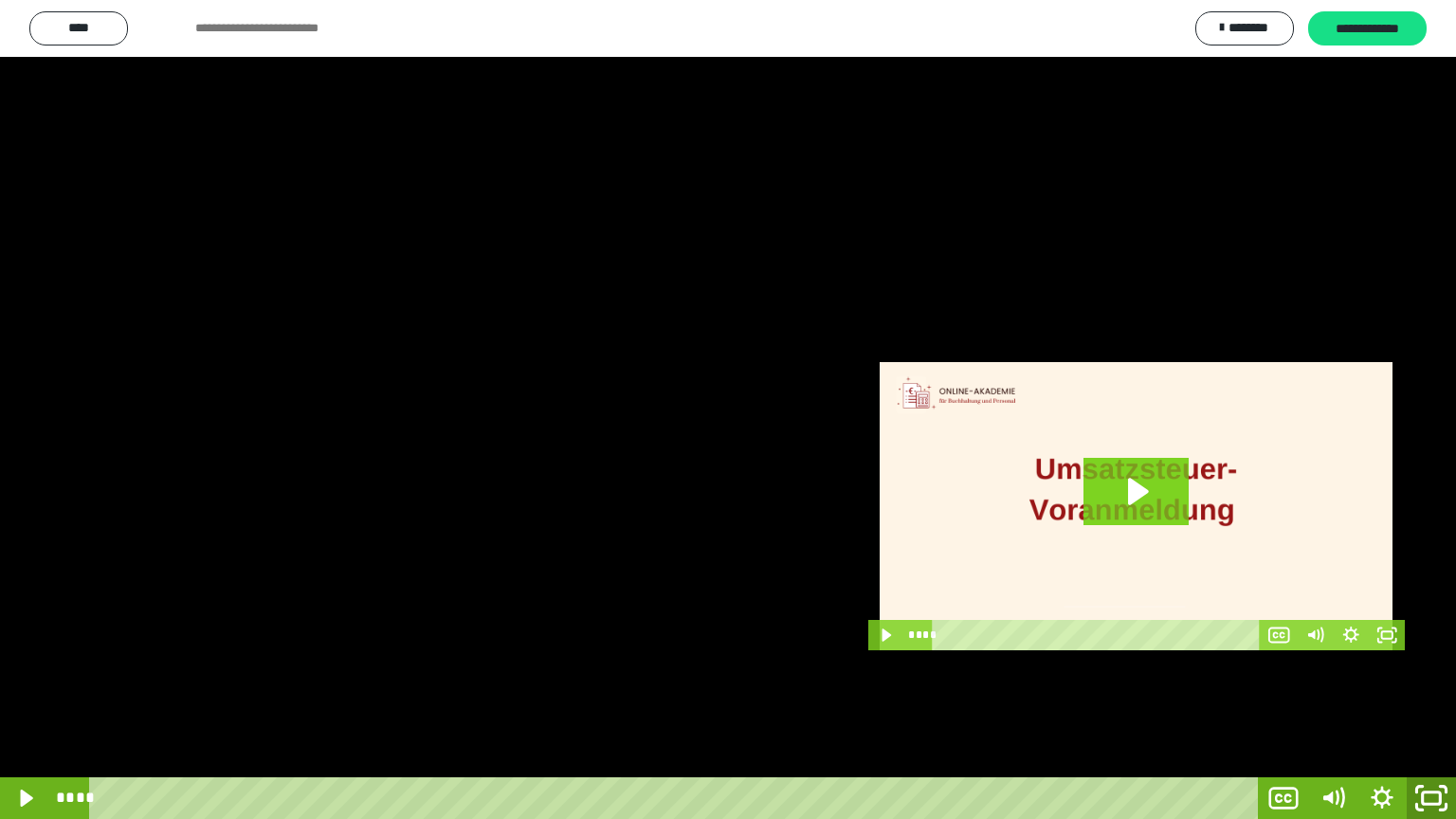click 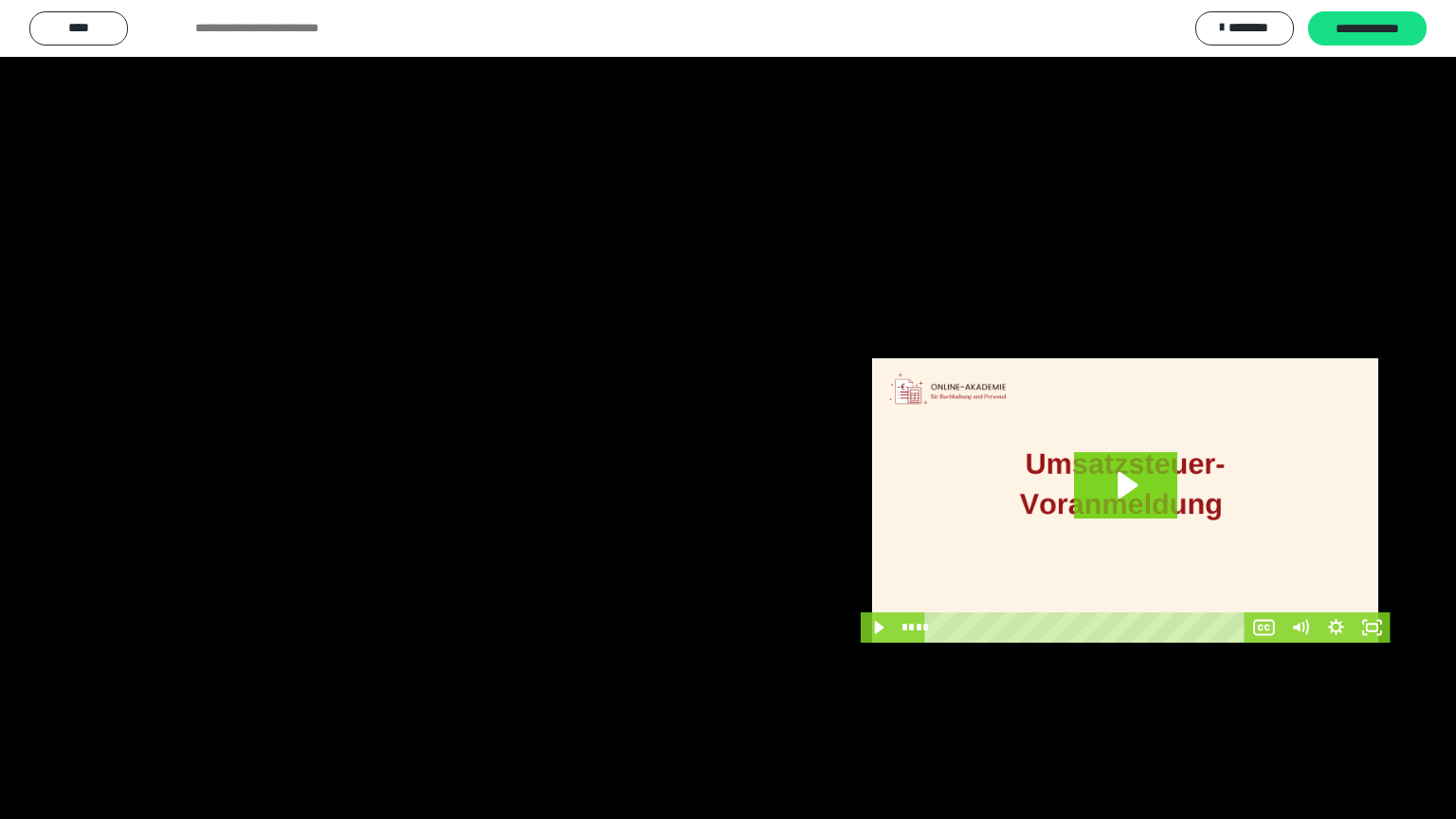 scroll, scrollTop: 3758, scrollLeft: 0, axis: vertical 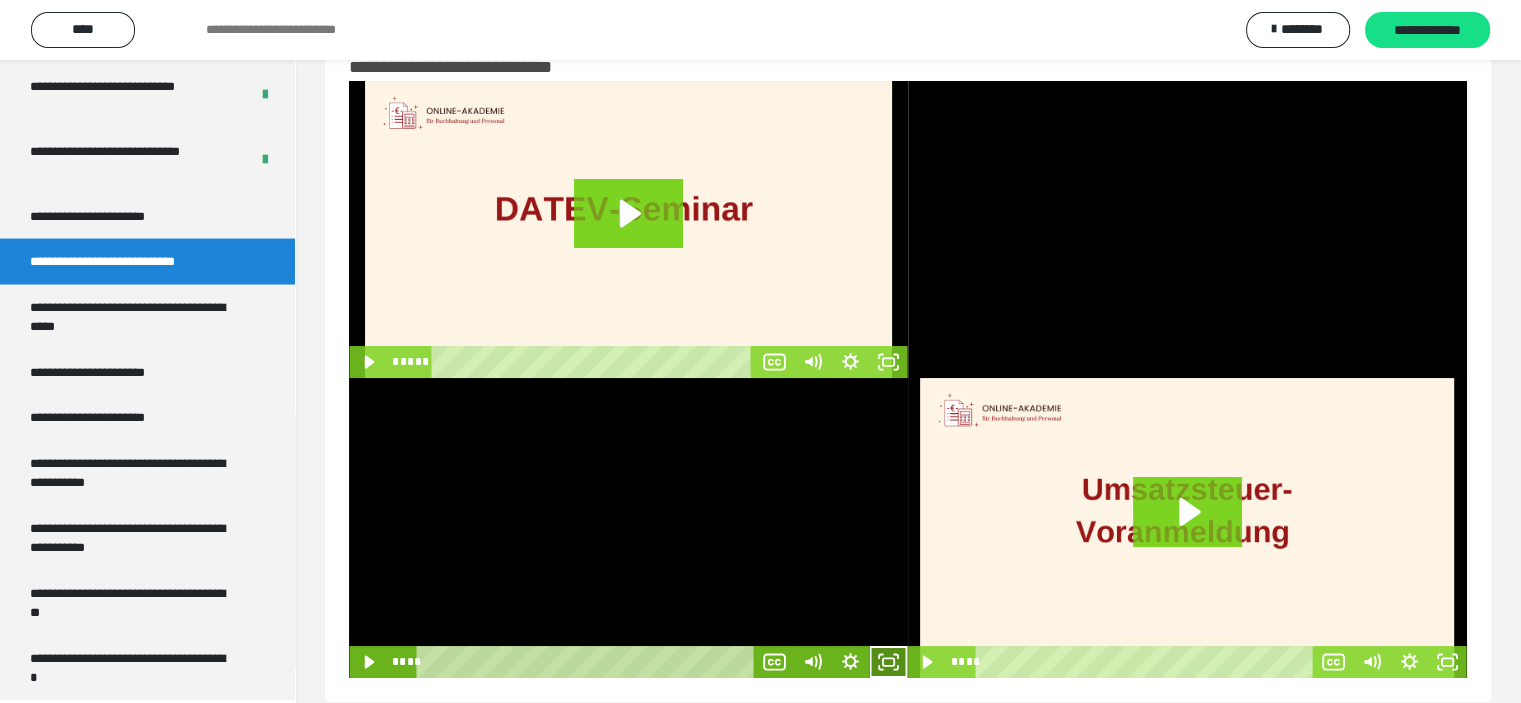 click 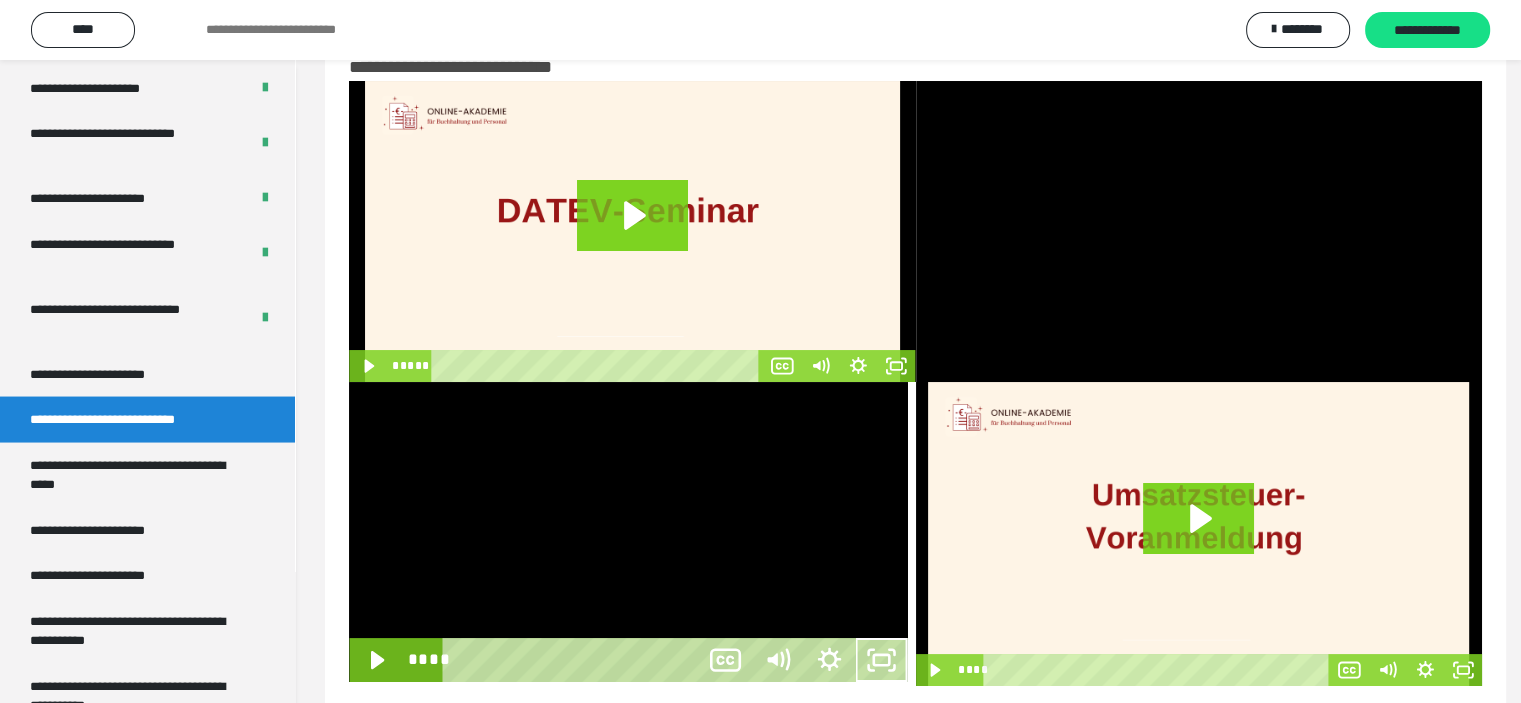 scroll, scrollTop: 3804, scrollLeft: 0, axis: vertical 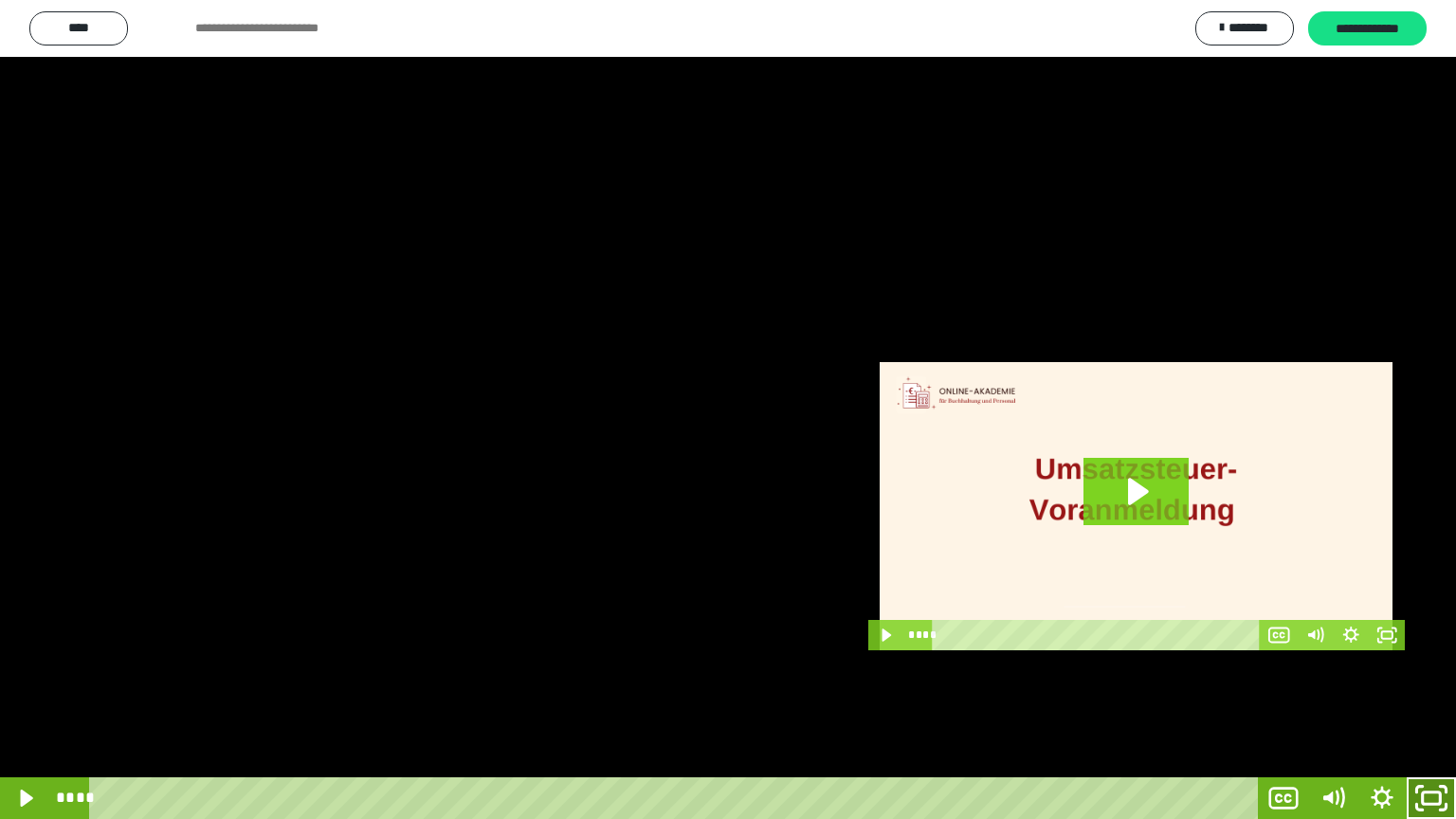 click 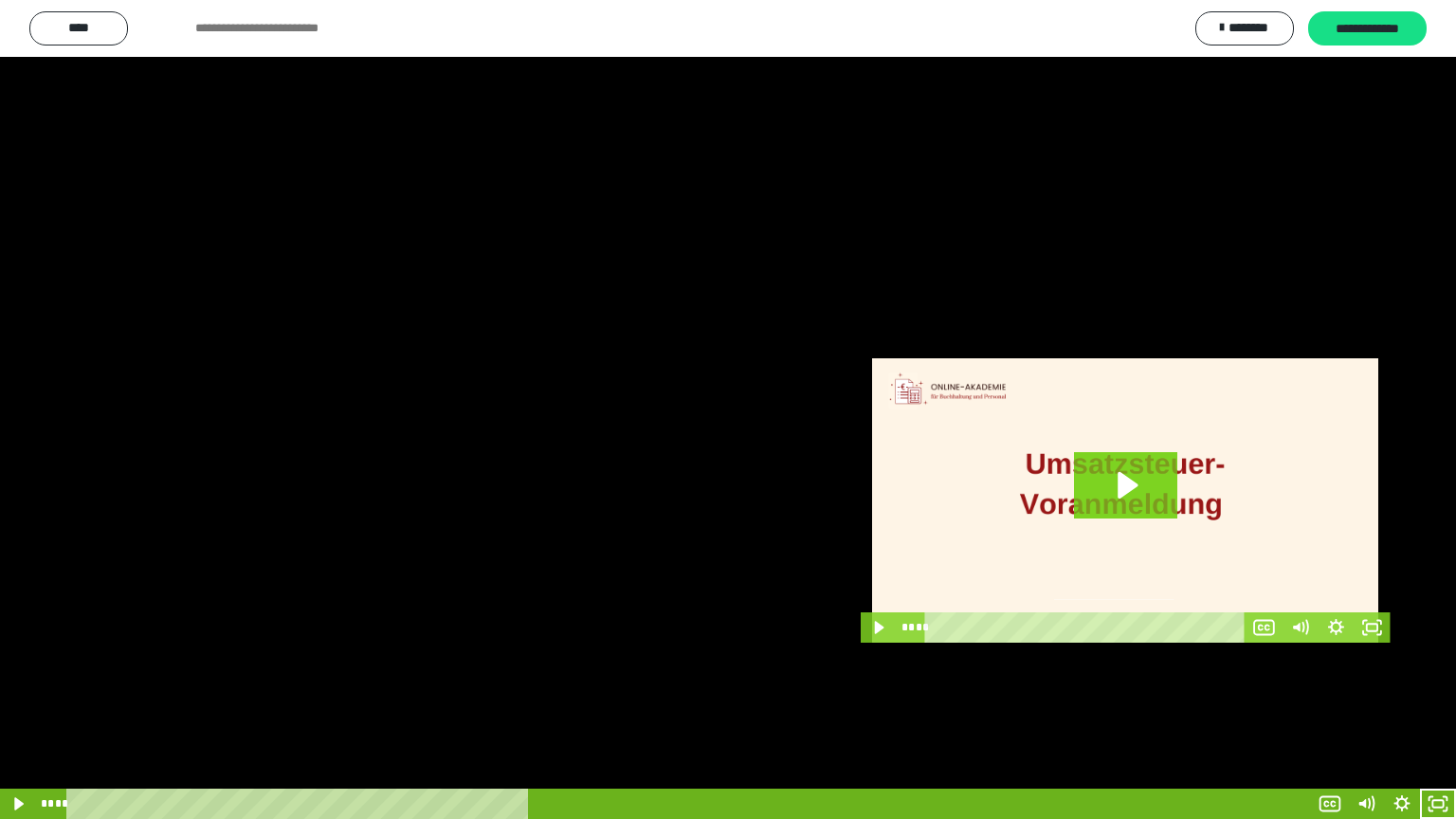 scroll, scrollTop: 3758, scrollLeft: 0, axis: vertical 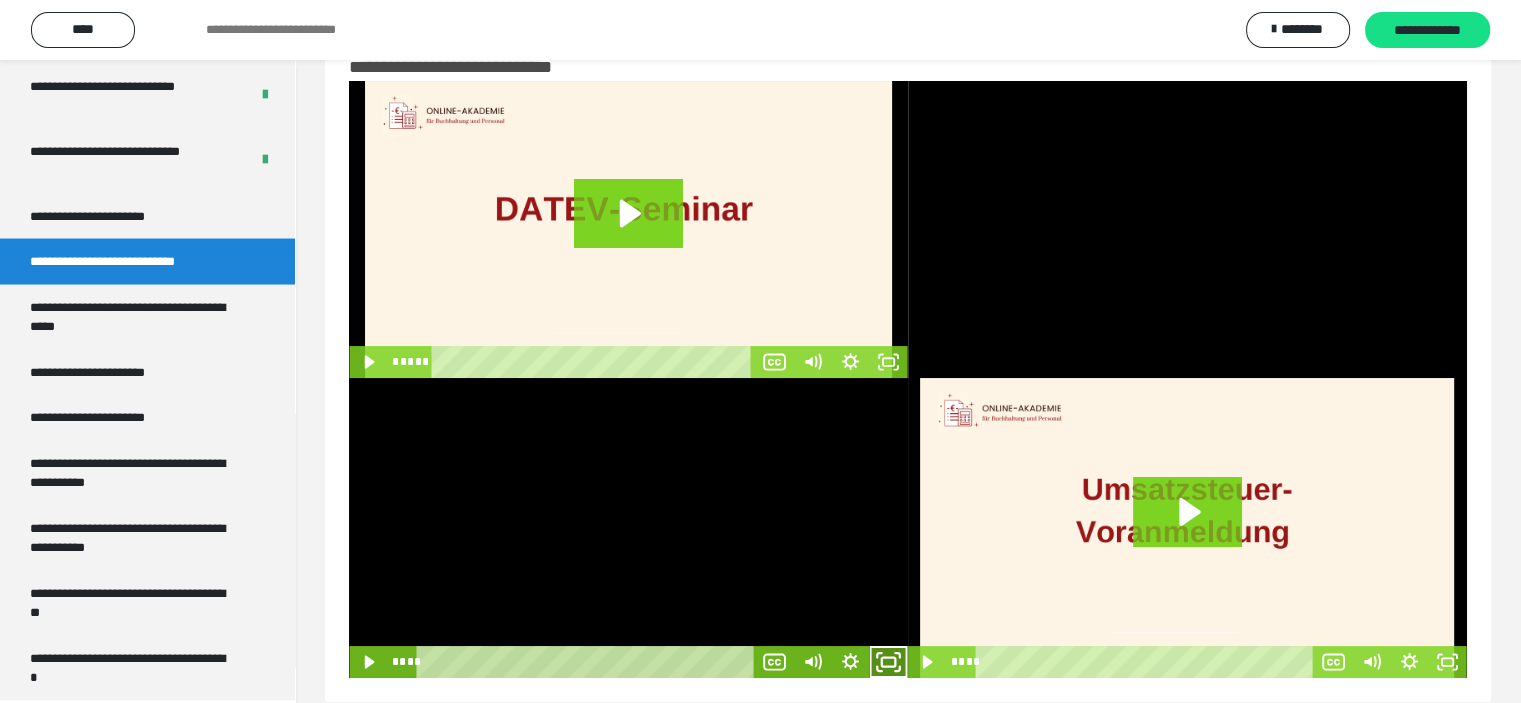 click 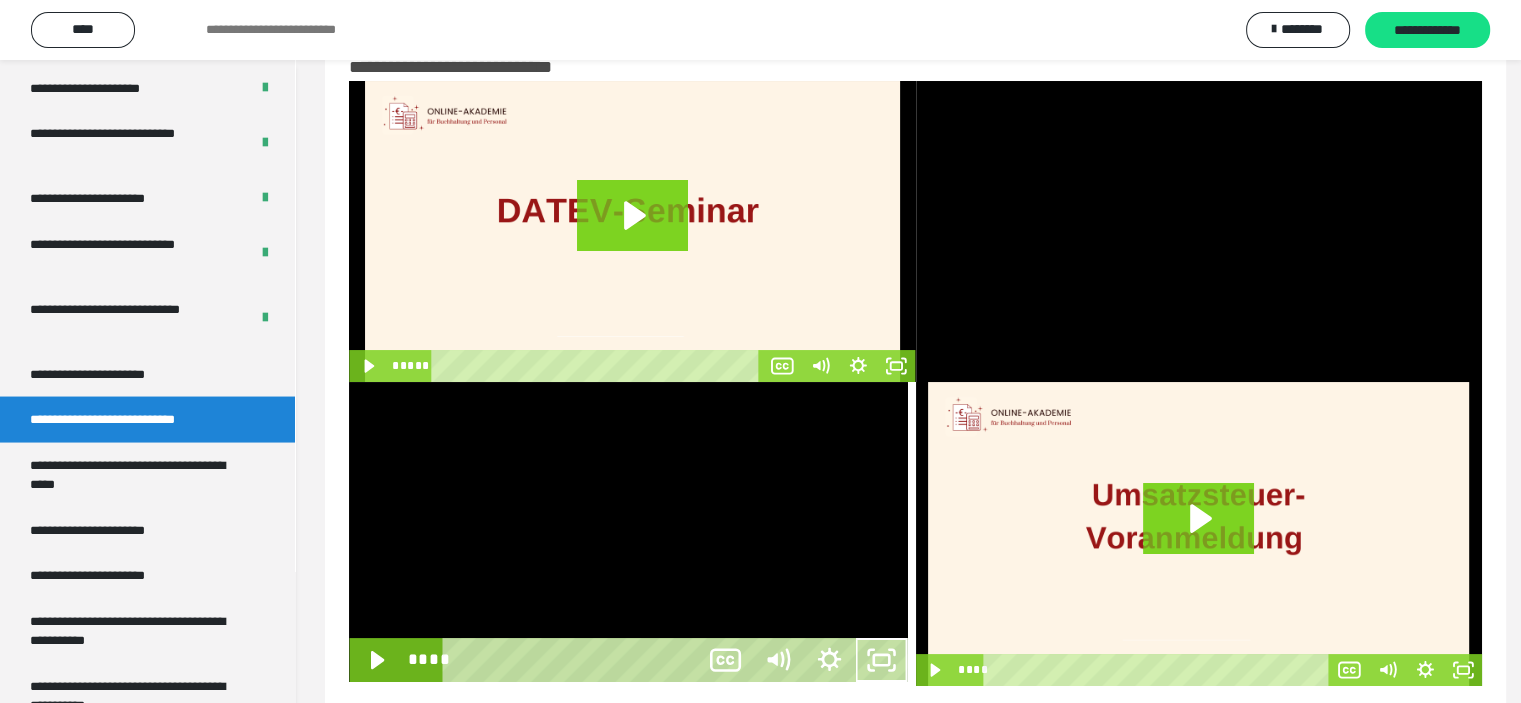 scroll, scrollTop: 3804, scrollLeft: 0, axis: vertical 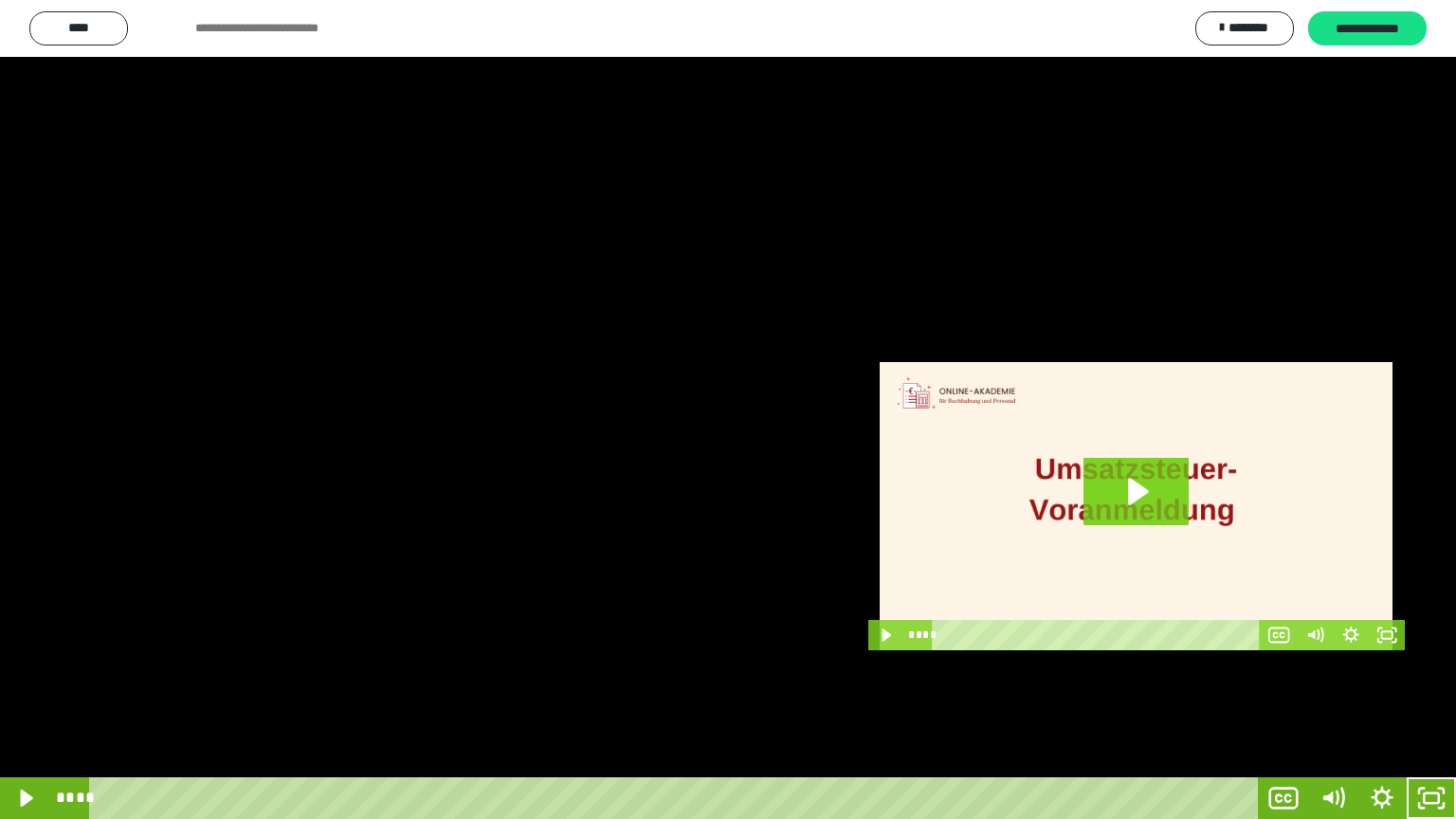 click at bounding box center [728, 410] 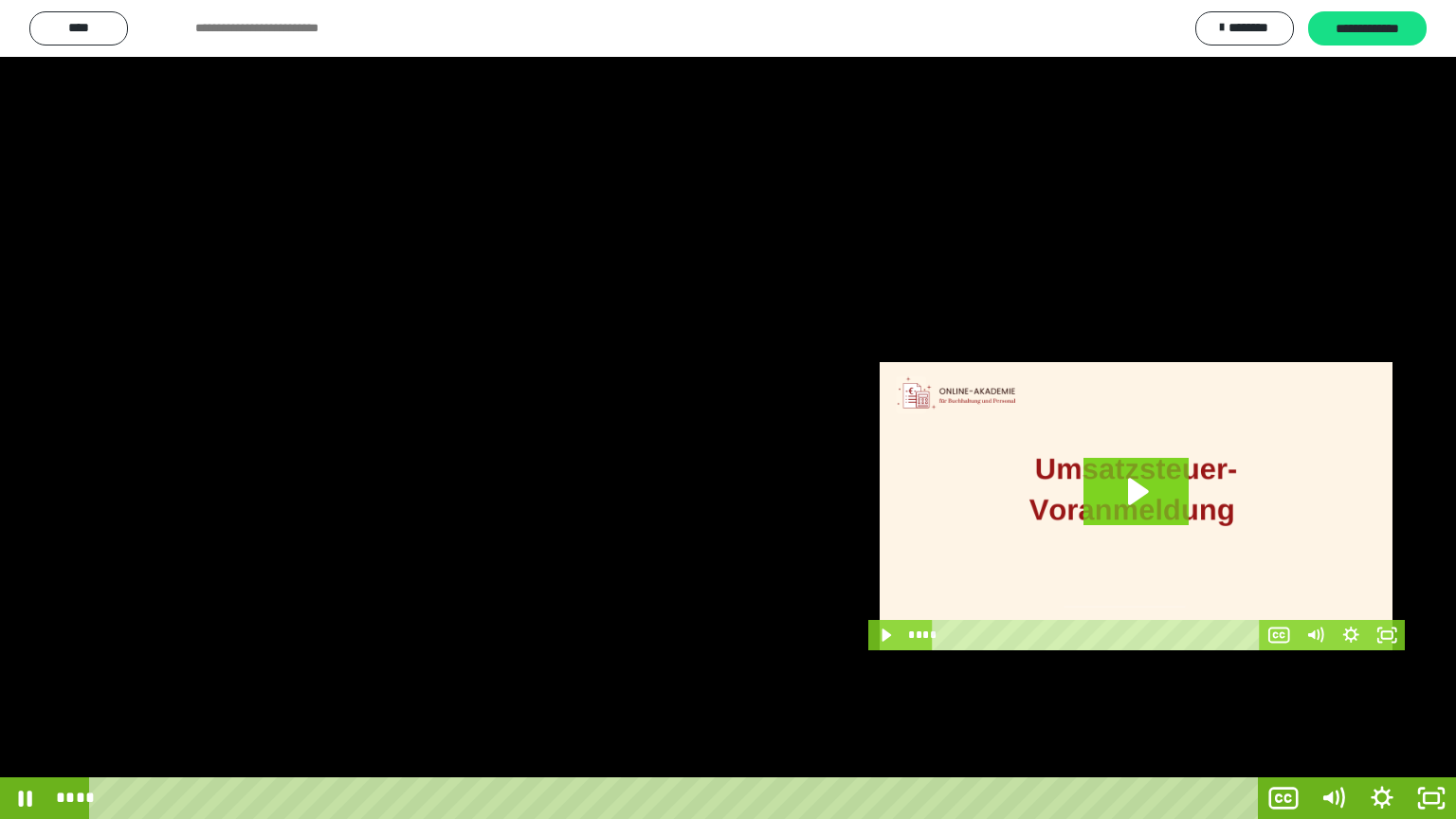 click at bounding box center [728, 410] 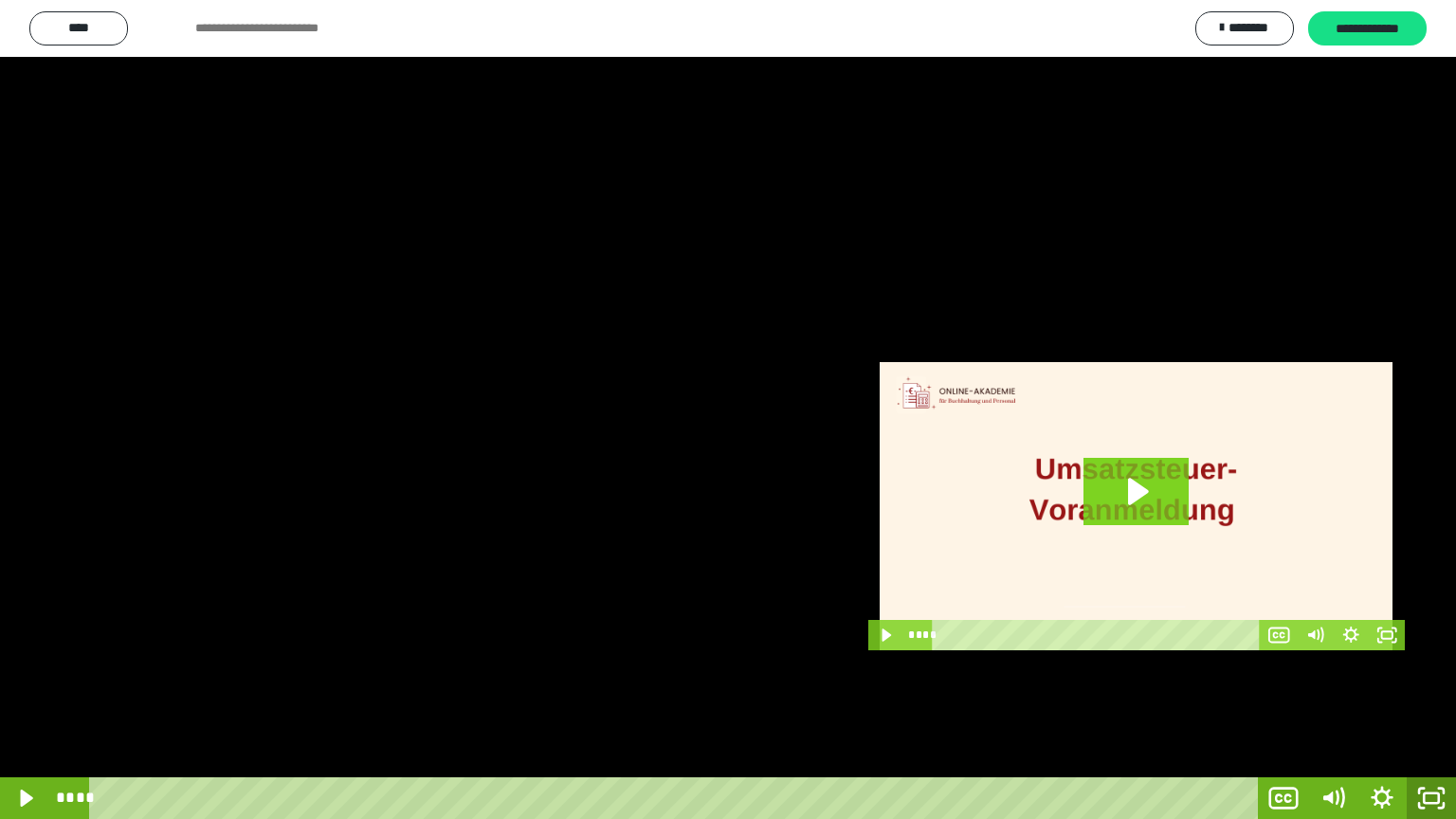 click 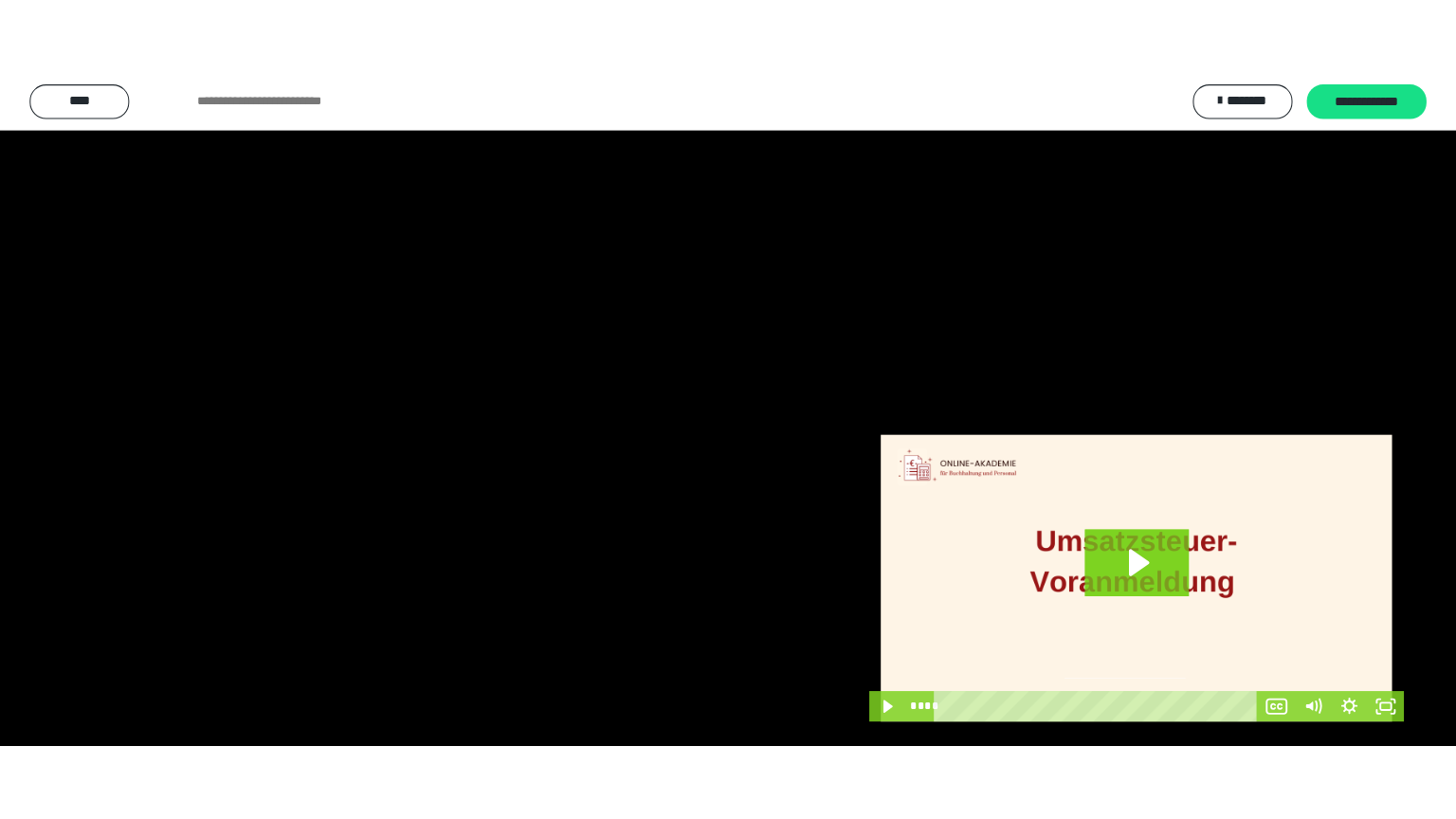 scroll, scrollTop: 3758, scrollLeft: 0, axis: vertical 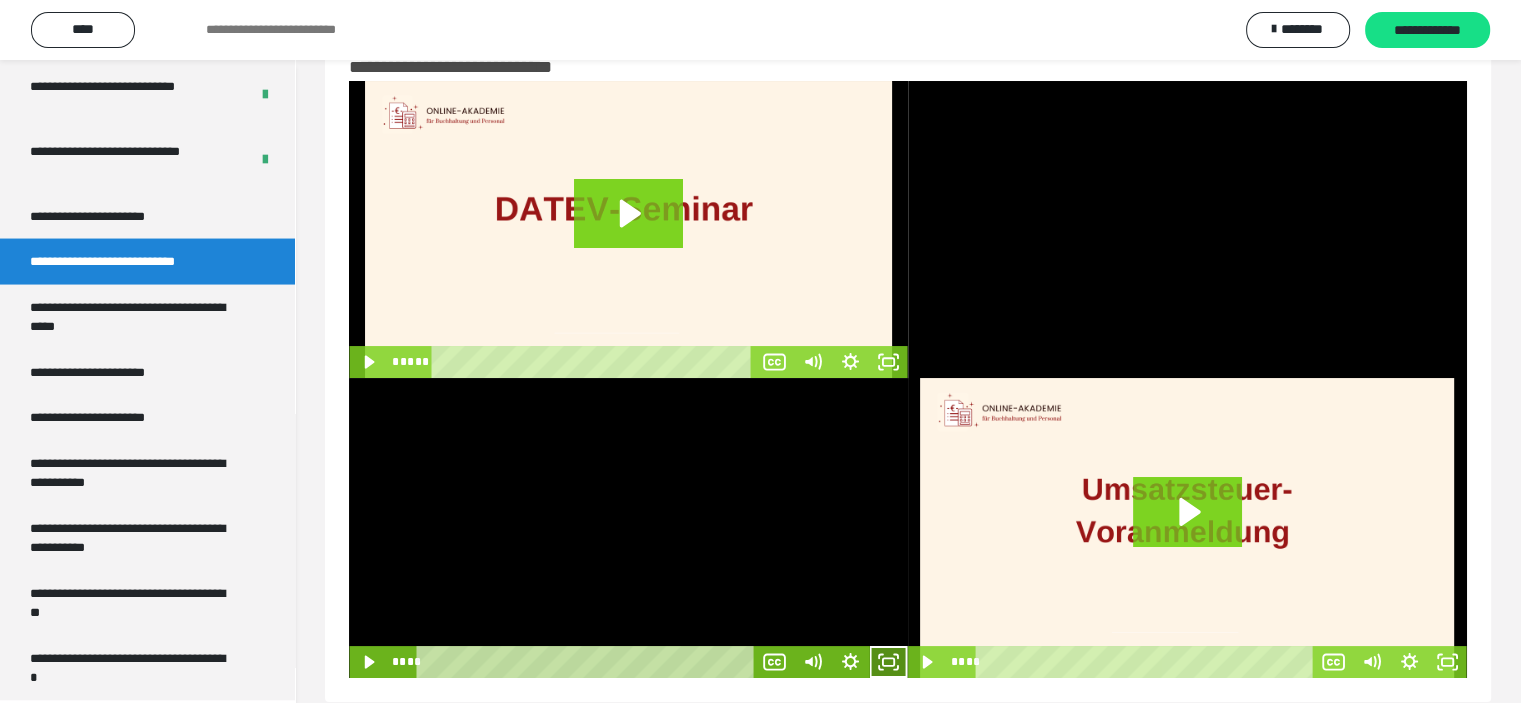 click 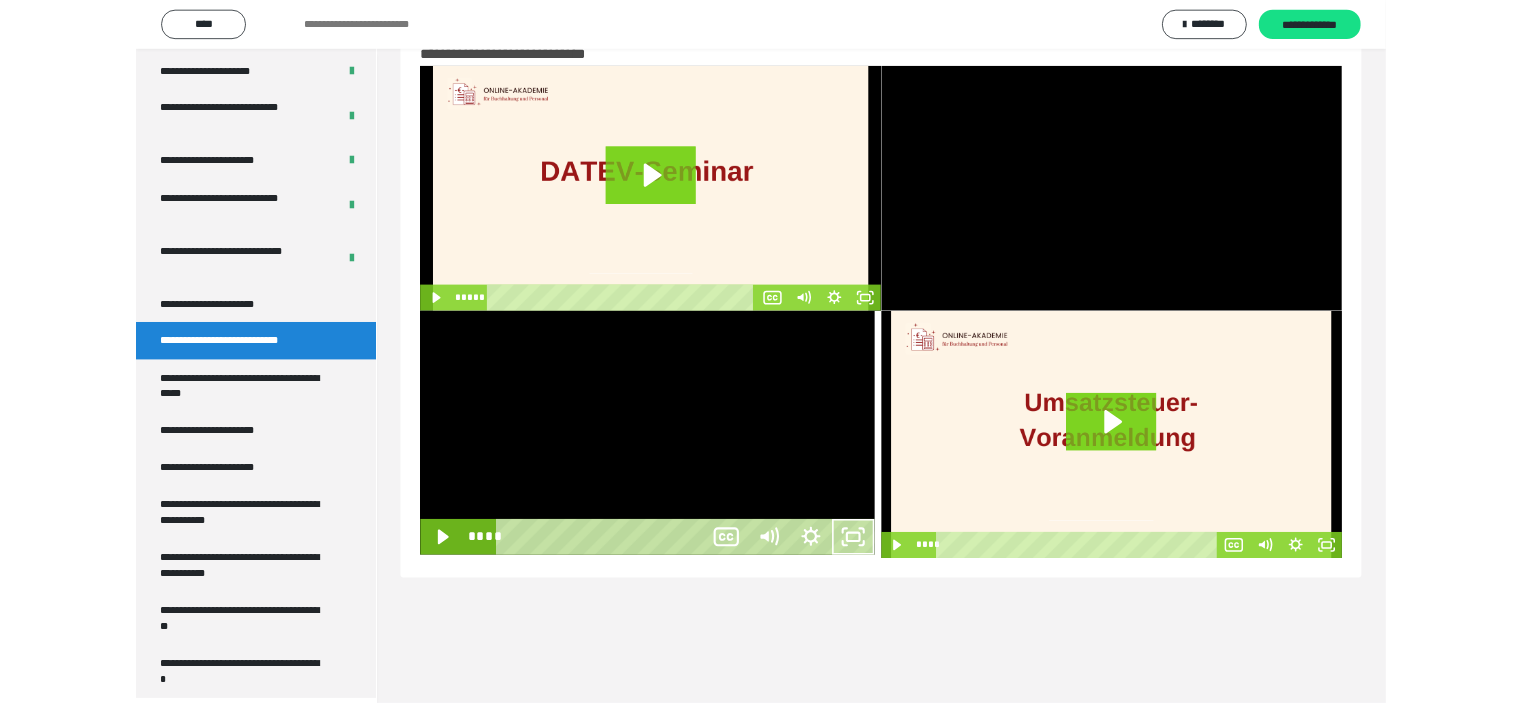 scroll, scrollTop: 3804, scrollLeft: 0, axis: vertical 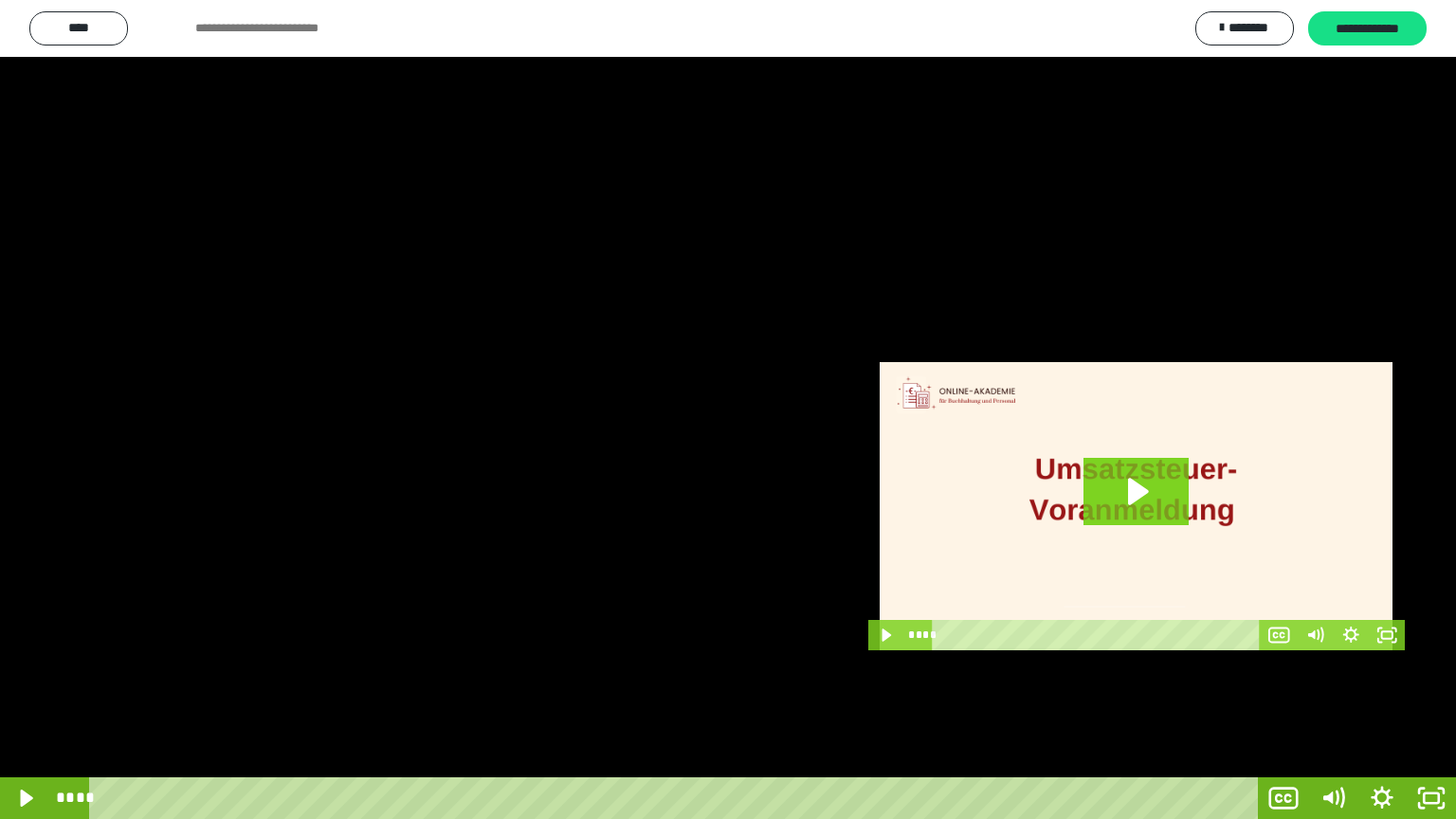 click at bounding box center (728, 410) 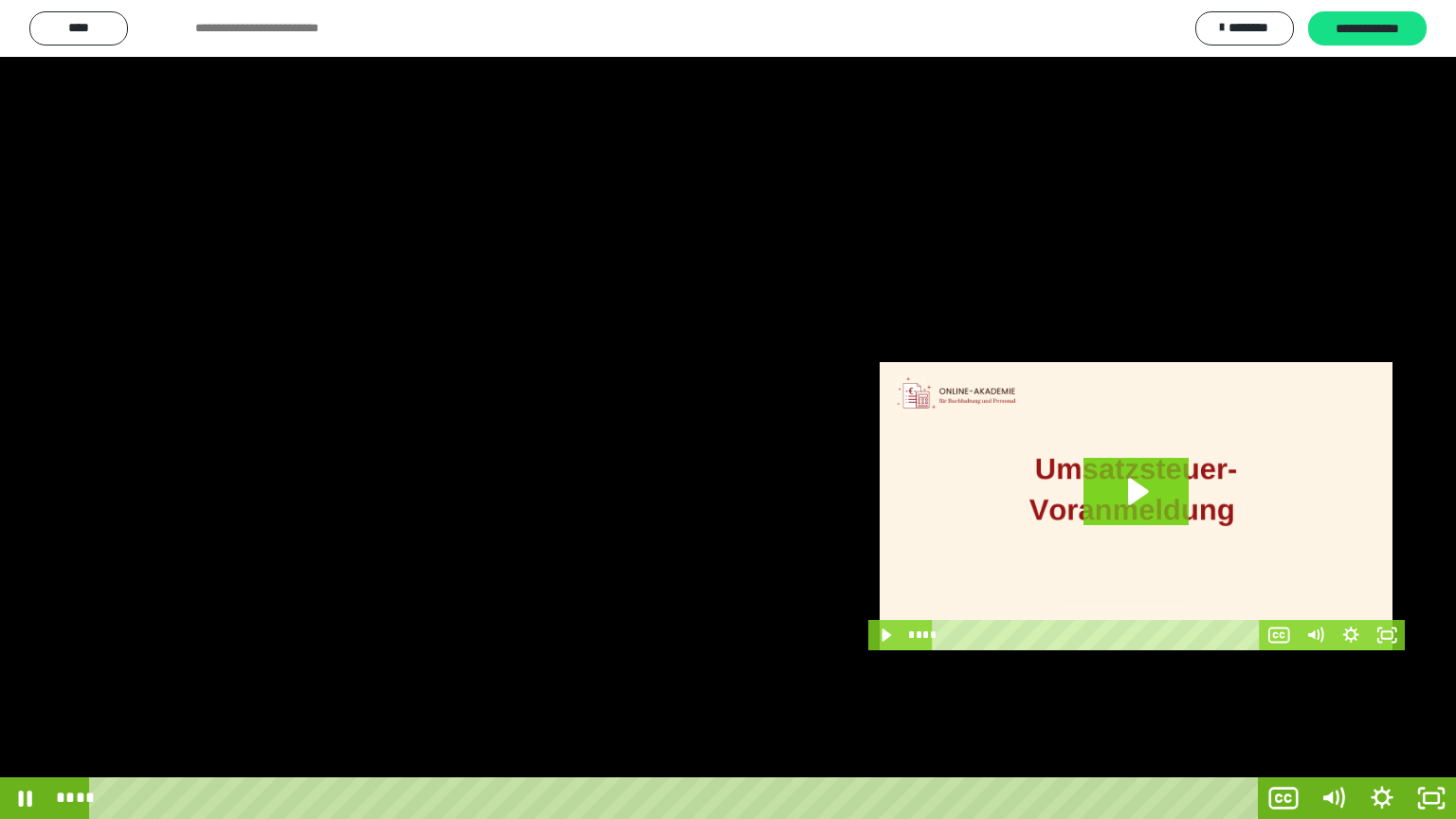 click at bounding box center [728, 410] 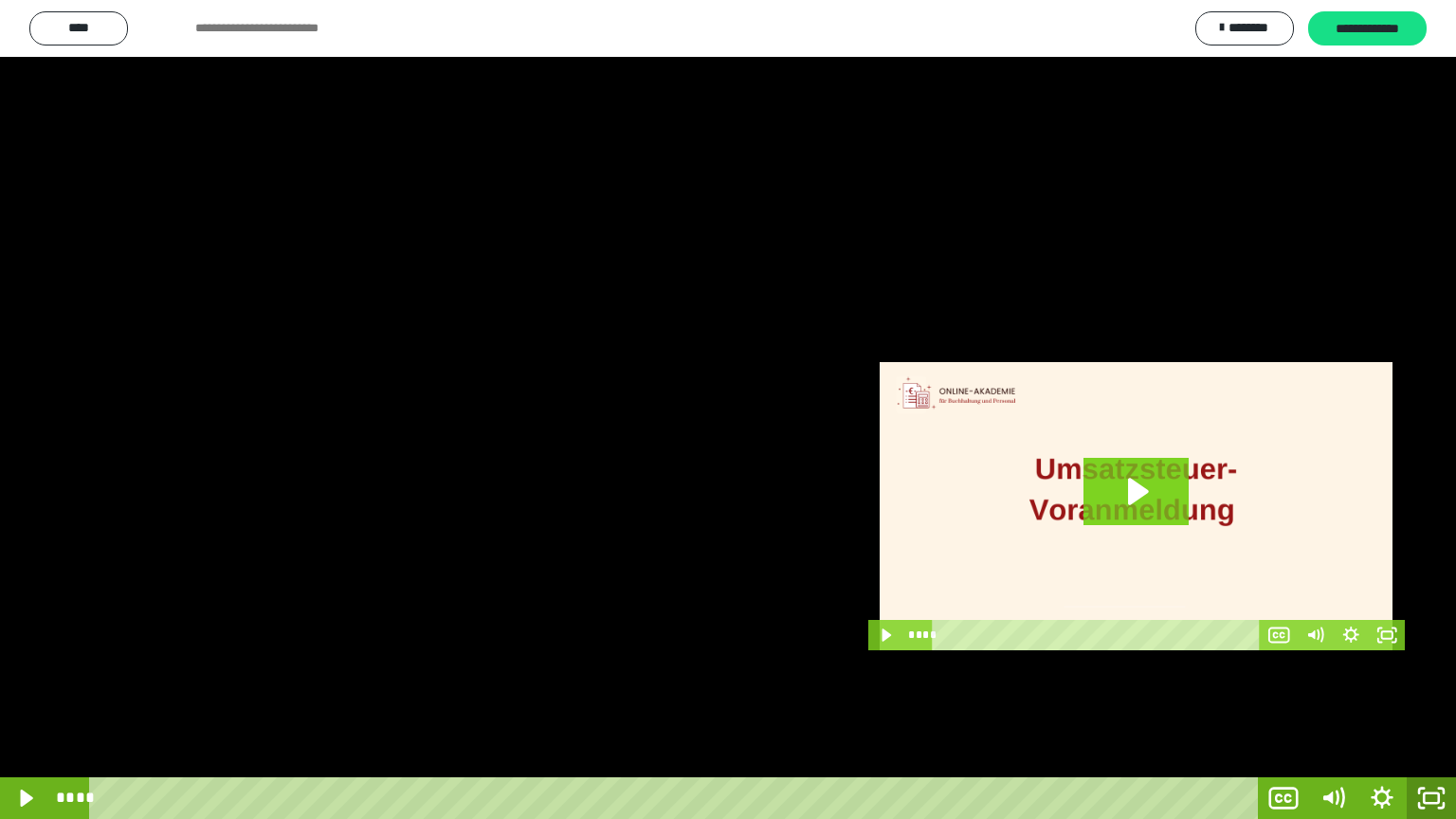 click 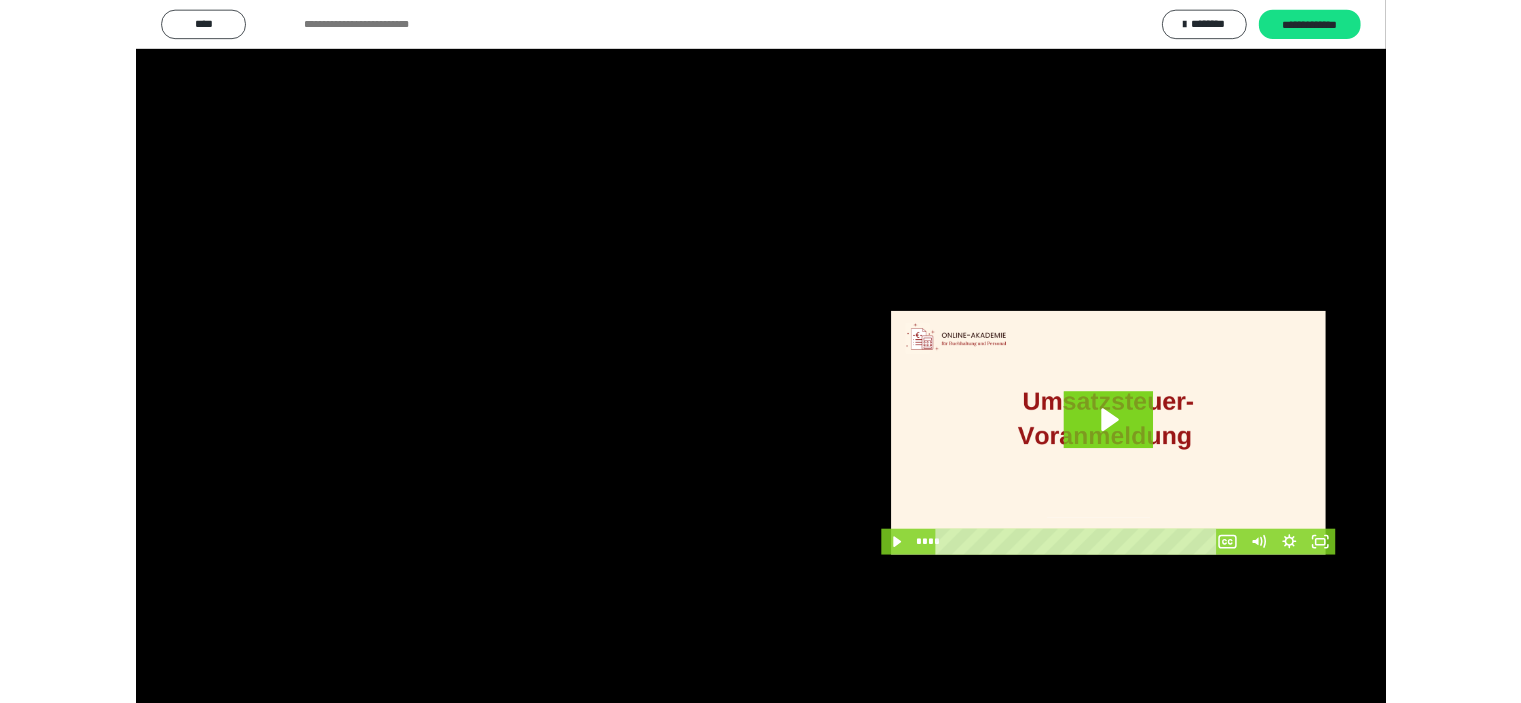 scroll, scrollTop: 3964, scrollLeft: 0, axis: vertical 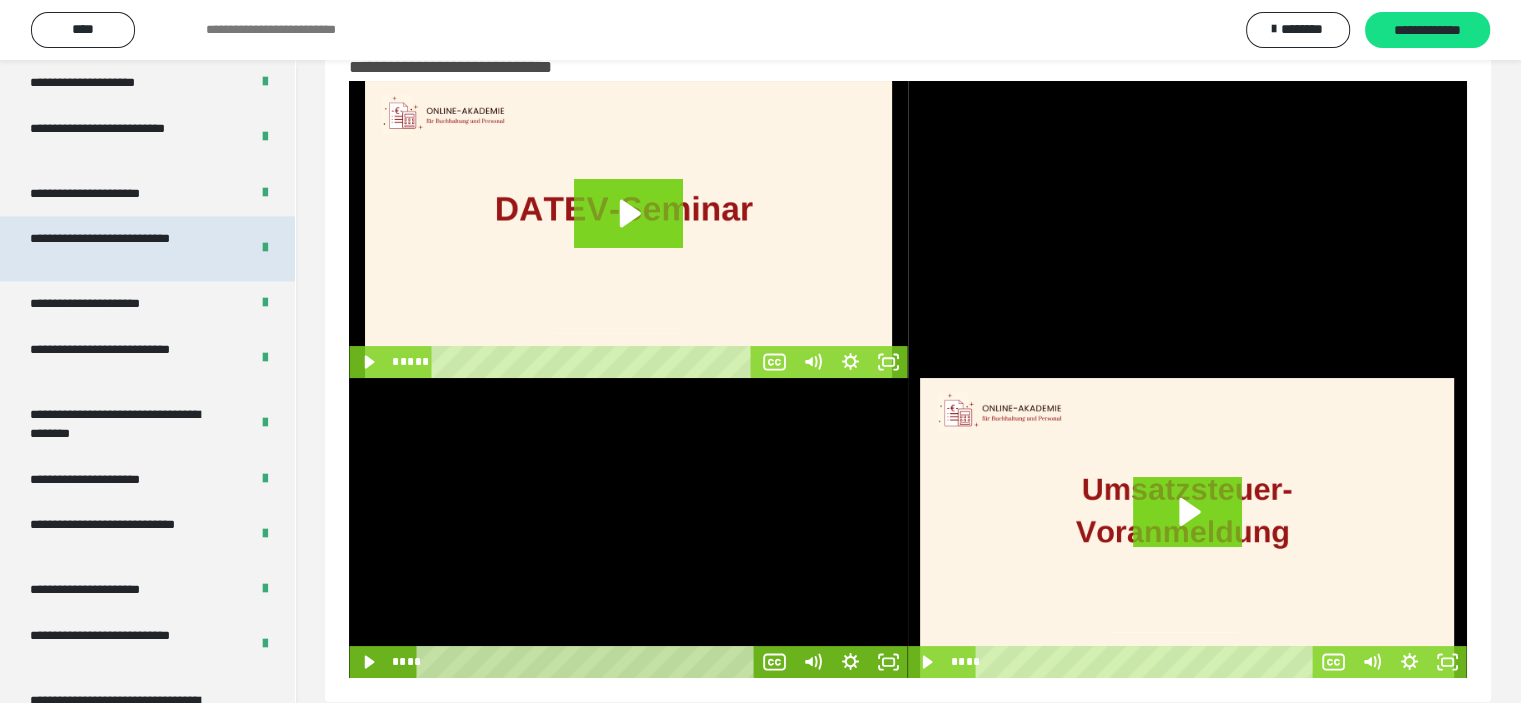 click on "**********" at bounding box center (124, 248) 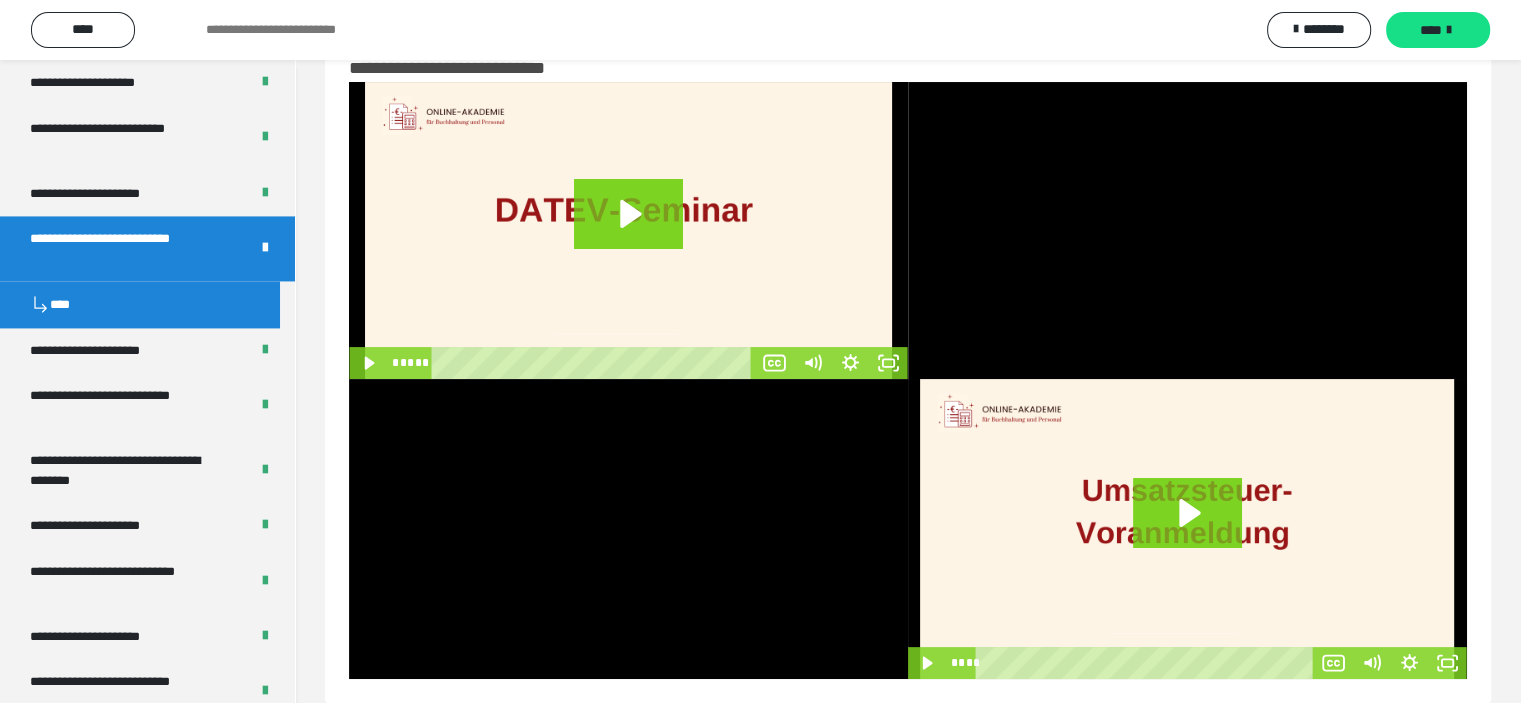 scroll, scrollTop: 60, scrollLeft: 0, axis: vertical 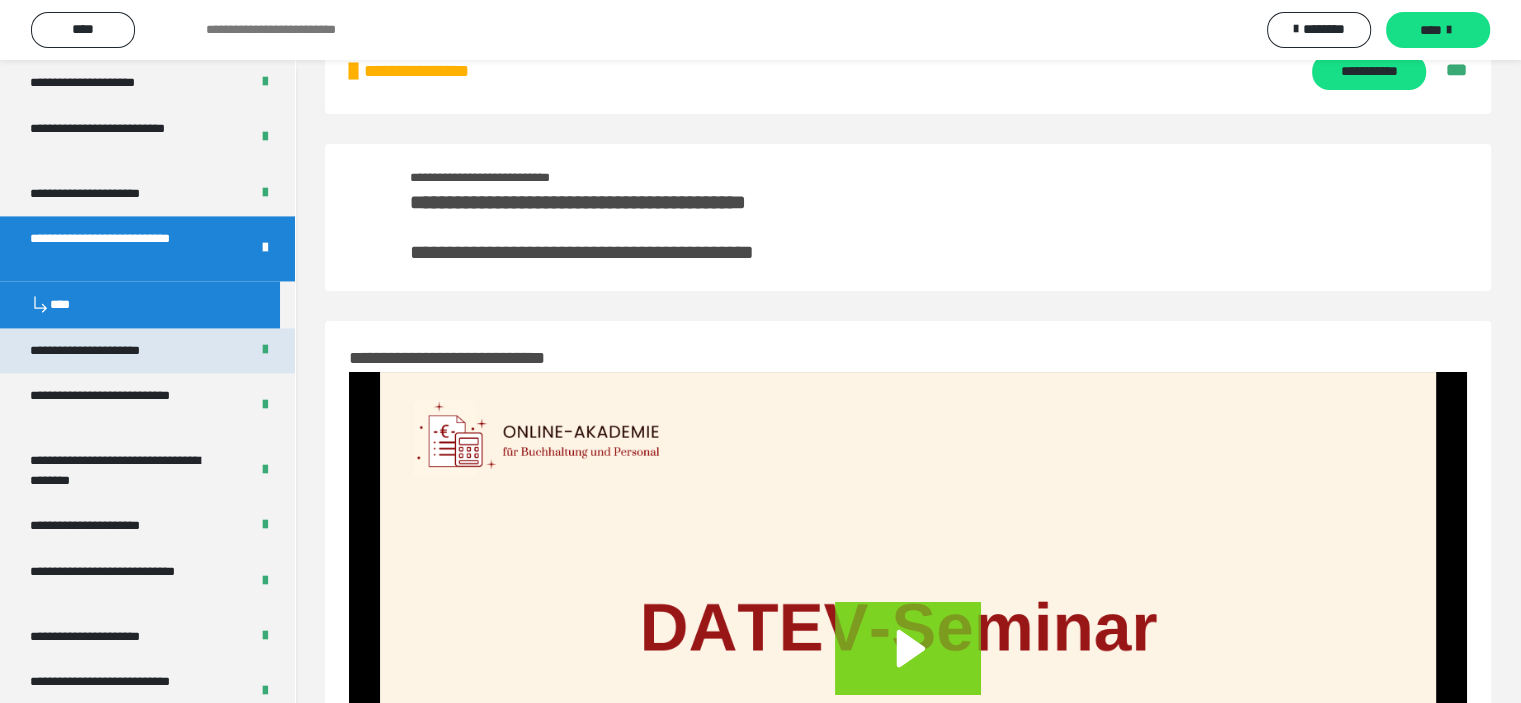 click on "**********" at bounding box center (107, 351) 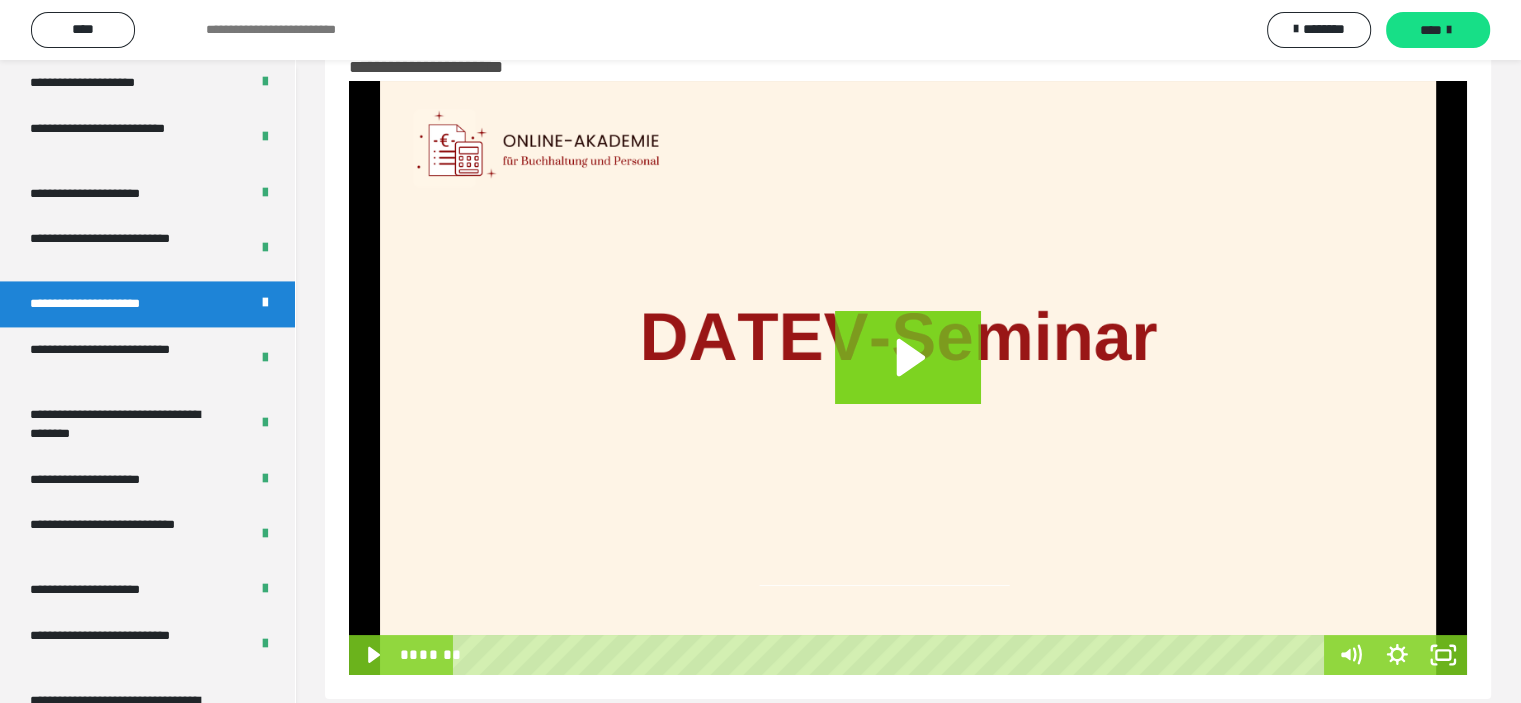 scroll, scrollTop: 0, scrollLeft: 0, axis: both 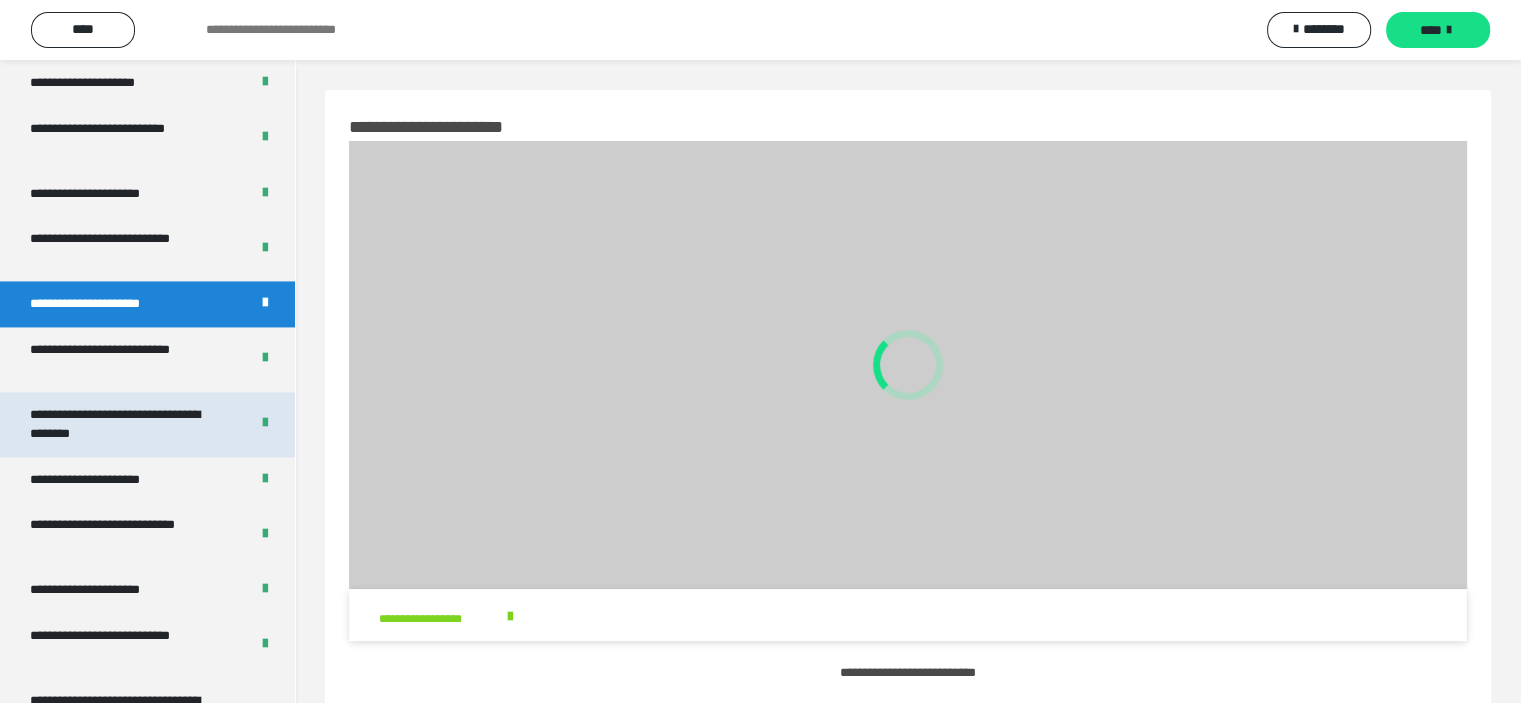 click on "**********" at bounding box center [124, 424] 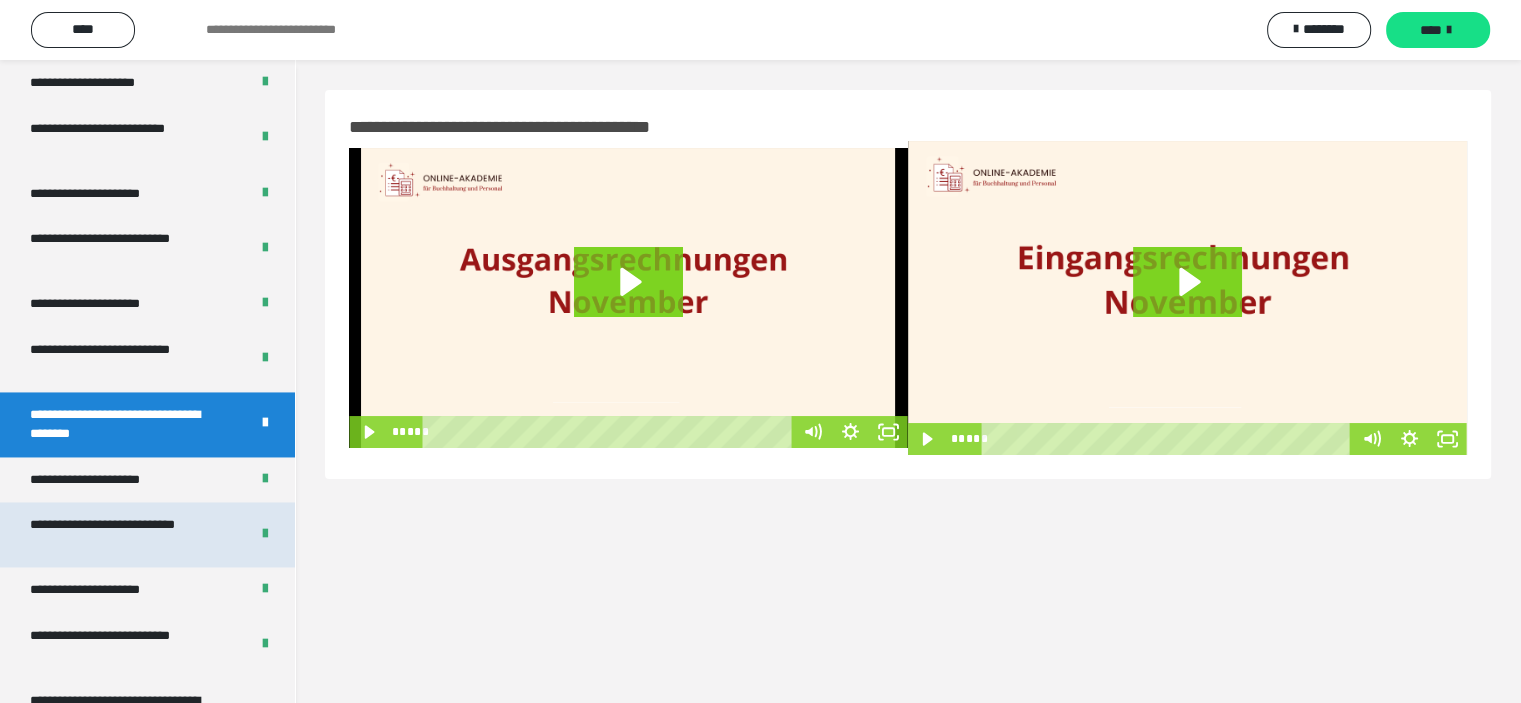 click on "**********" at bounding box center [124, 534] 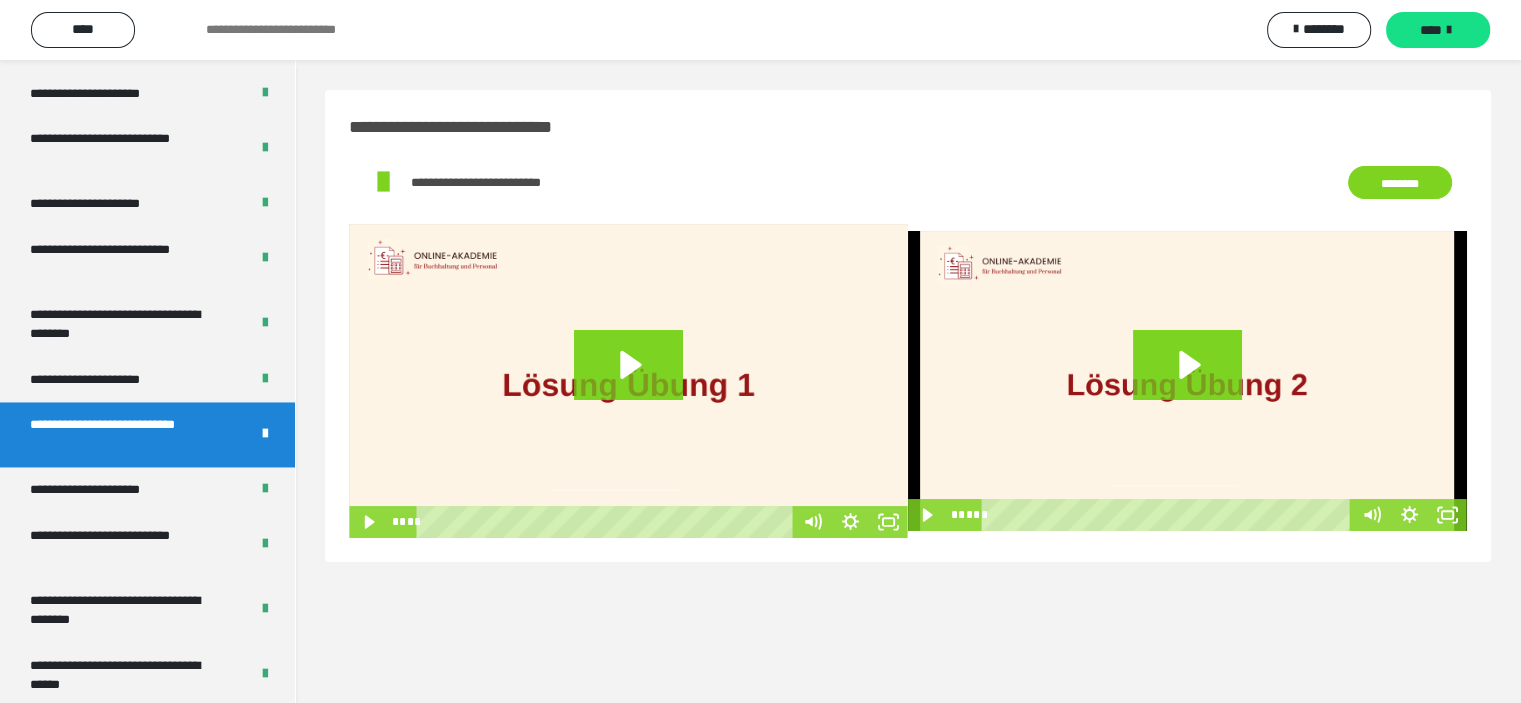 scroll, scrollTop: 3264, scrollLeft: 0, axis: vertical 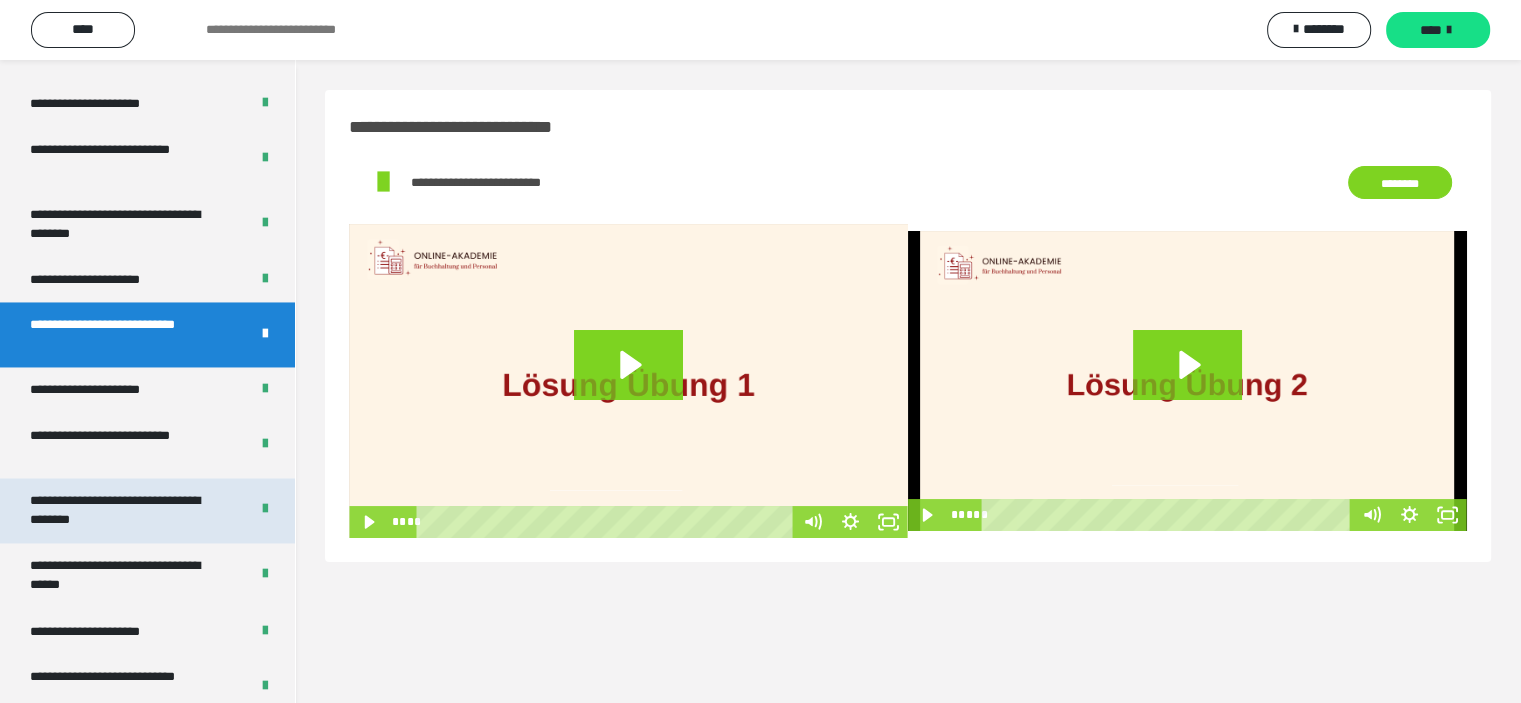 click on "**********" at bounding box center (124, 510) 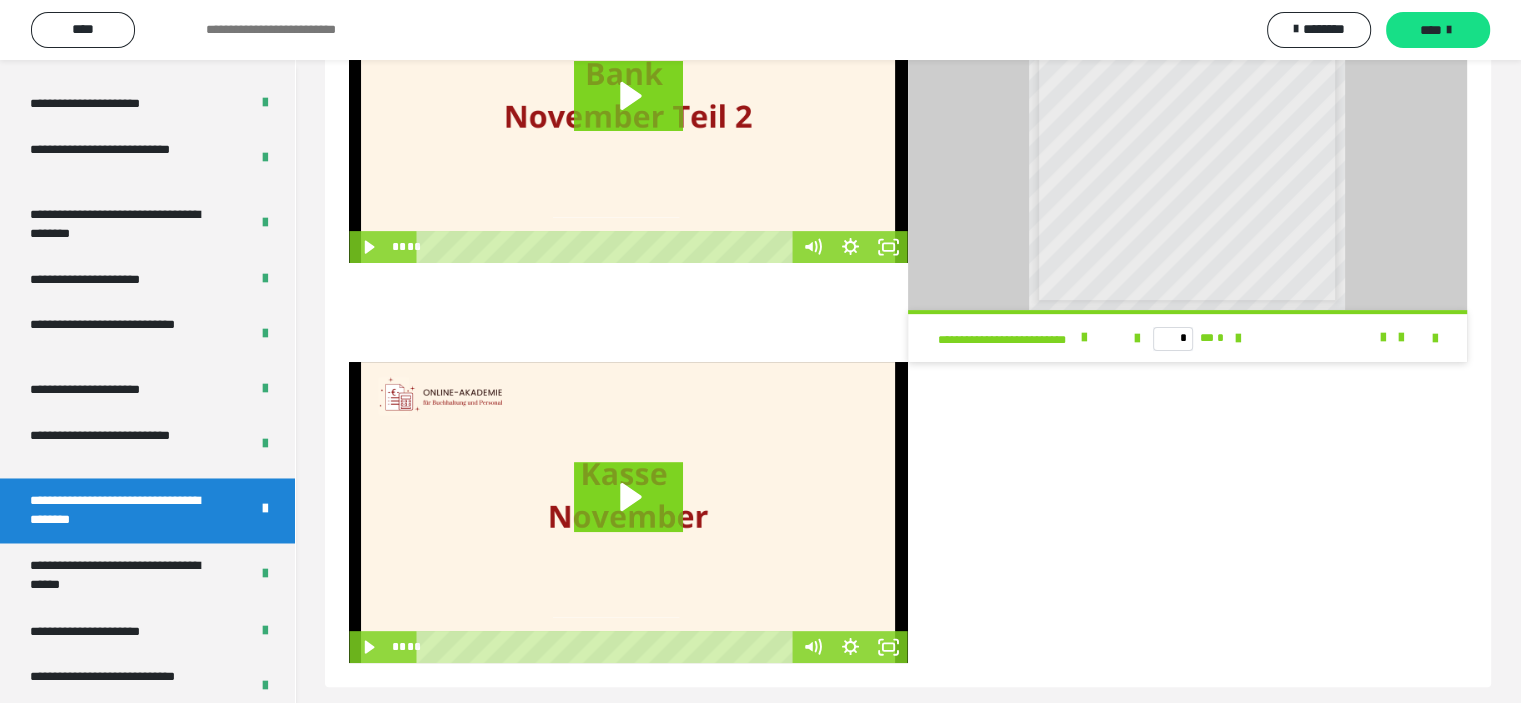 scroll, scrollTop: 592, scrollLeft: 0, axis: vertical 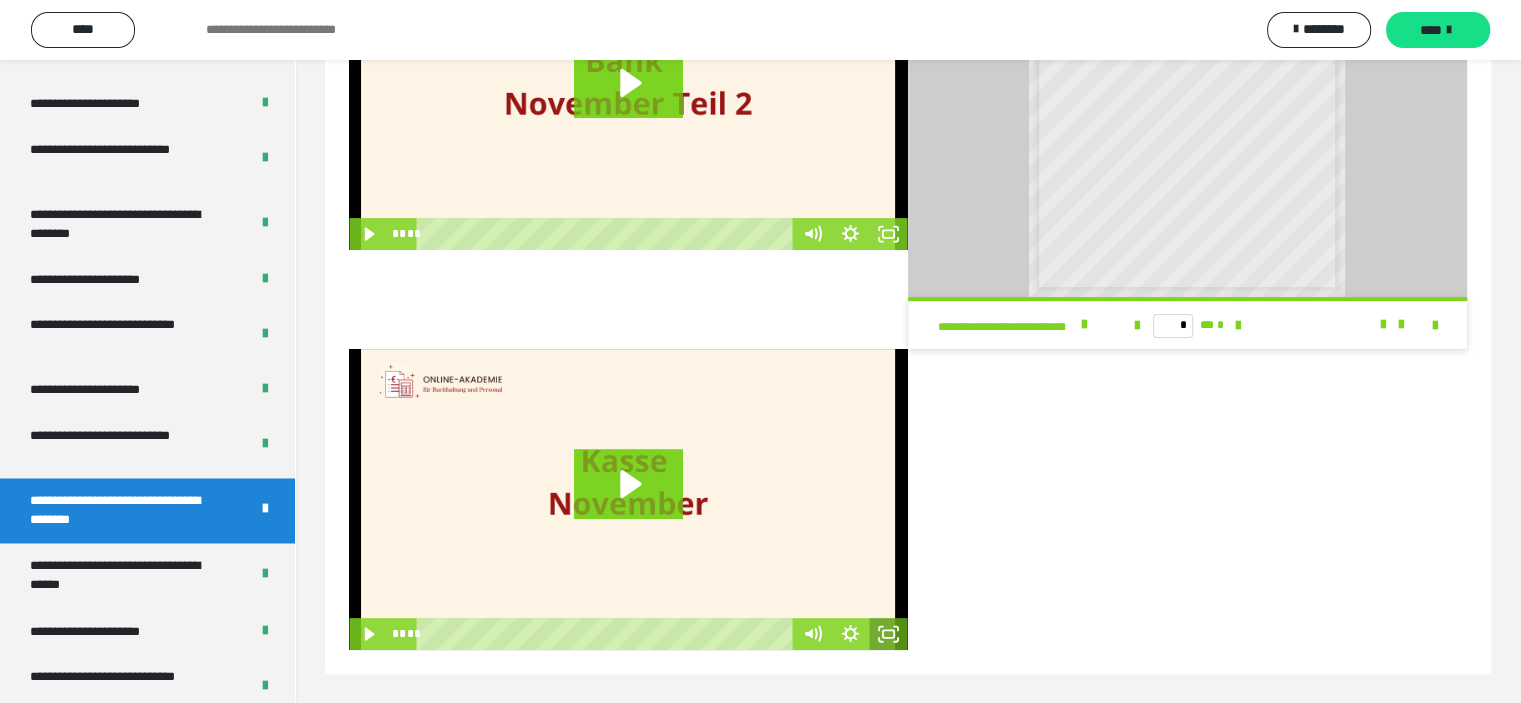 click 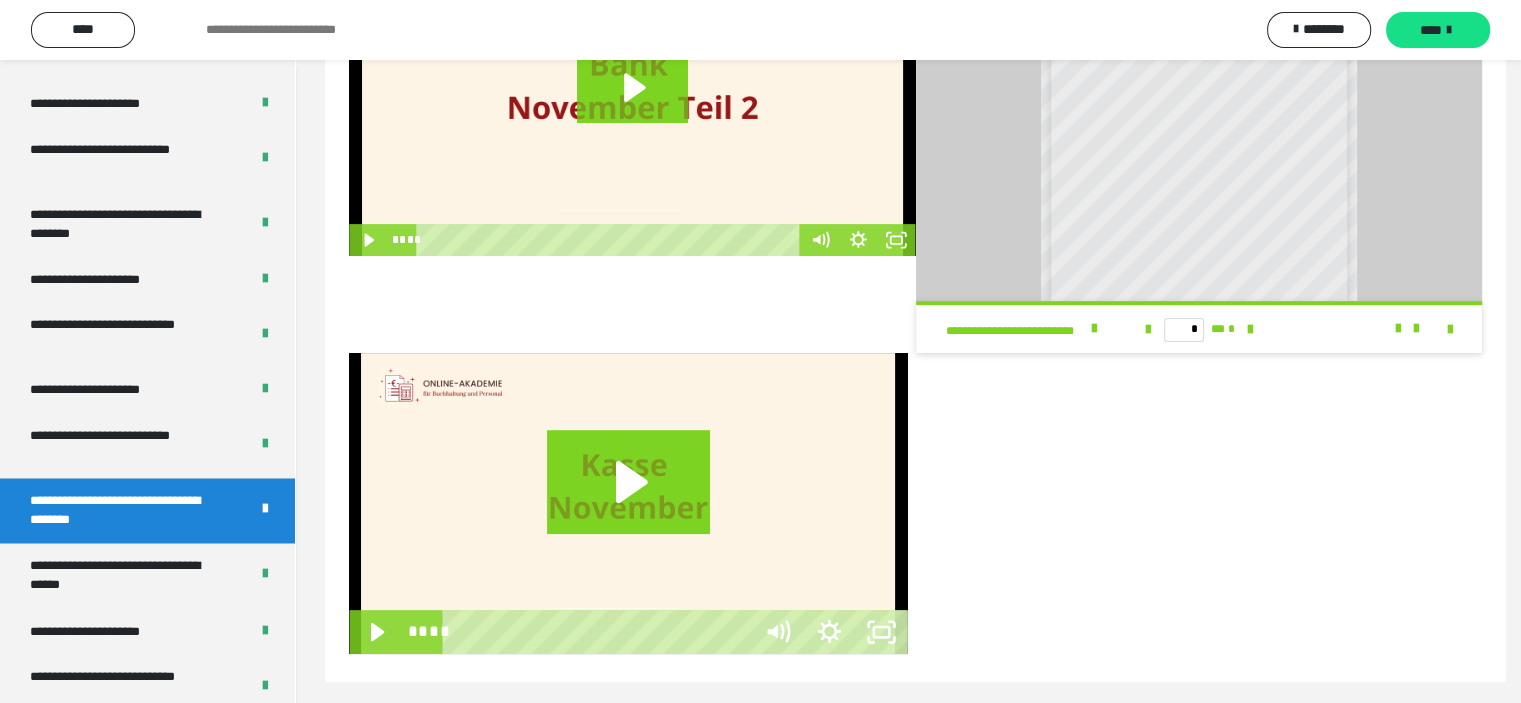 scroll, scrollTop: 440, scrollLeft: 0, axis: vertical 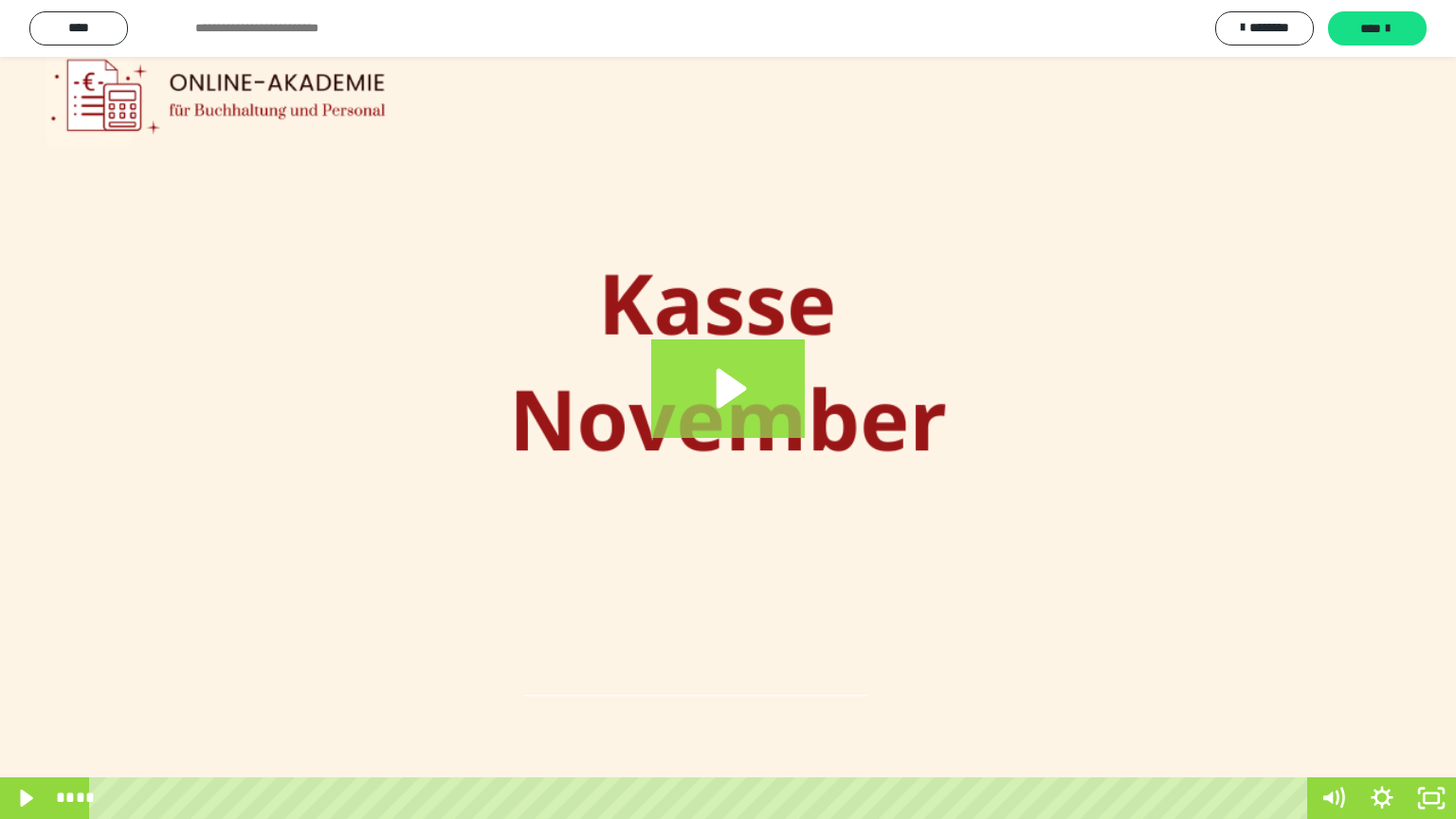 click 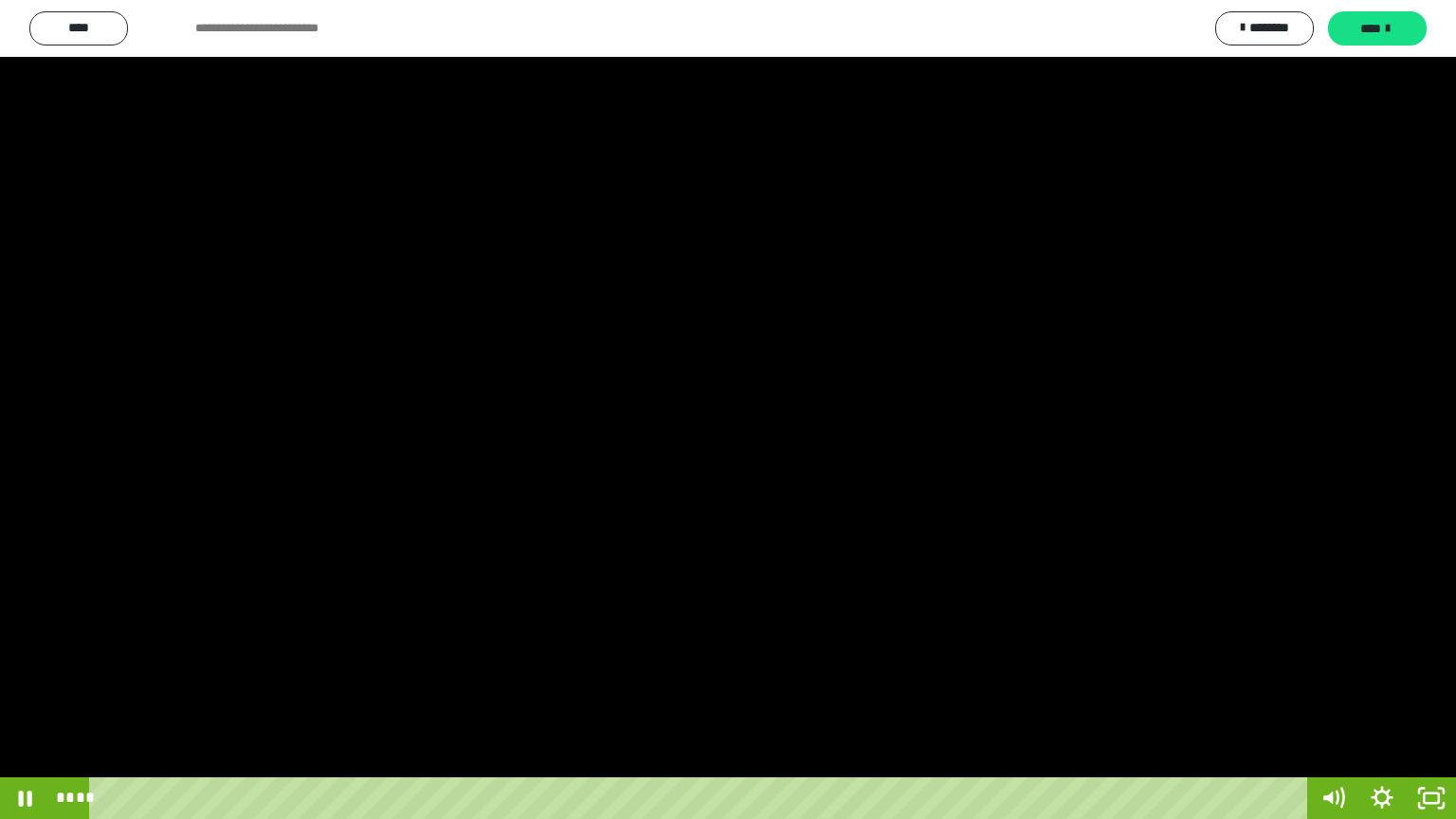 click at bounding box center [728, 410] 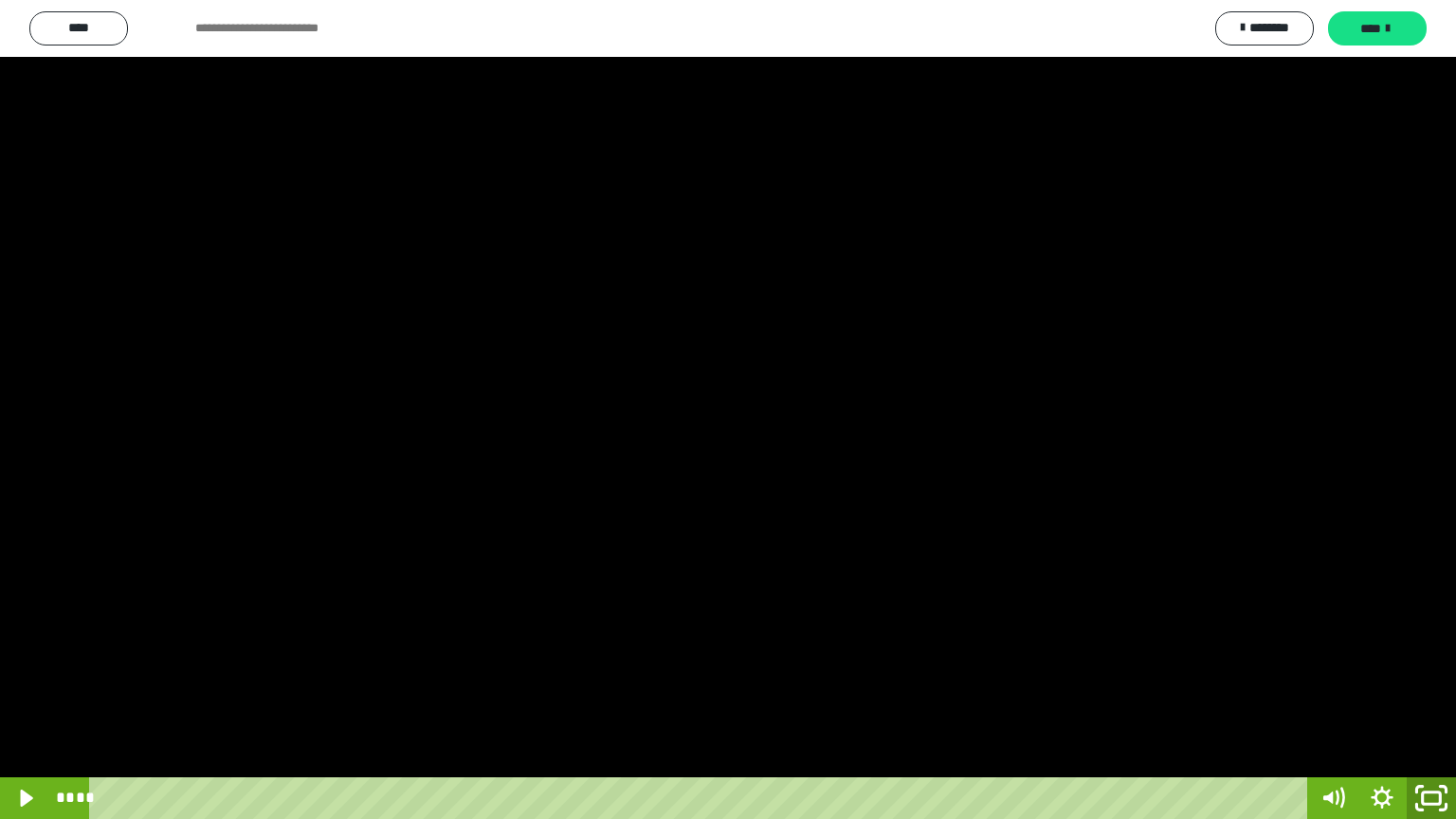 click 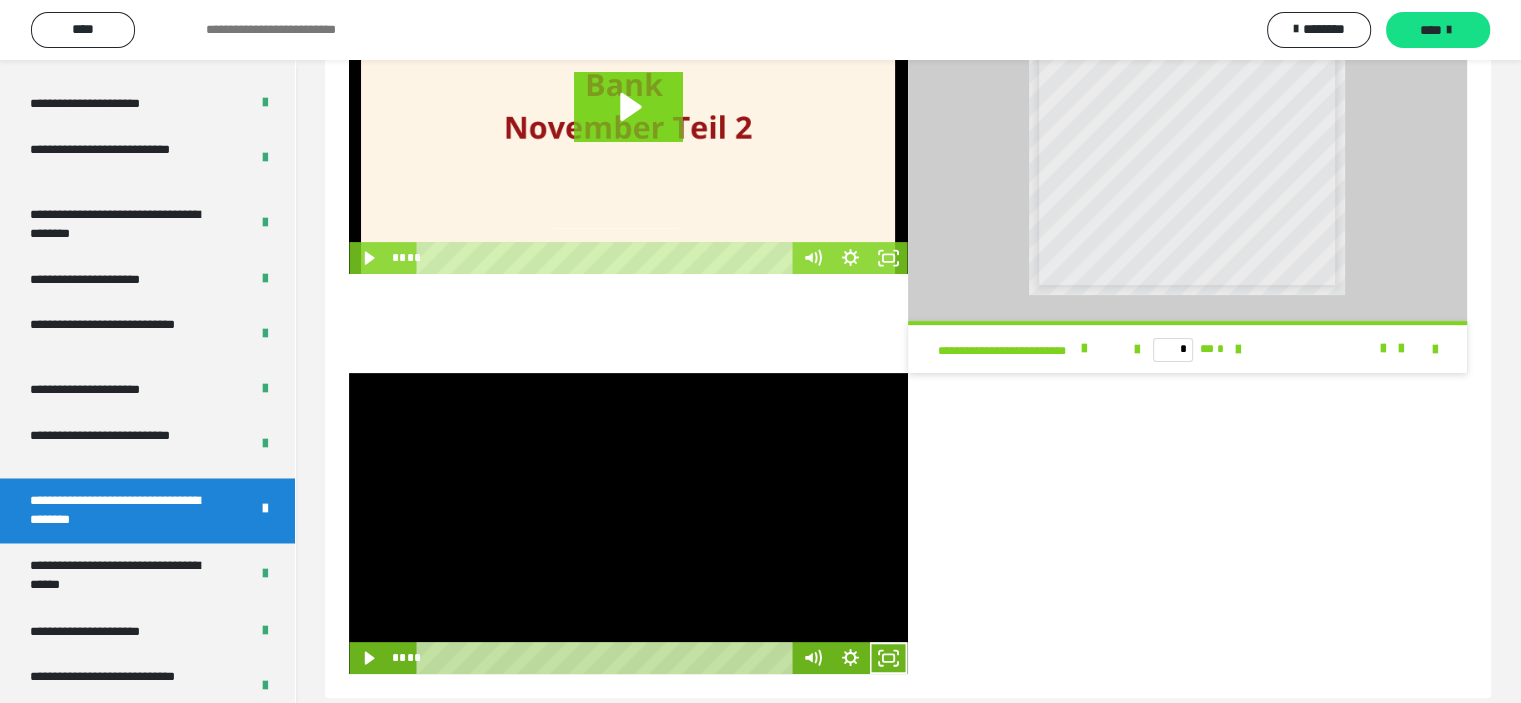 scroll, scrollTop: 592, scrollLeft: 0, axis: vertical 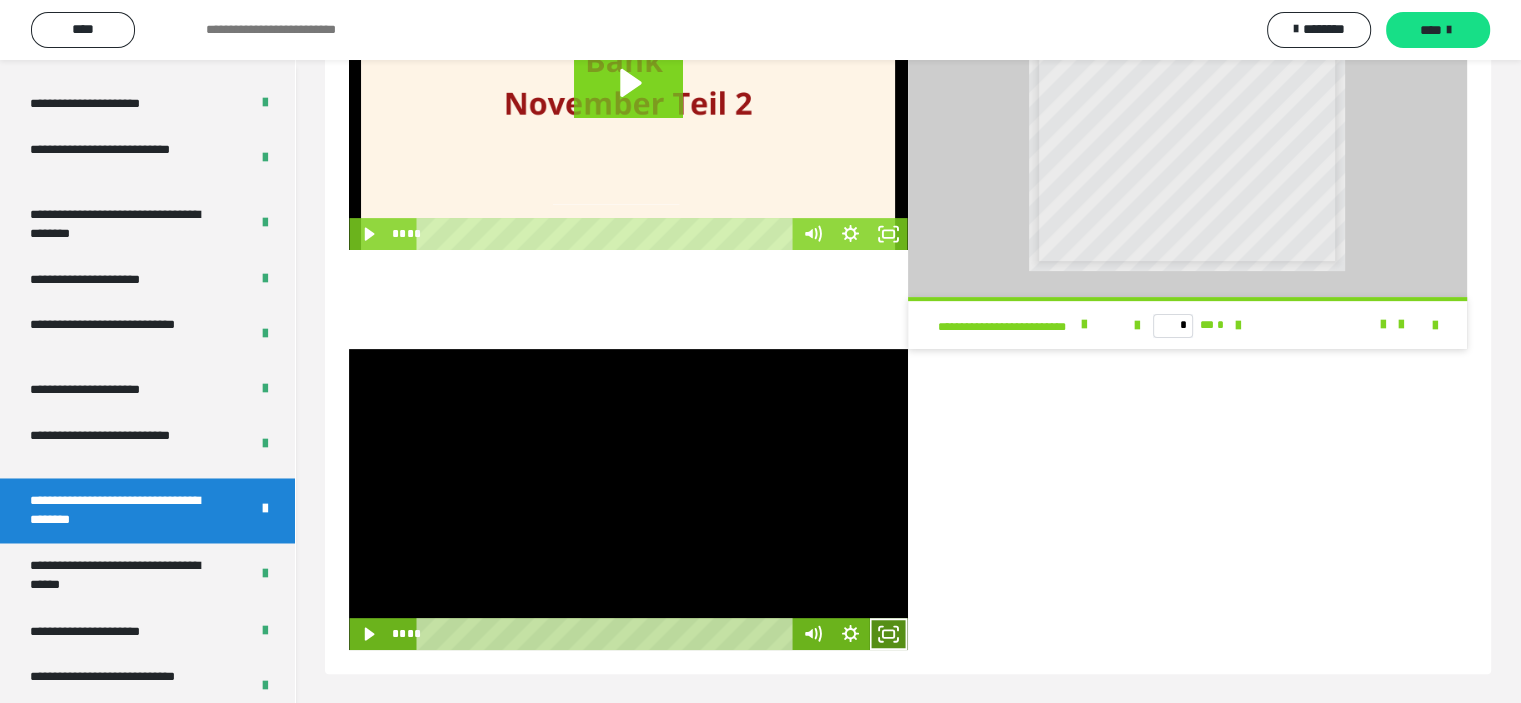 click 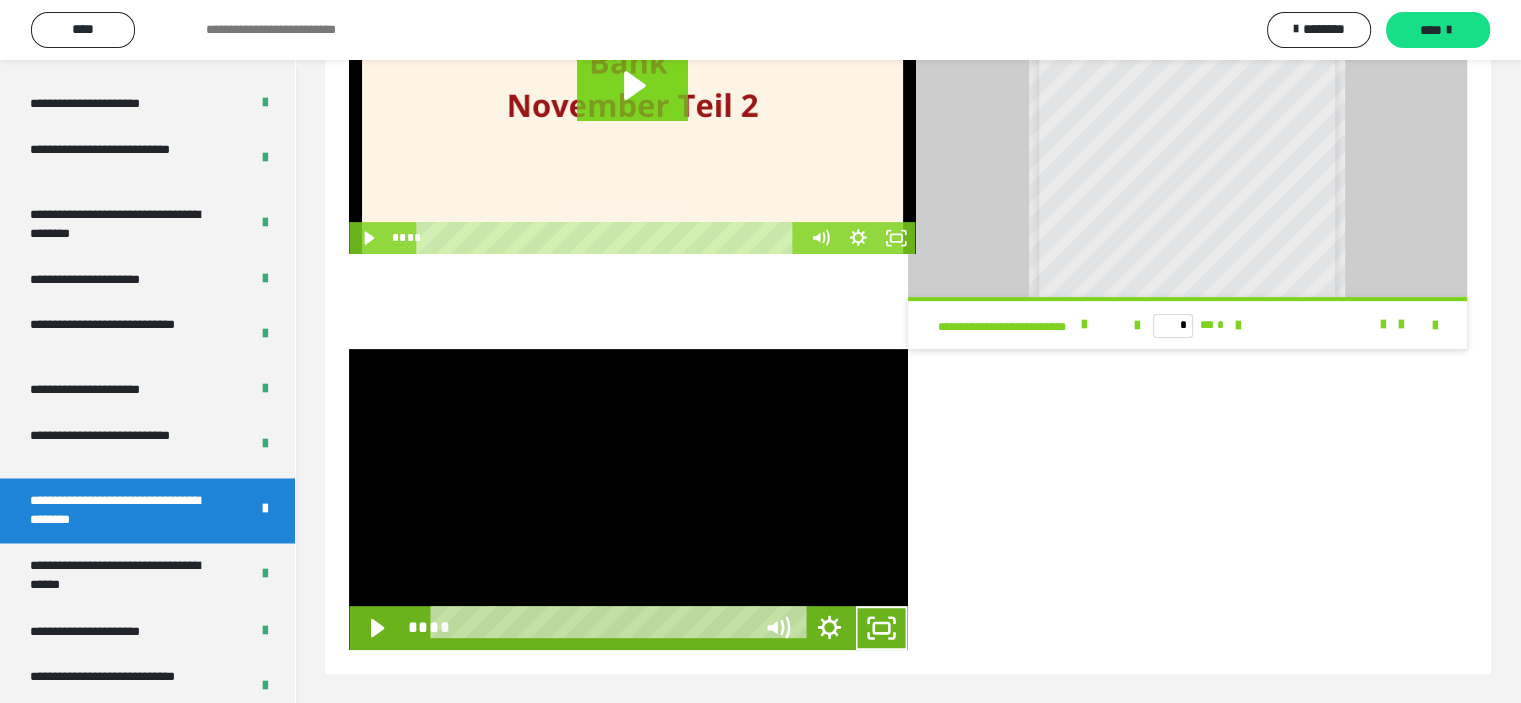 scroll, scrollTop: 440, scrollLeft: 0, axis: vertical 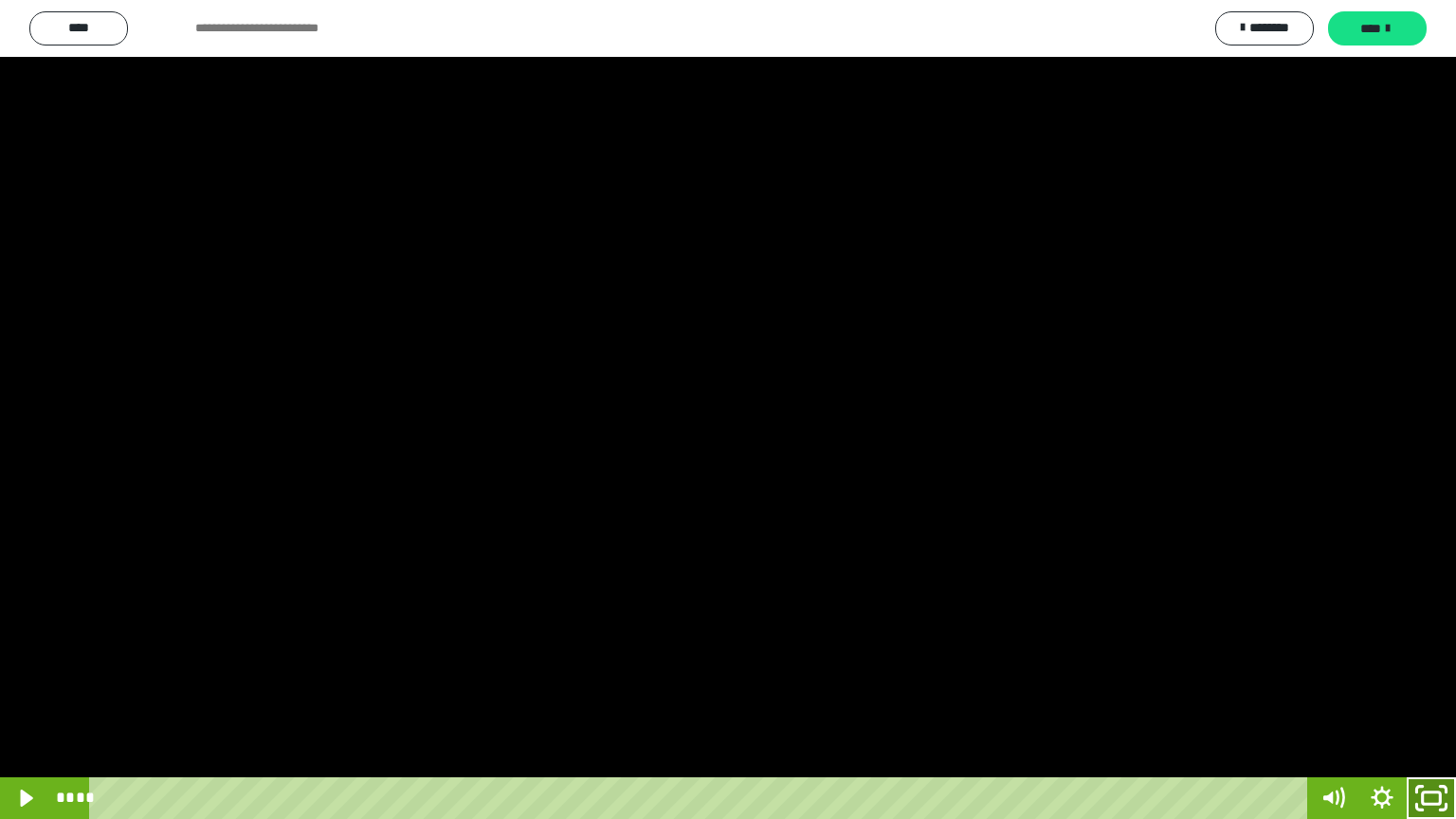 click 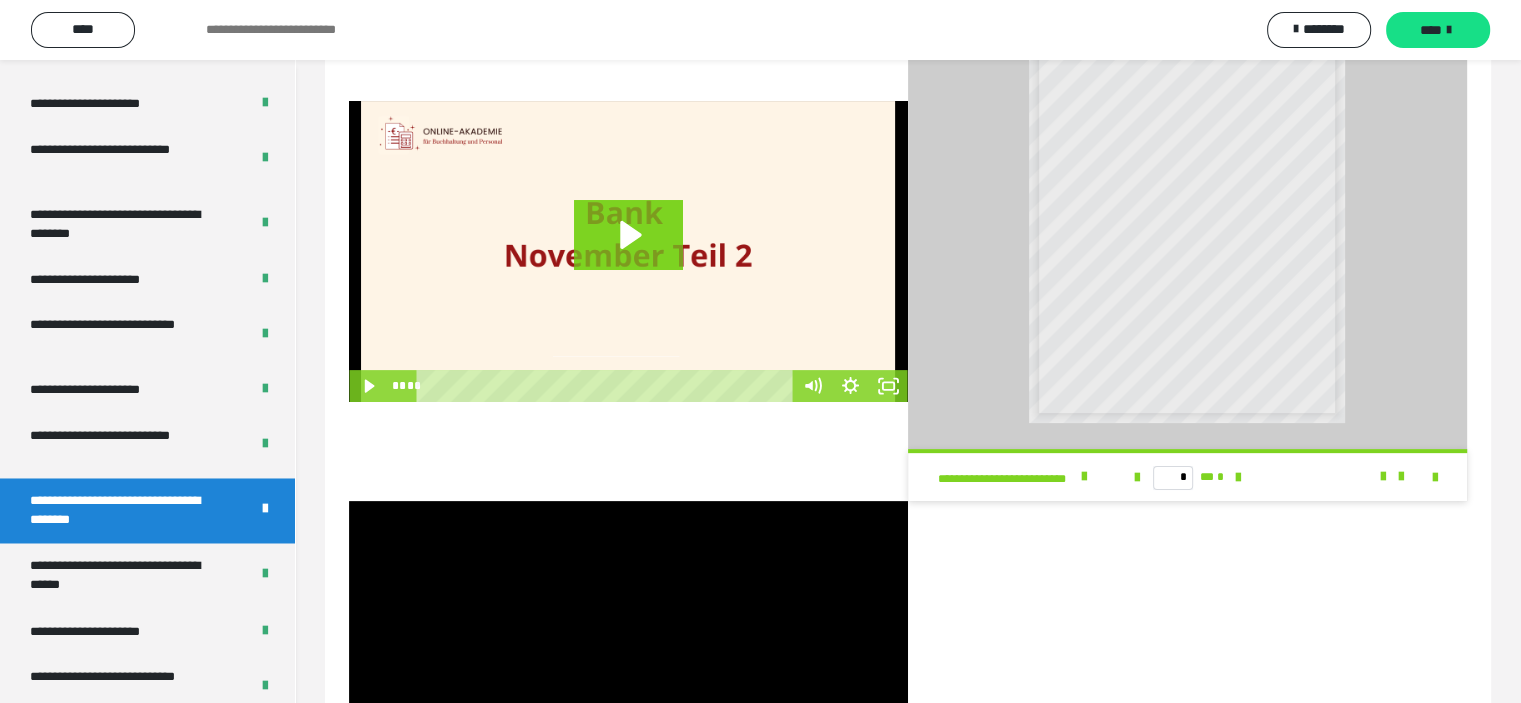 scroll, scrollTop: 592, scrollLeft: 0, axis: vertical 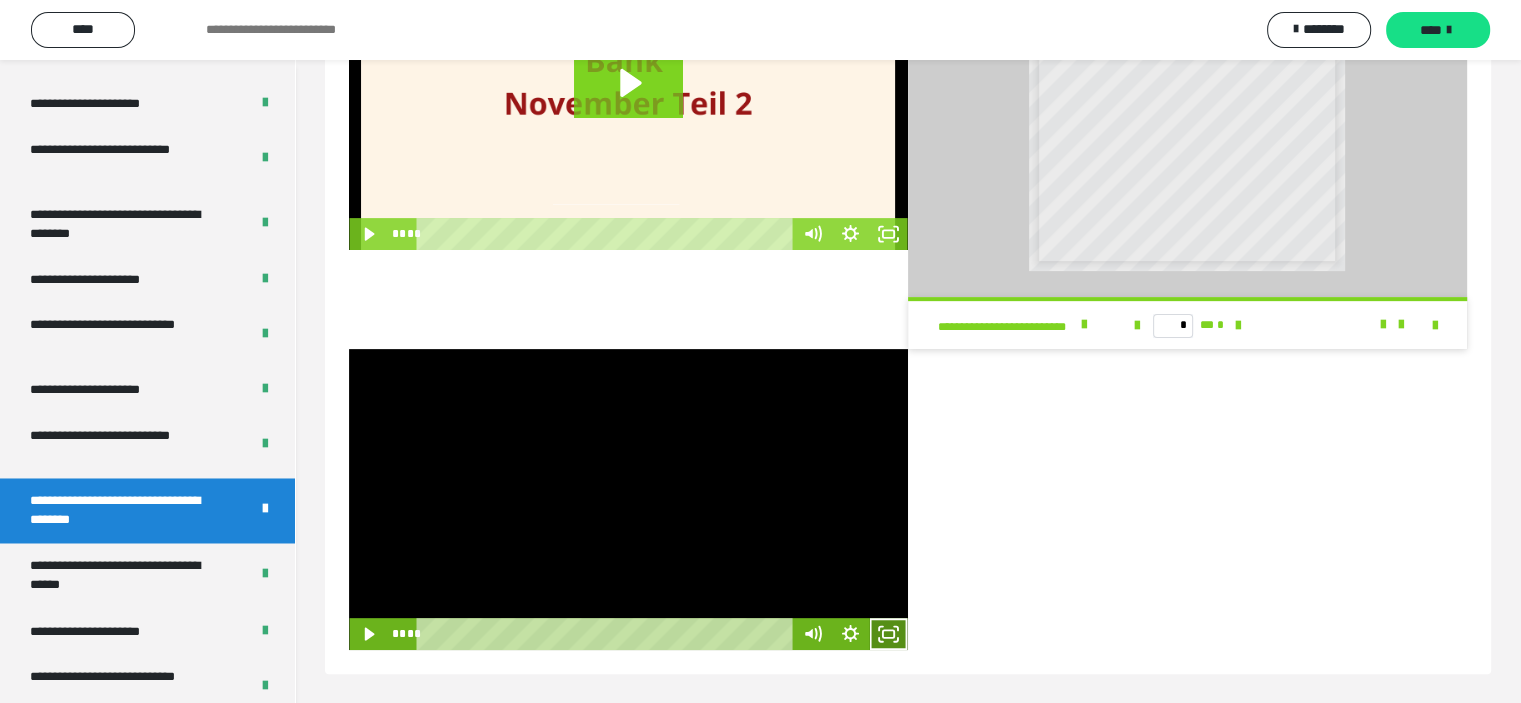click 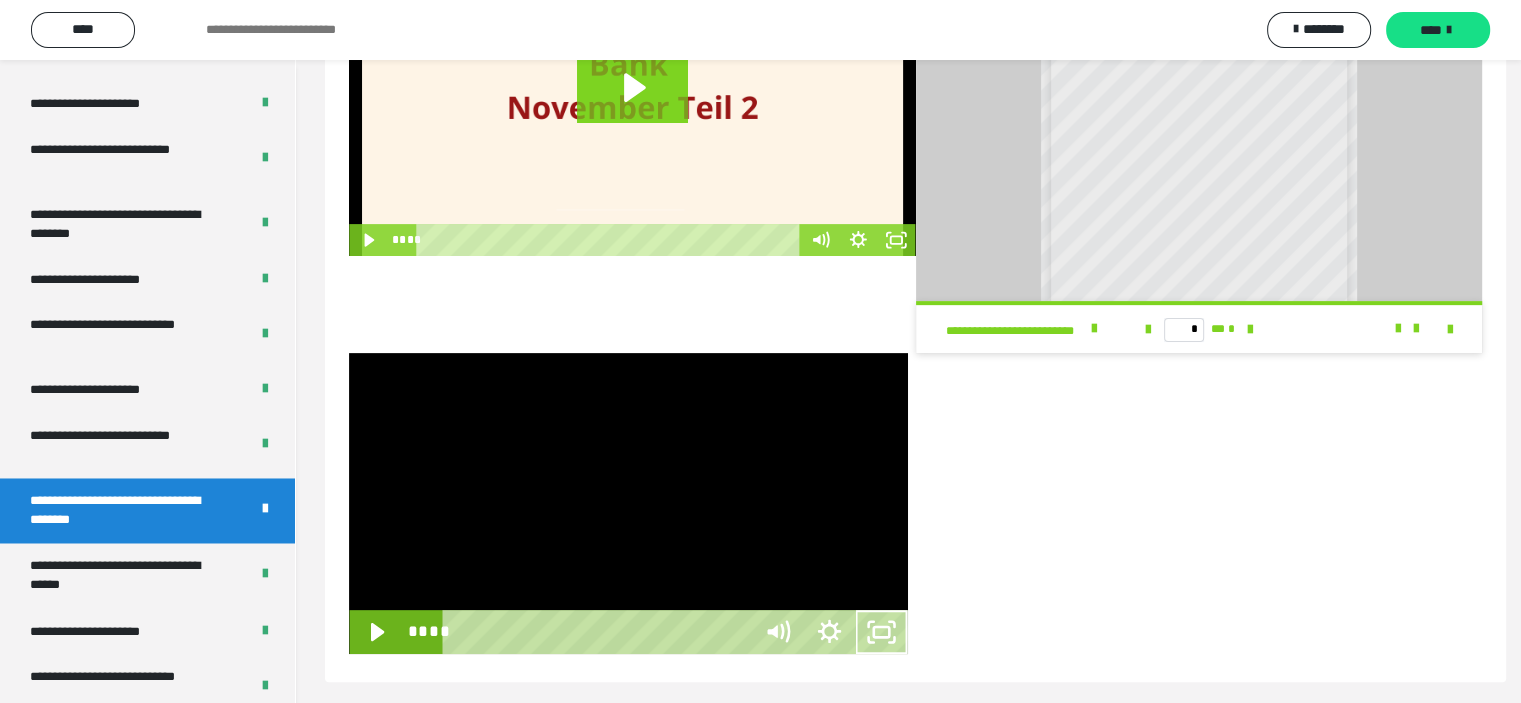 scroll, scrollTop: 440, scrollLeft: 0, axis: vertical 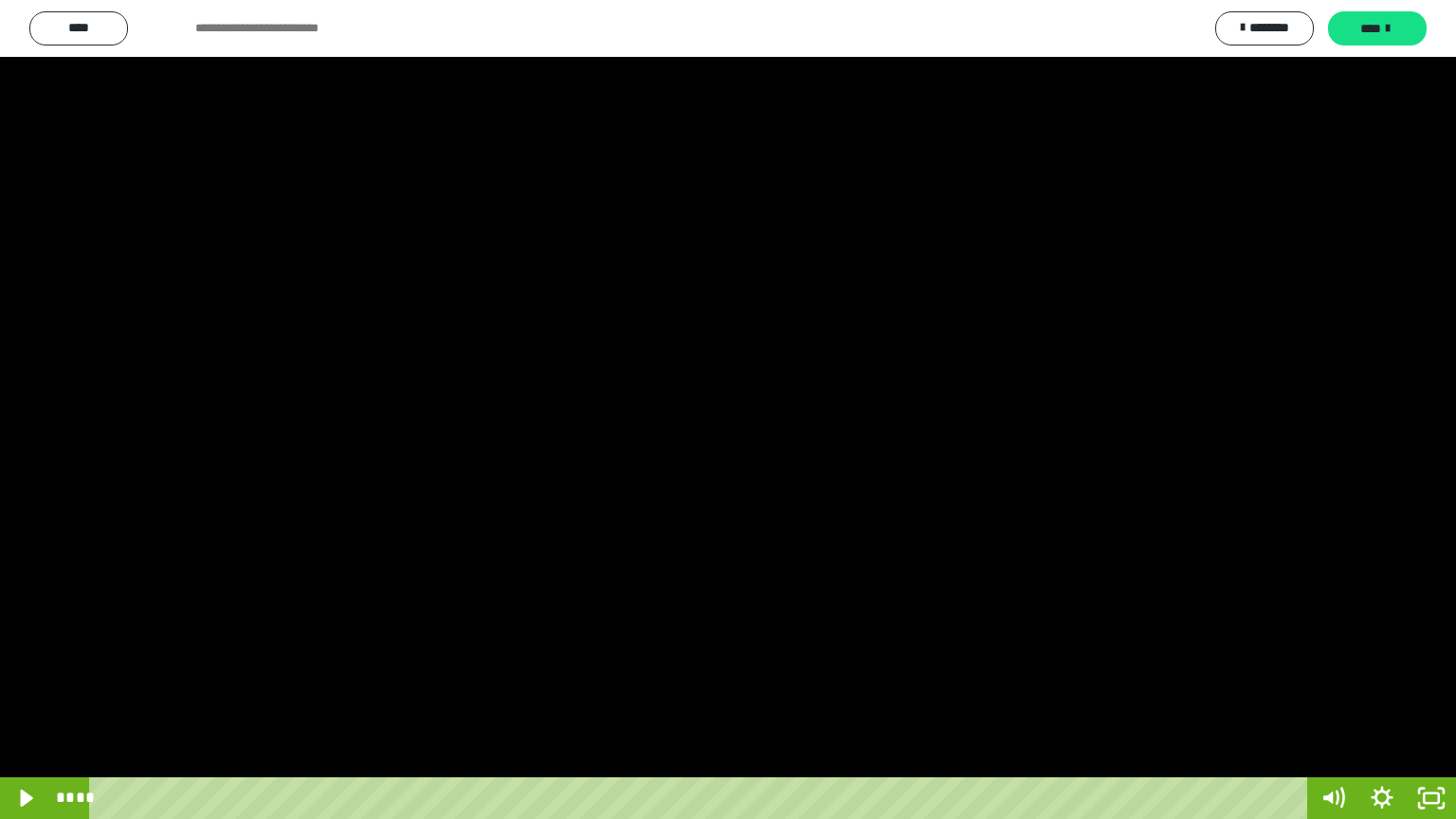 click at bounding box center (728, 410) 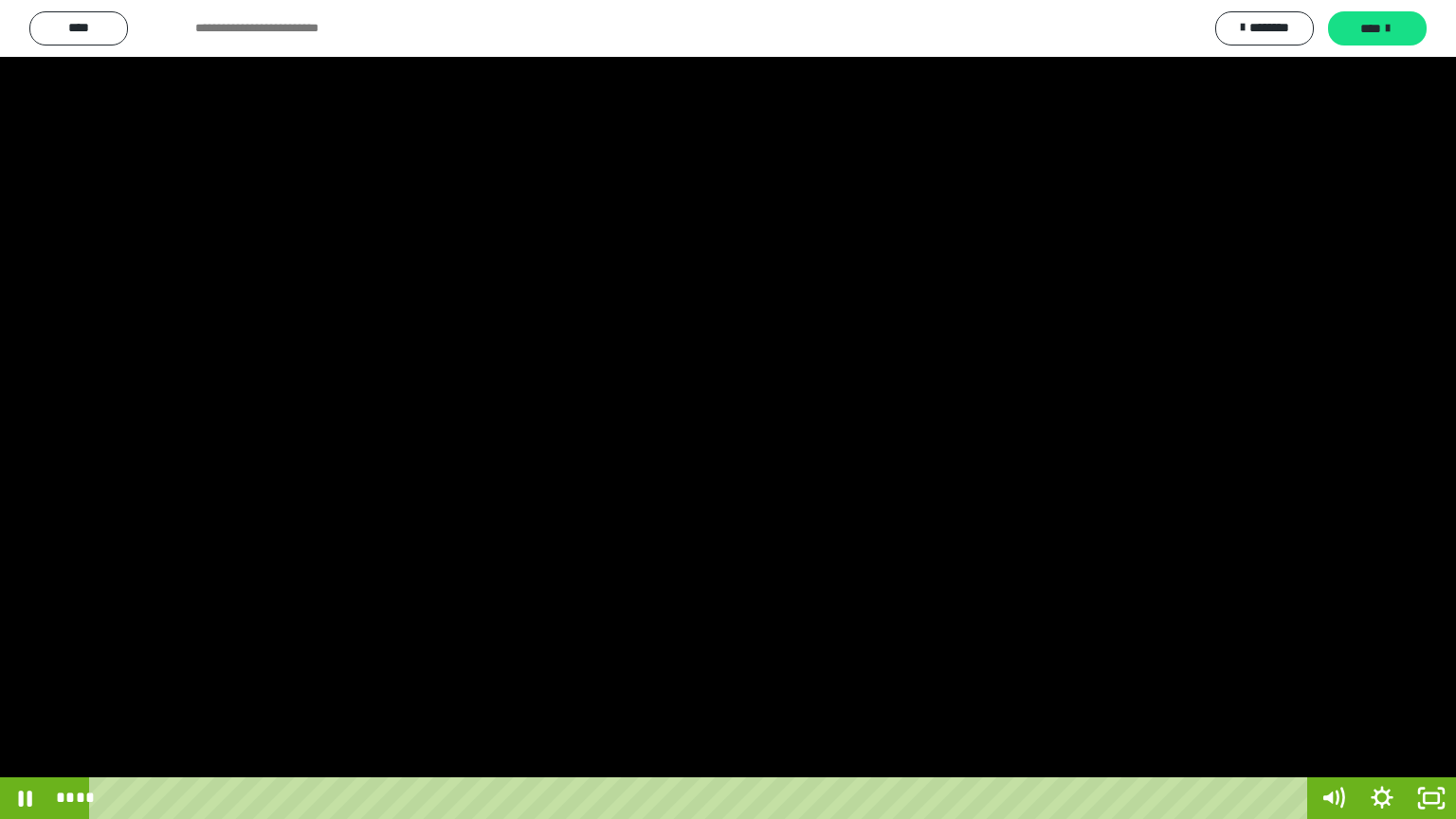 click at bounding box center [728, 410] 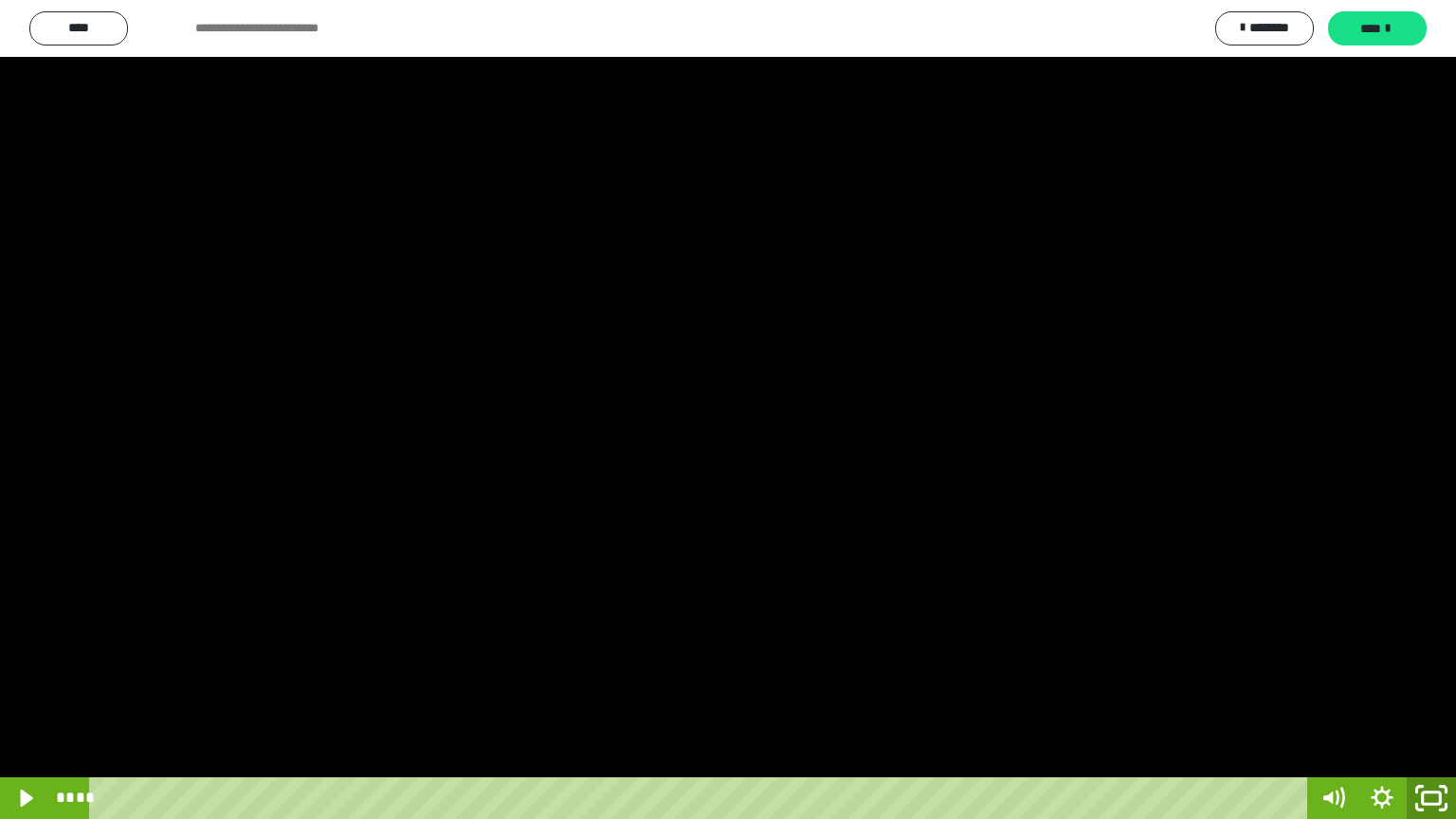 click 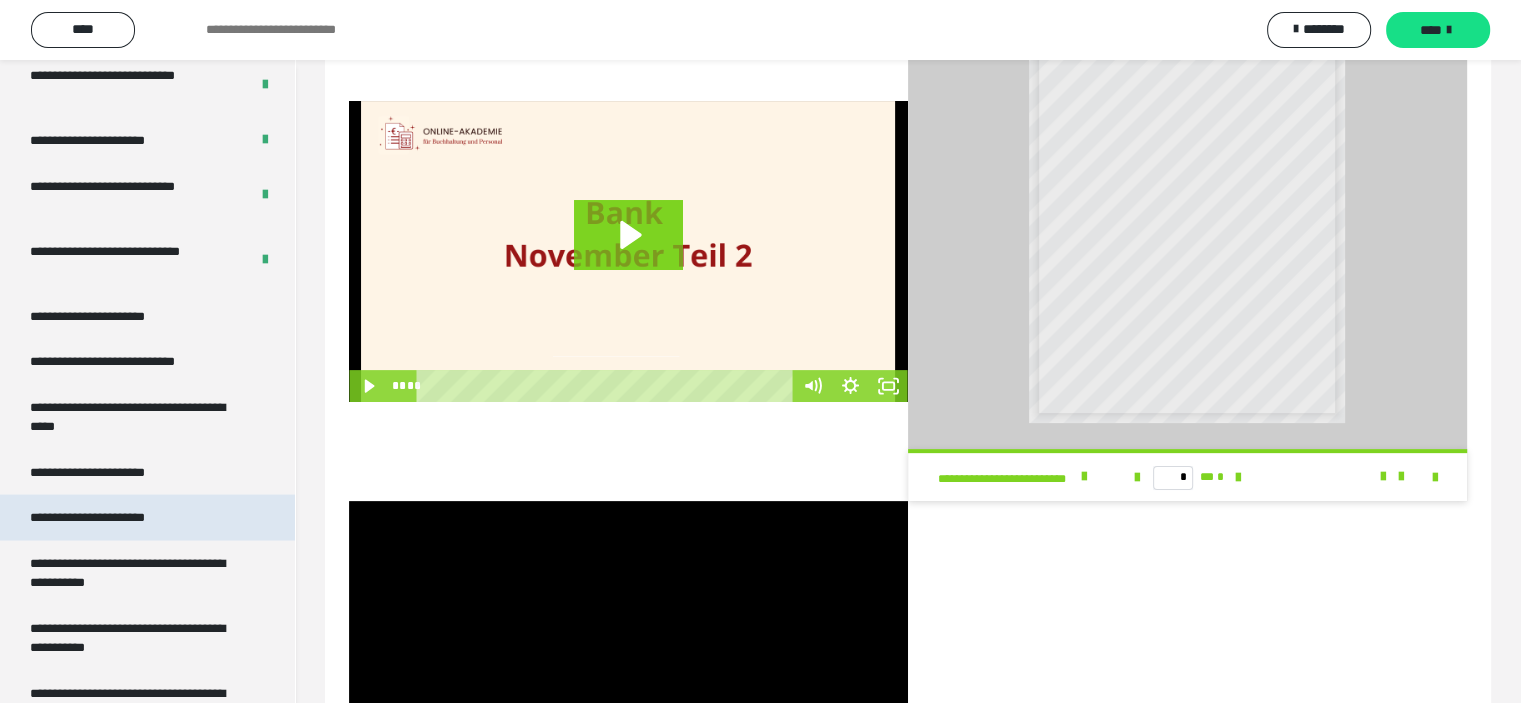scroll, scrollTop: 3964, scrollLeft: 0, axis: vertical 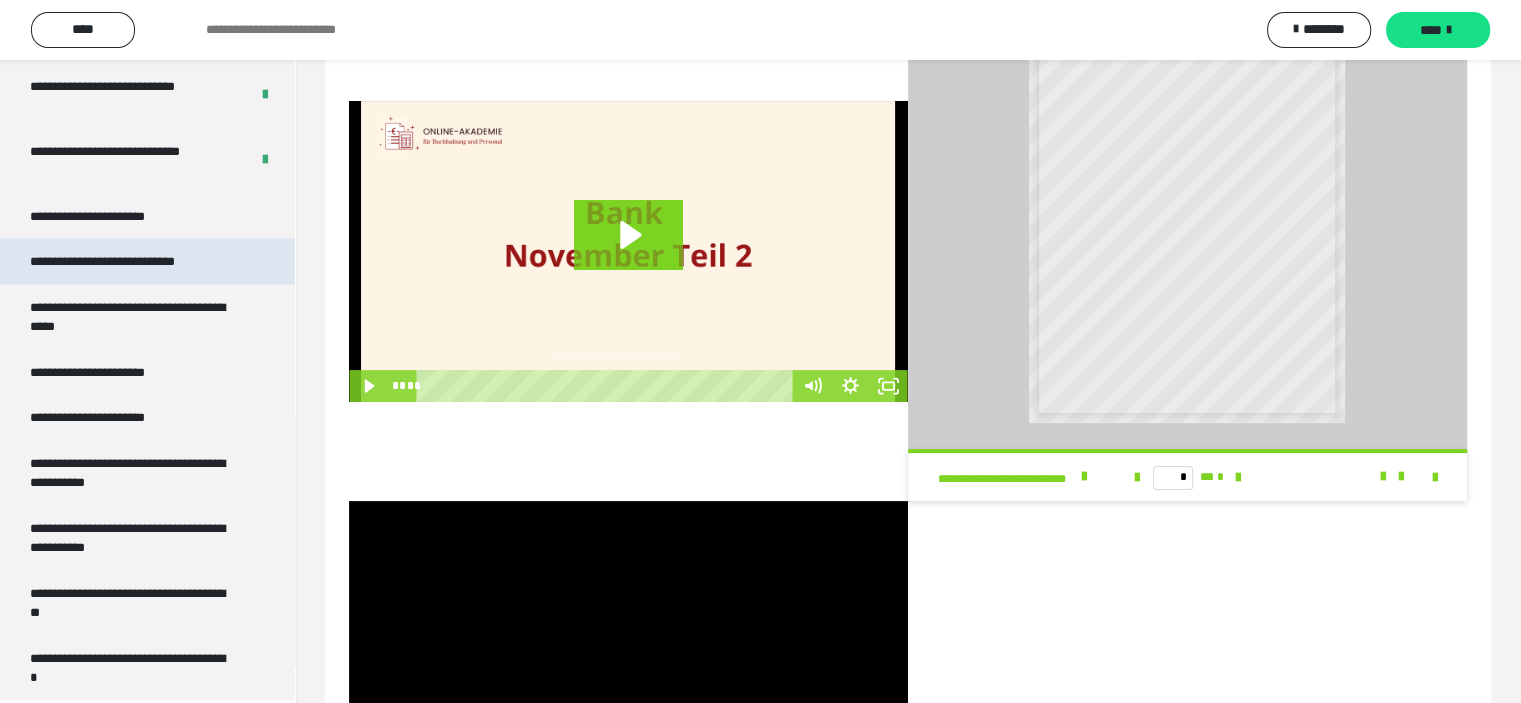 click on "**********" at bounding box center (129, 262) 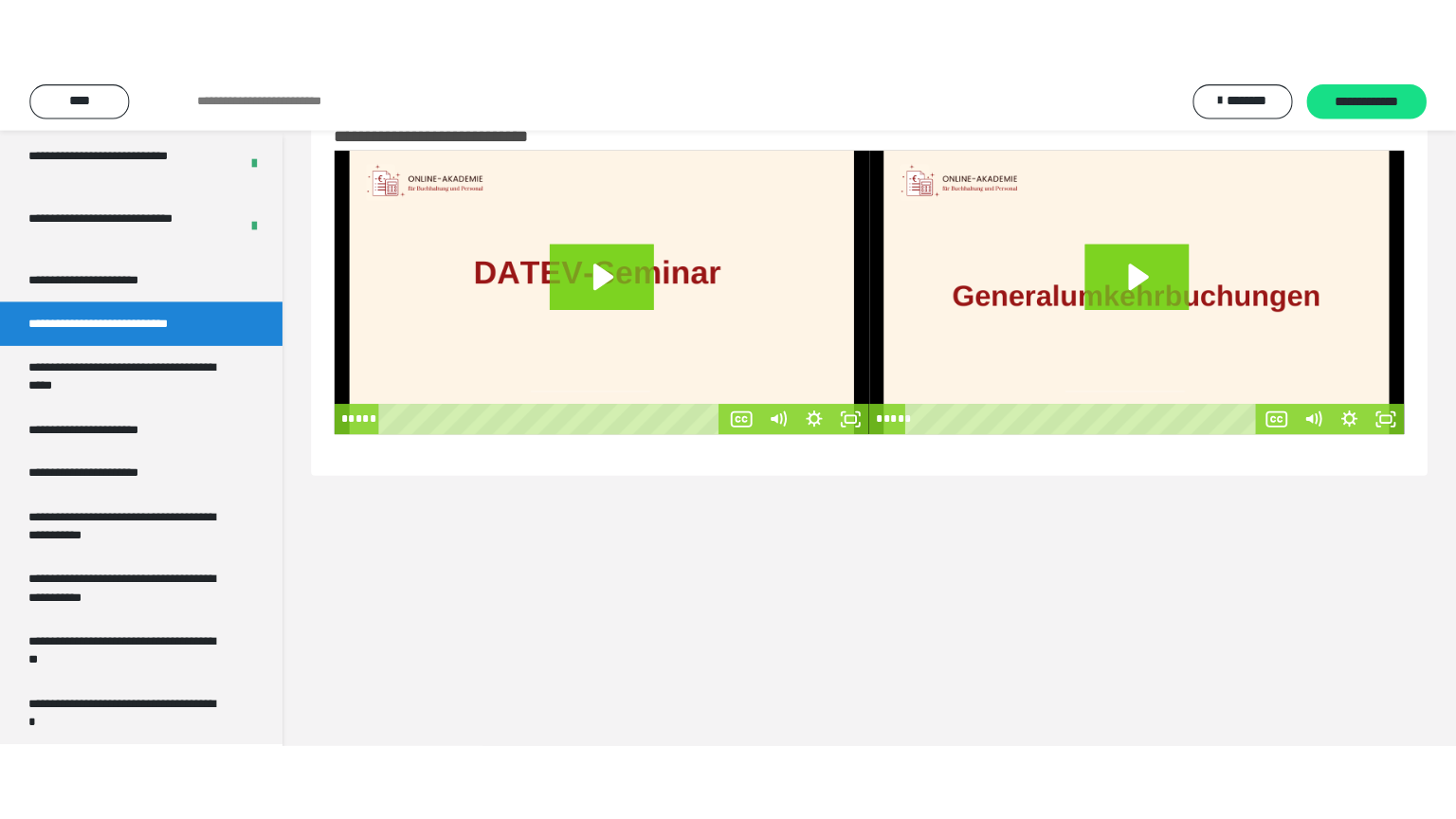 scroll, scrollTop: 57, scrollLeft: 0, axis: vertical 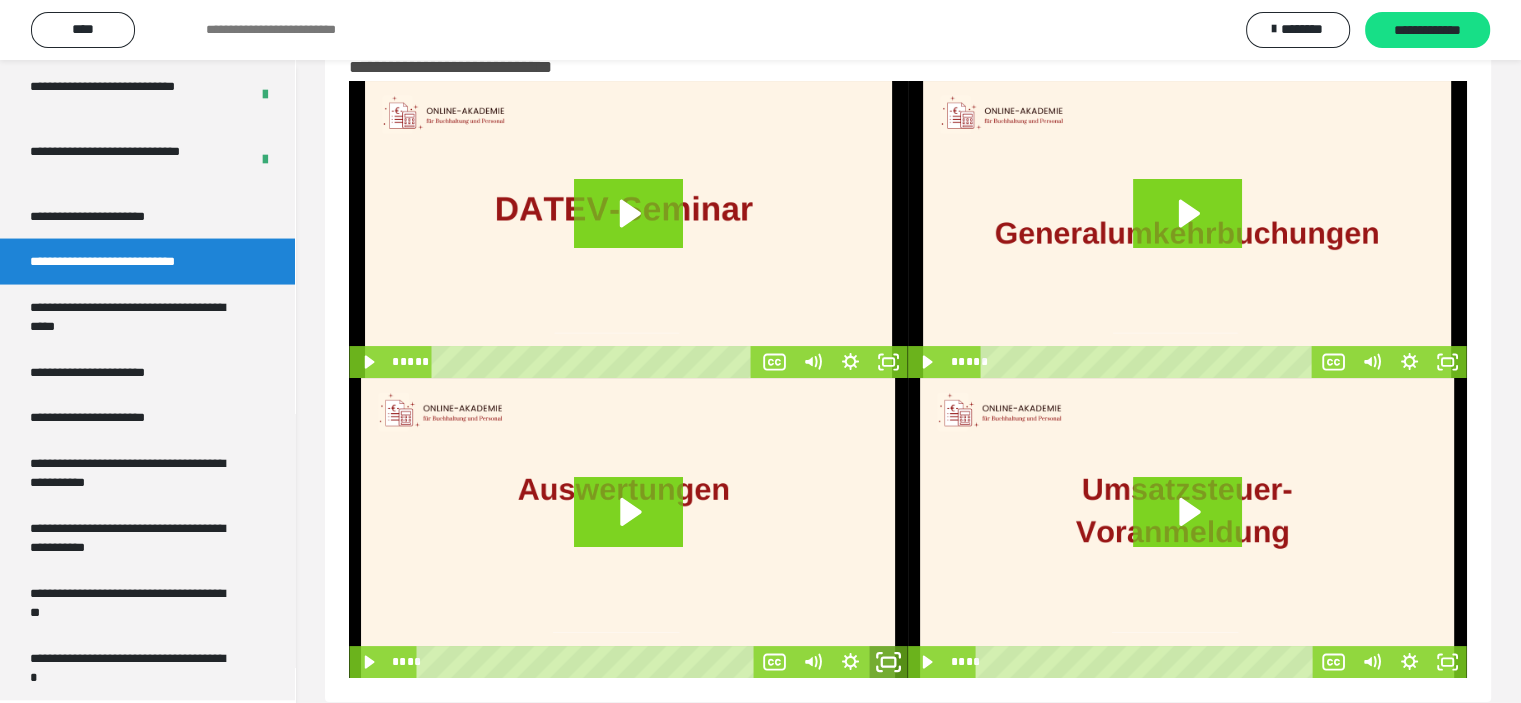 click 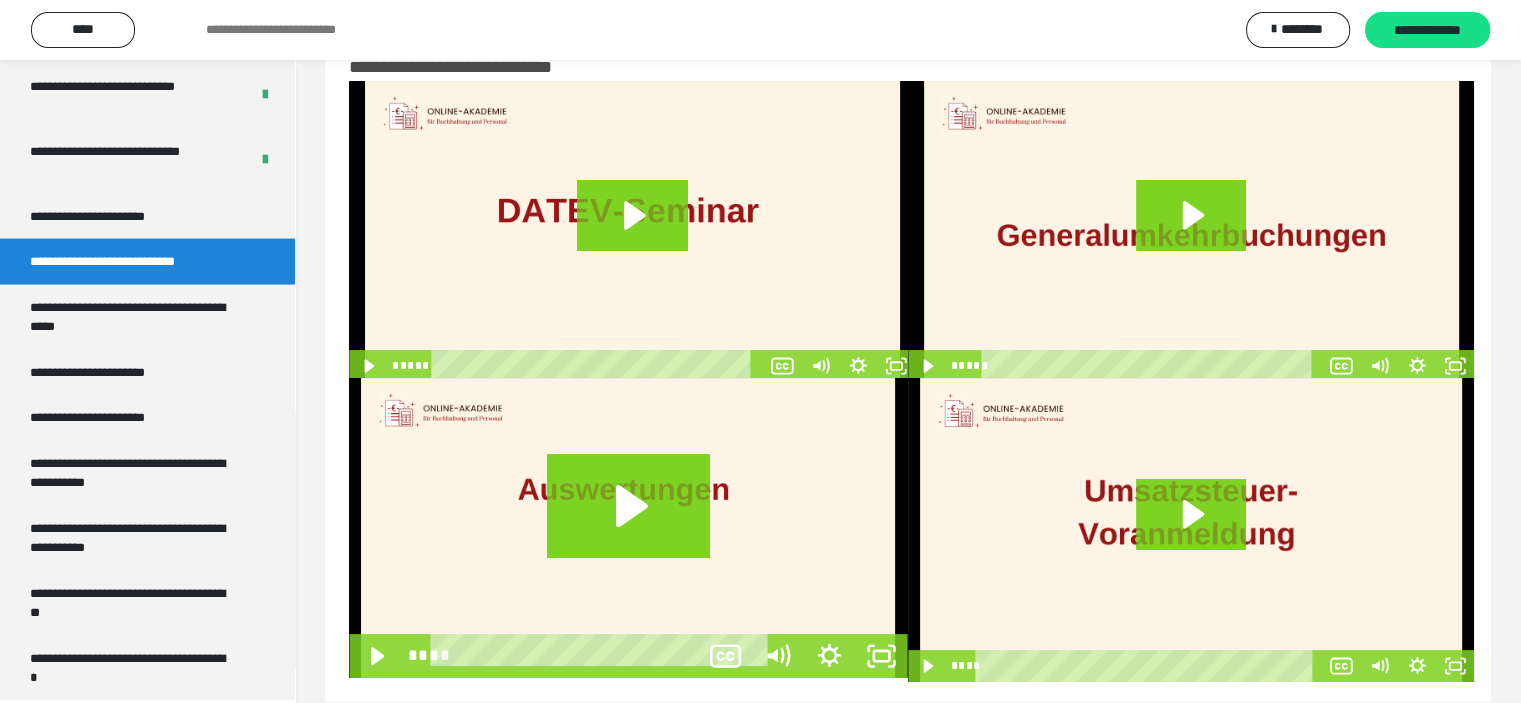 scroll, scrollTop: 3804, scrollLeft: 0, axis: vertical 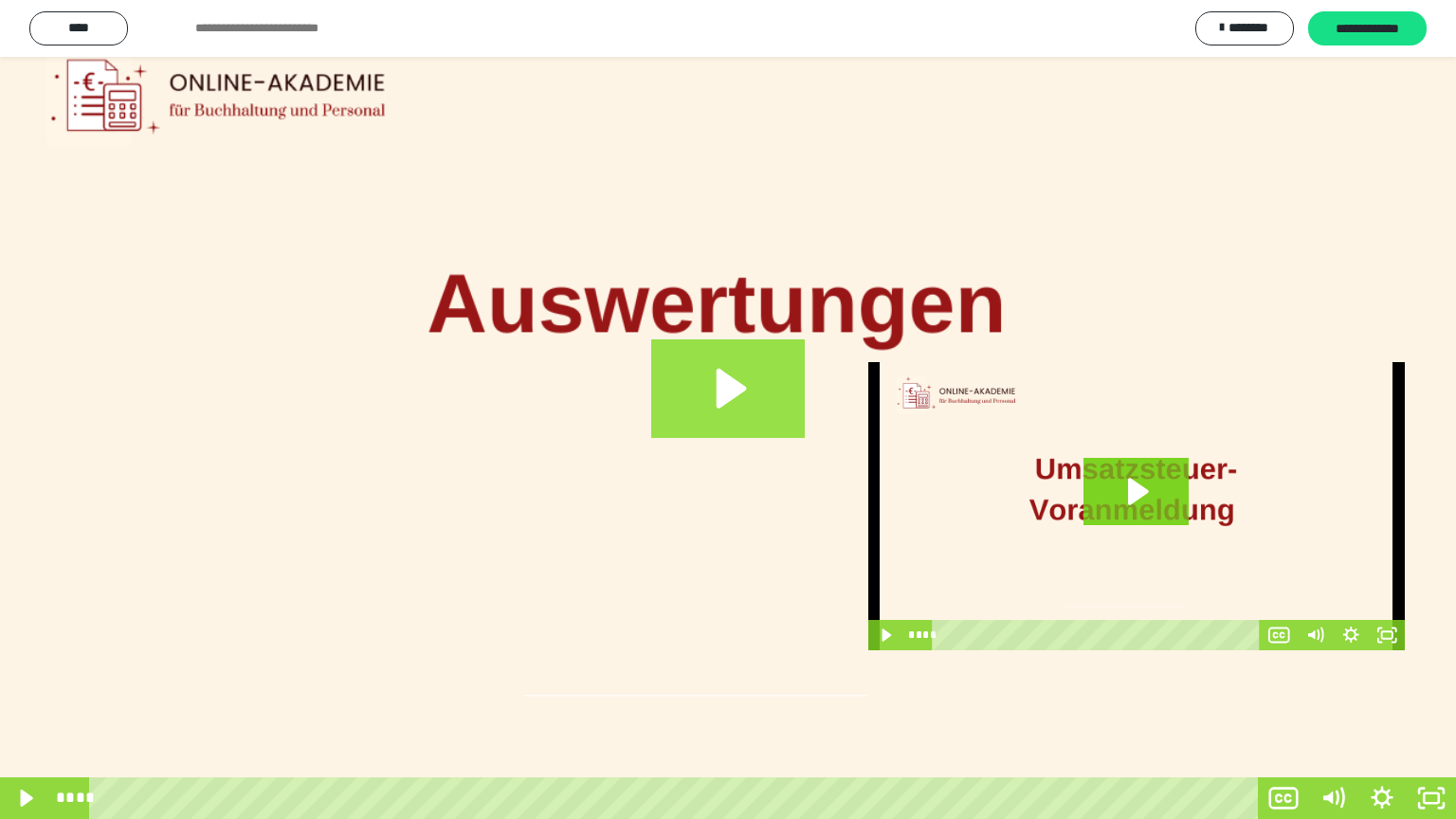 click 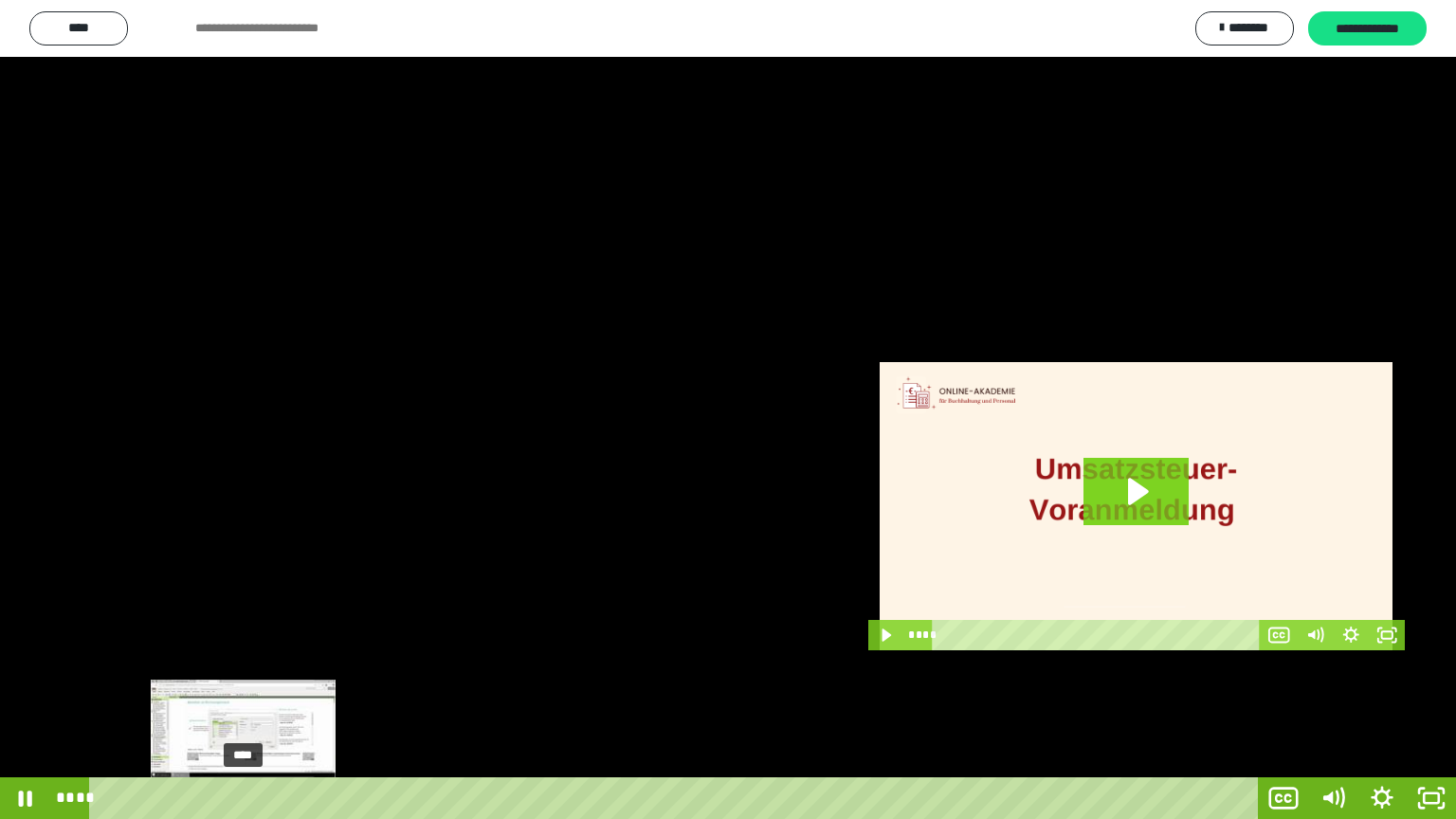click on "****" at bounding box center (677, 798) 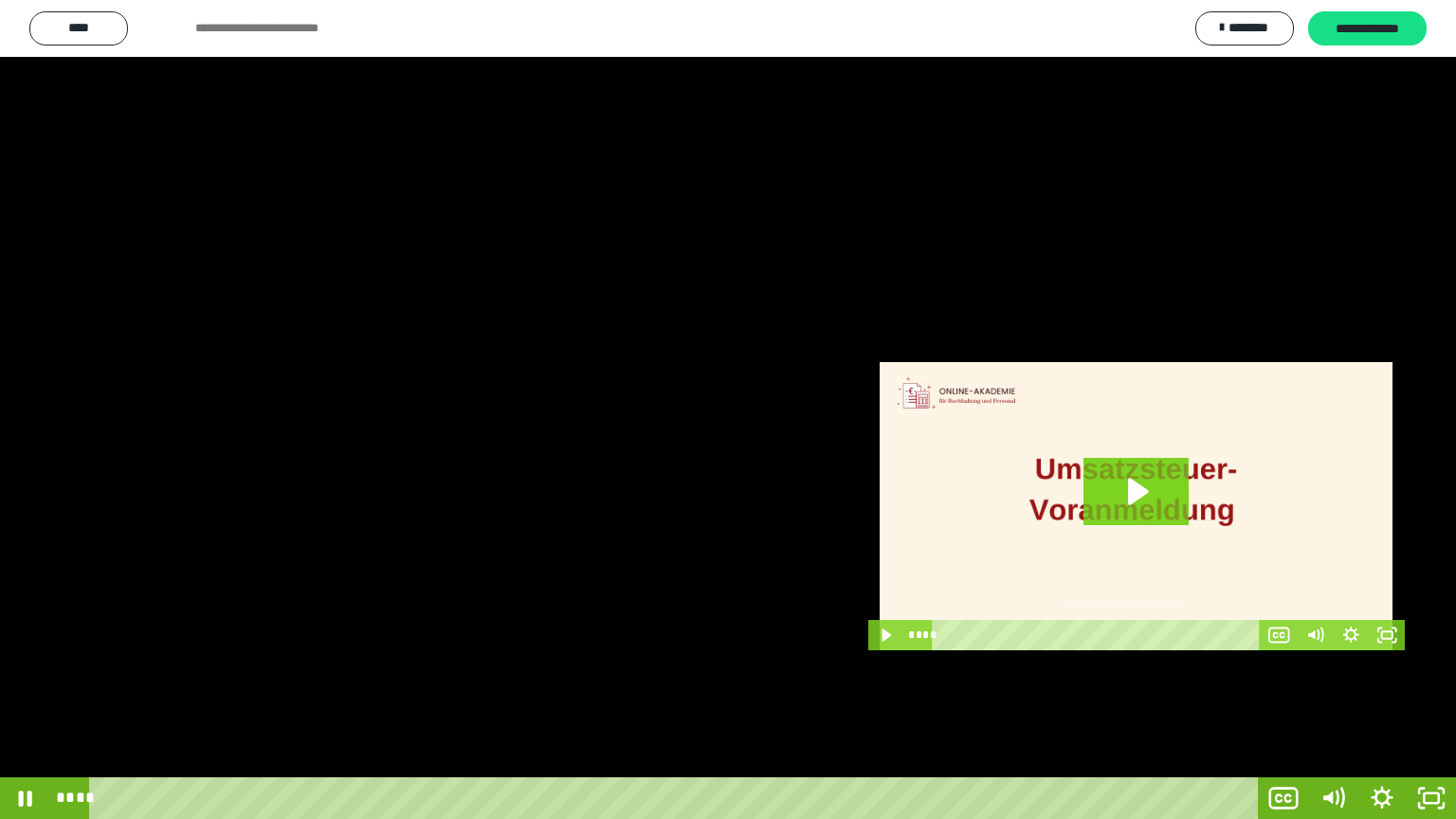 click at bounding box center [728, 410] 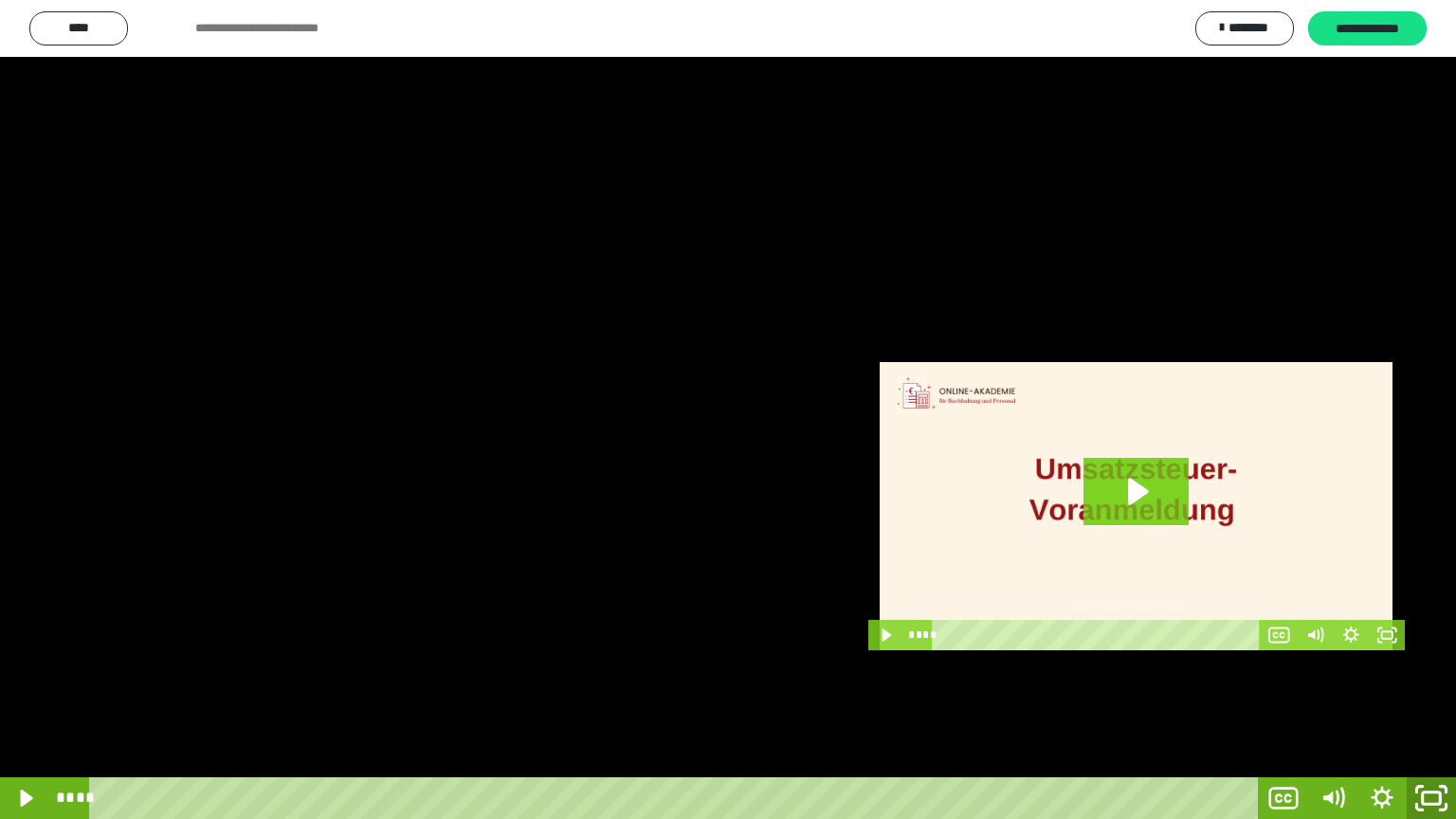 click 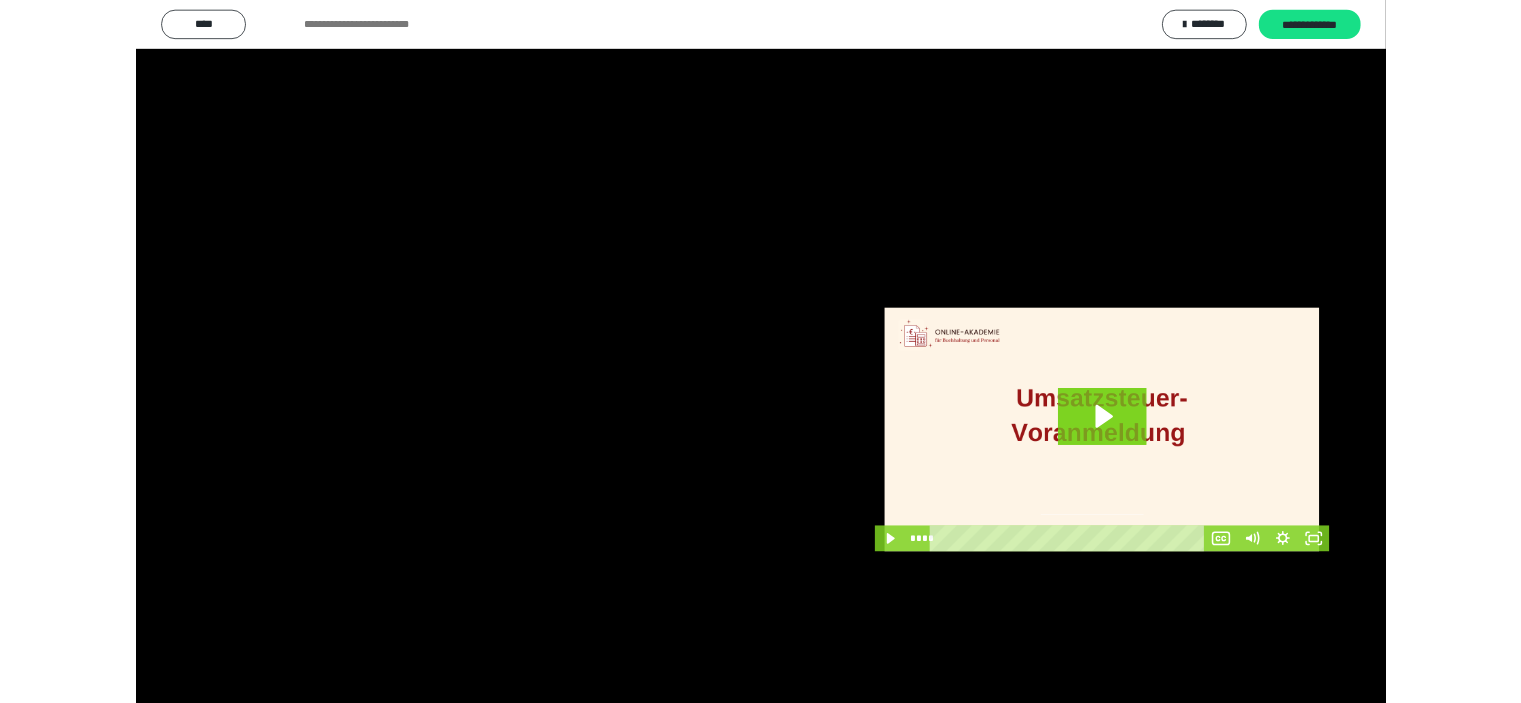 scroll, scrollTop: 3964, scrollLeft: 0, axis: vertical 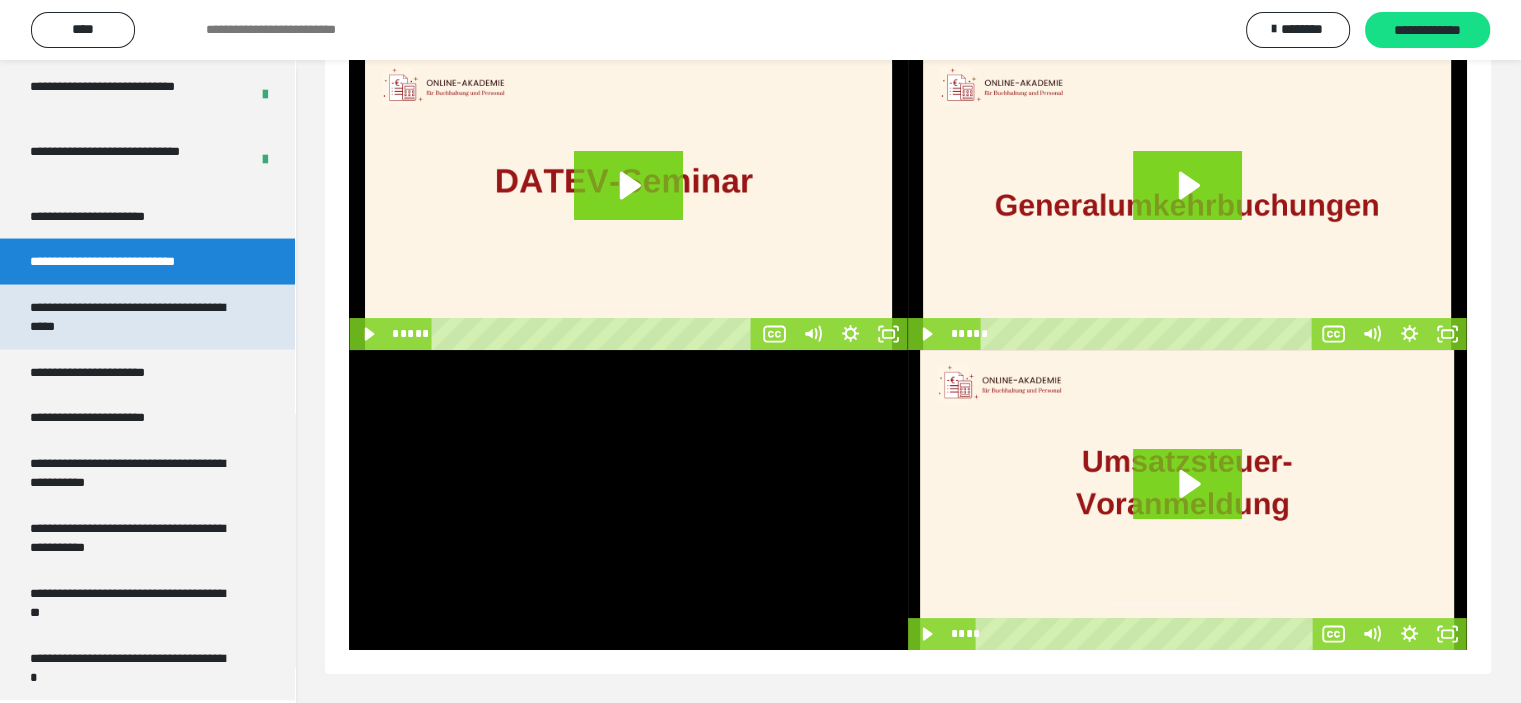 click on "**********" at bounding box center (132, 317) 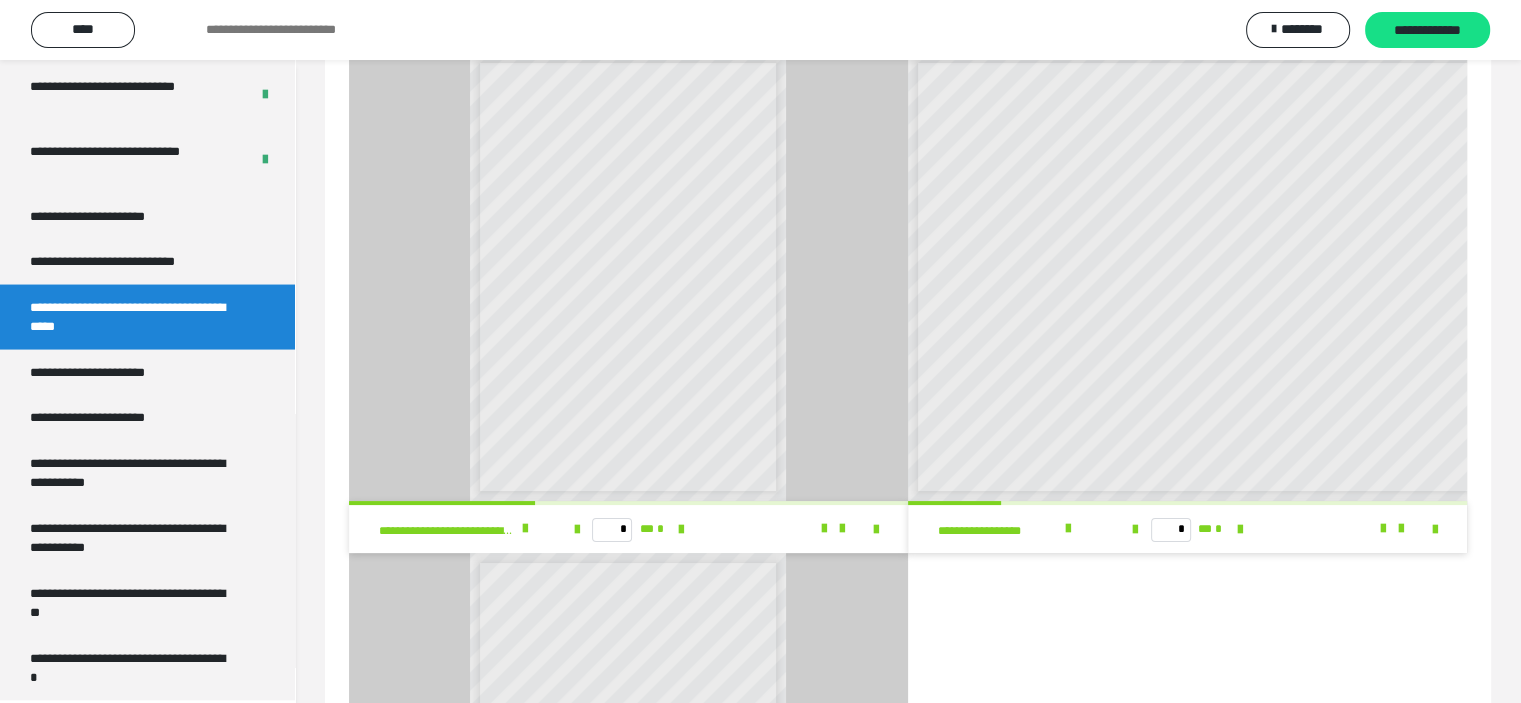 click on "* ** *" at bounding box center (1187, 529) 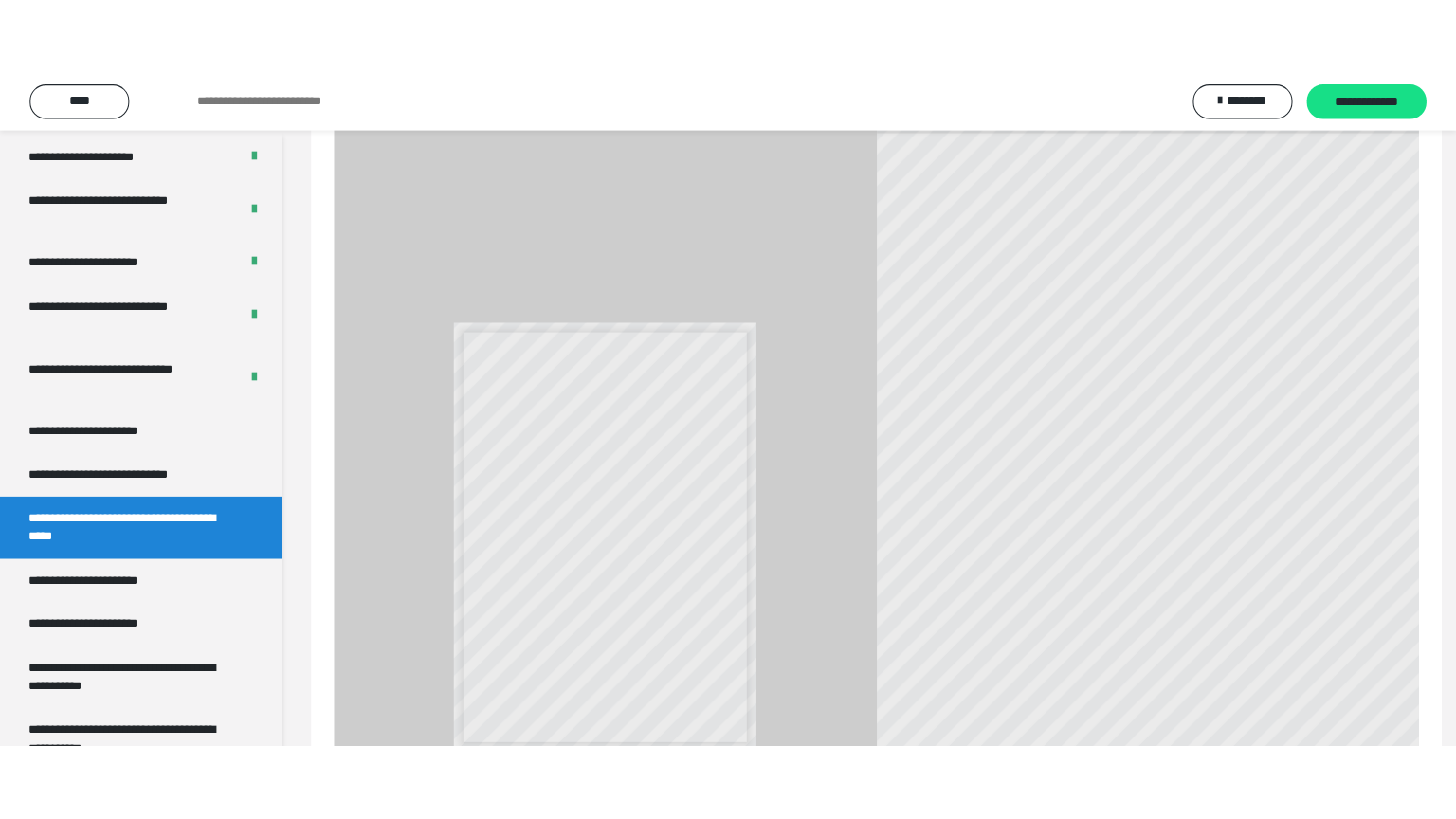 scroll, scrollTop: 3606, scrollLeft: 0, axis: vertical 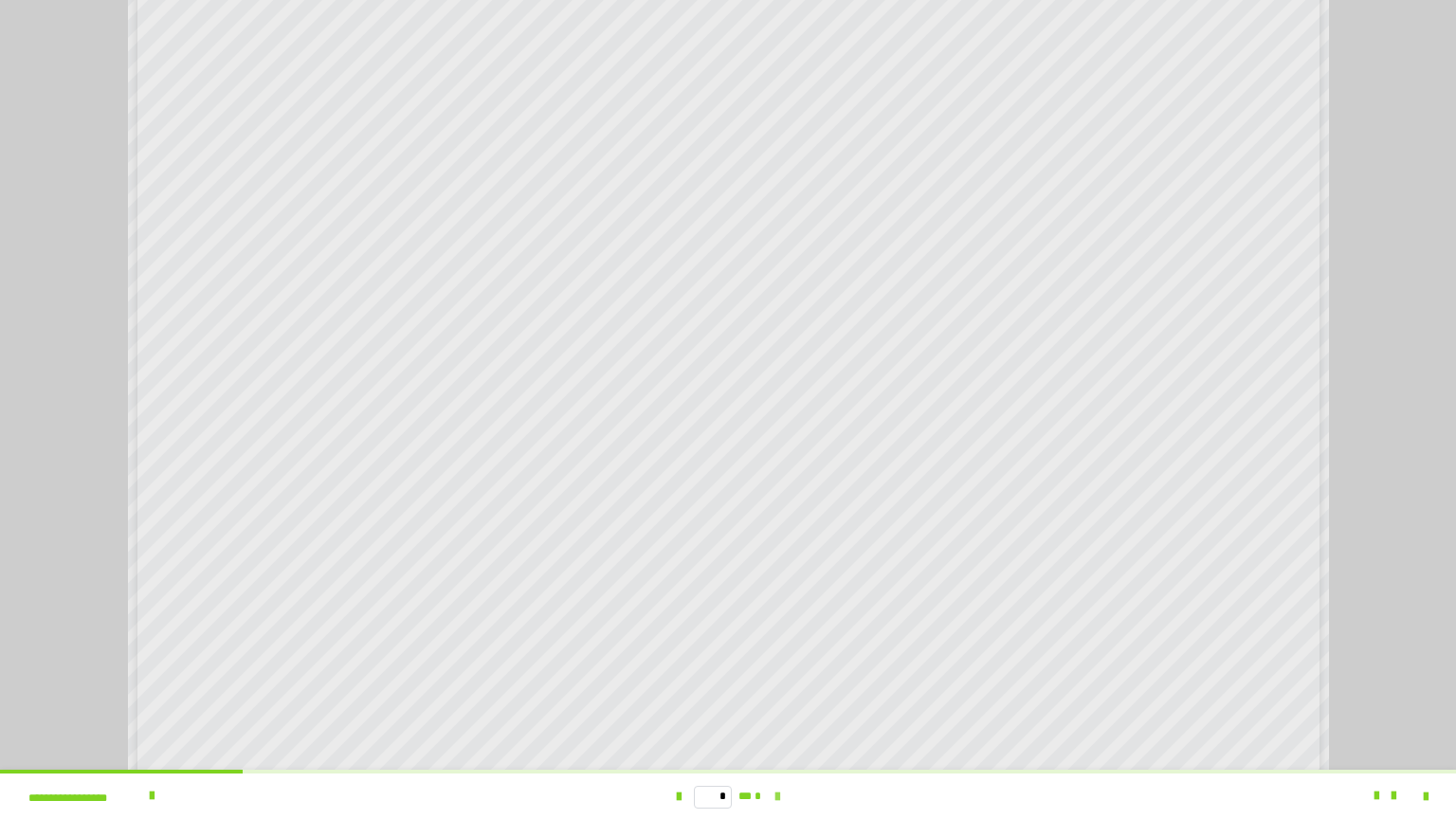 click at bounding box center [777, 797] 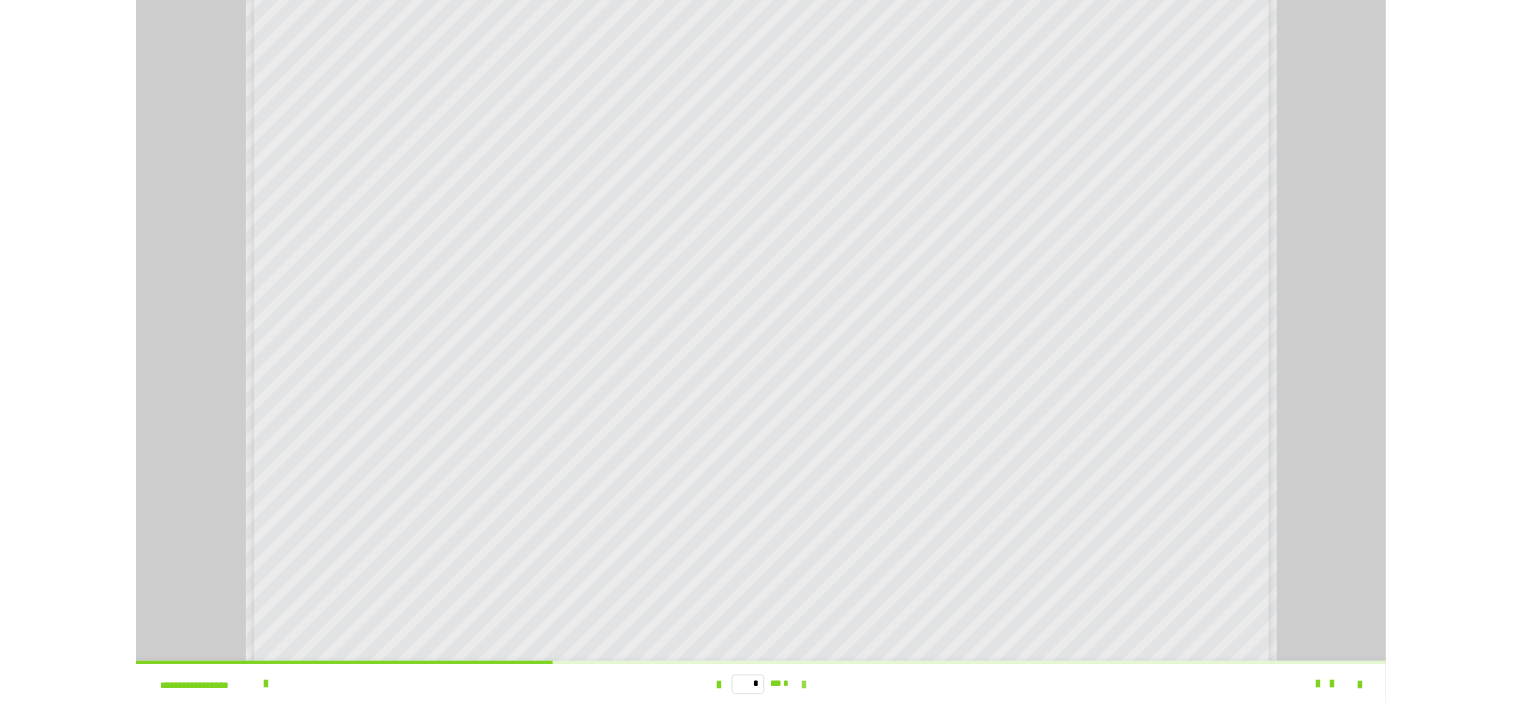 scroll, scrollTop: 0, scrollLeft: 0, axis: both 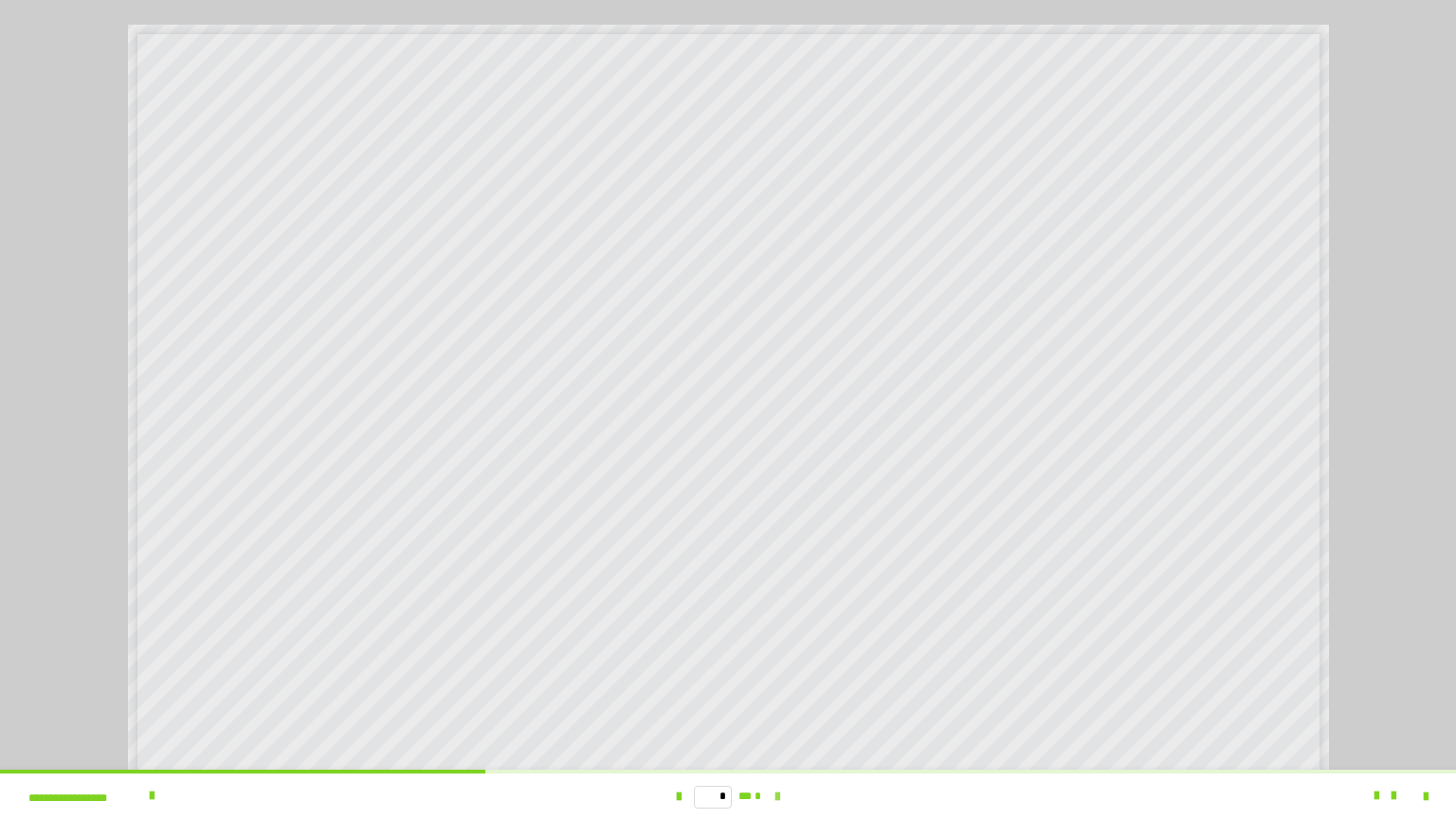 click at bounding box center (777, 797) 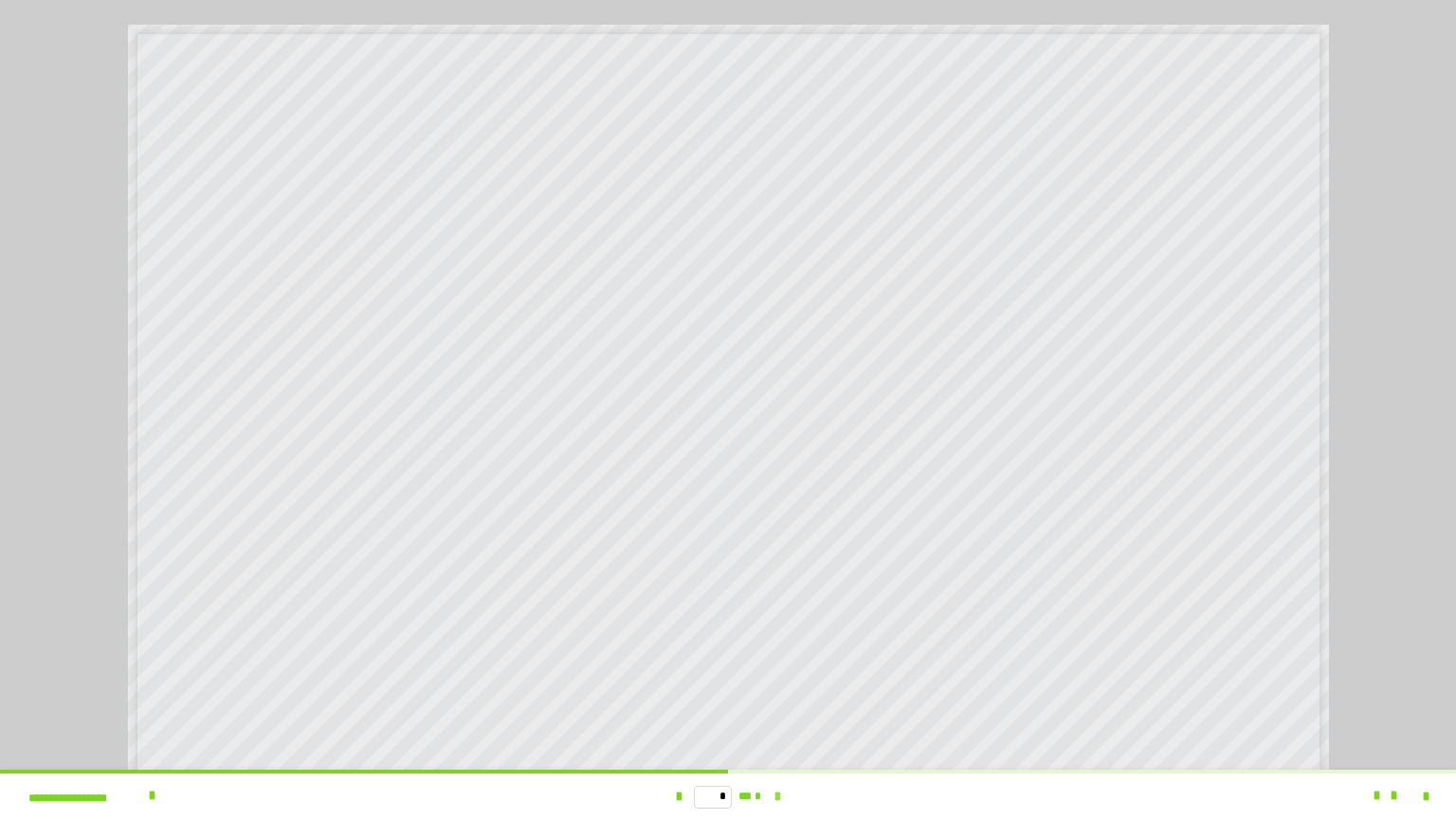 click at bounding box center [777, 797] 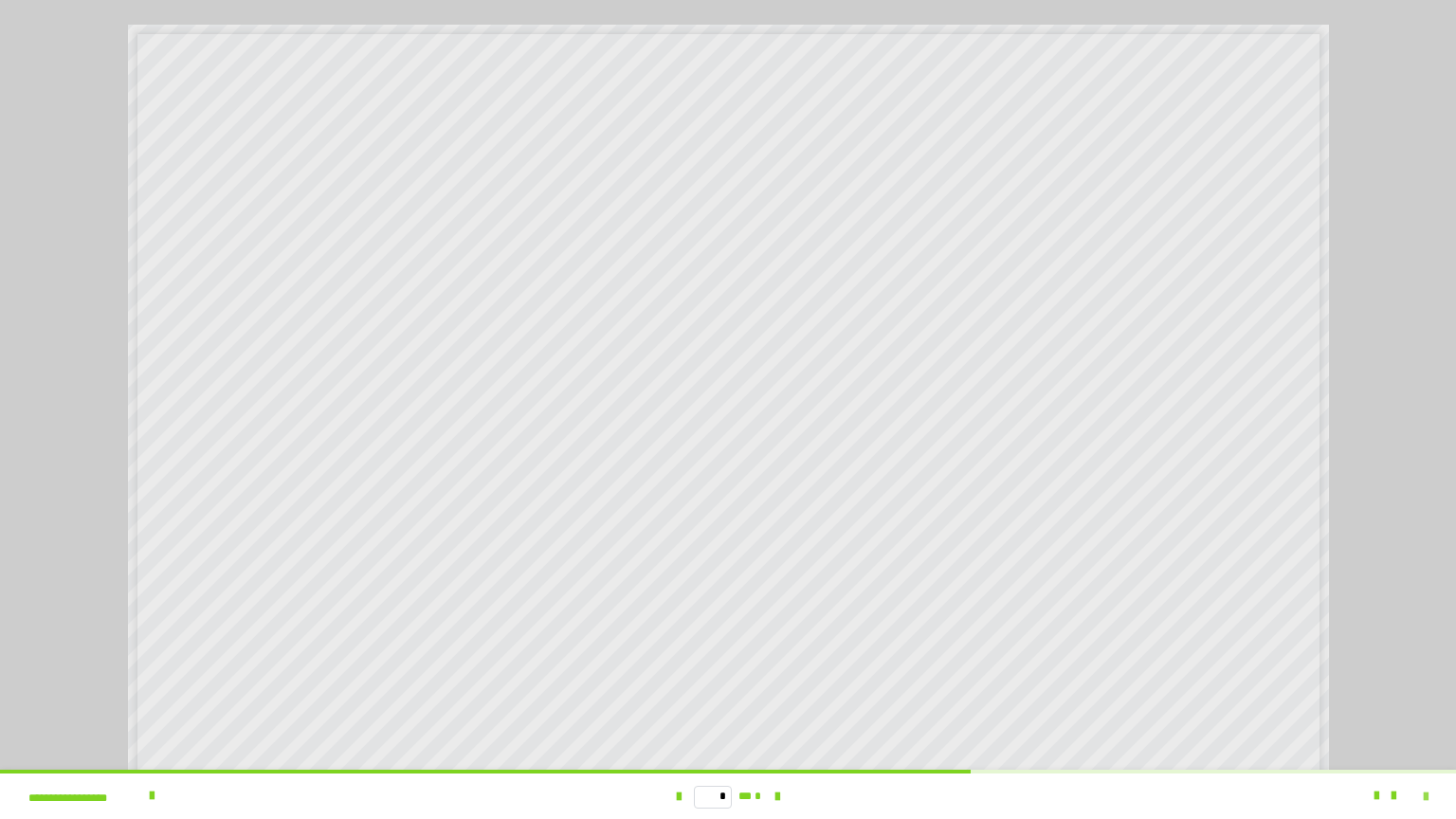 click at bounding box center [1426, 797] 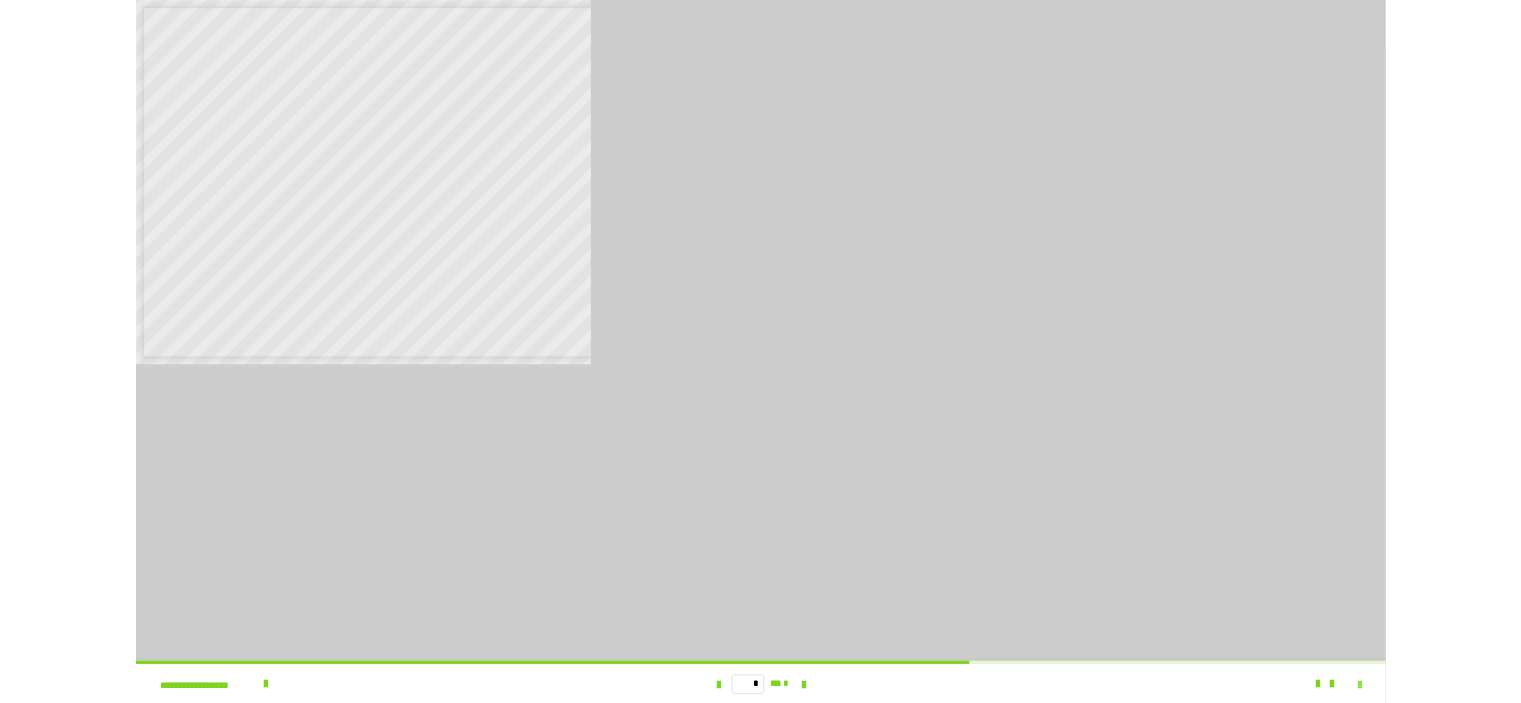 scroll, scrollTop: 3964, scrollLeft: 0, axis: vertical 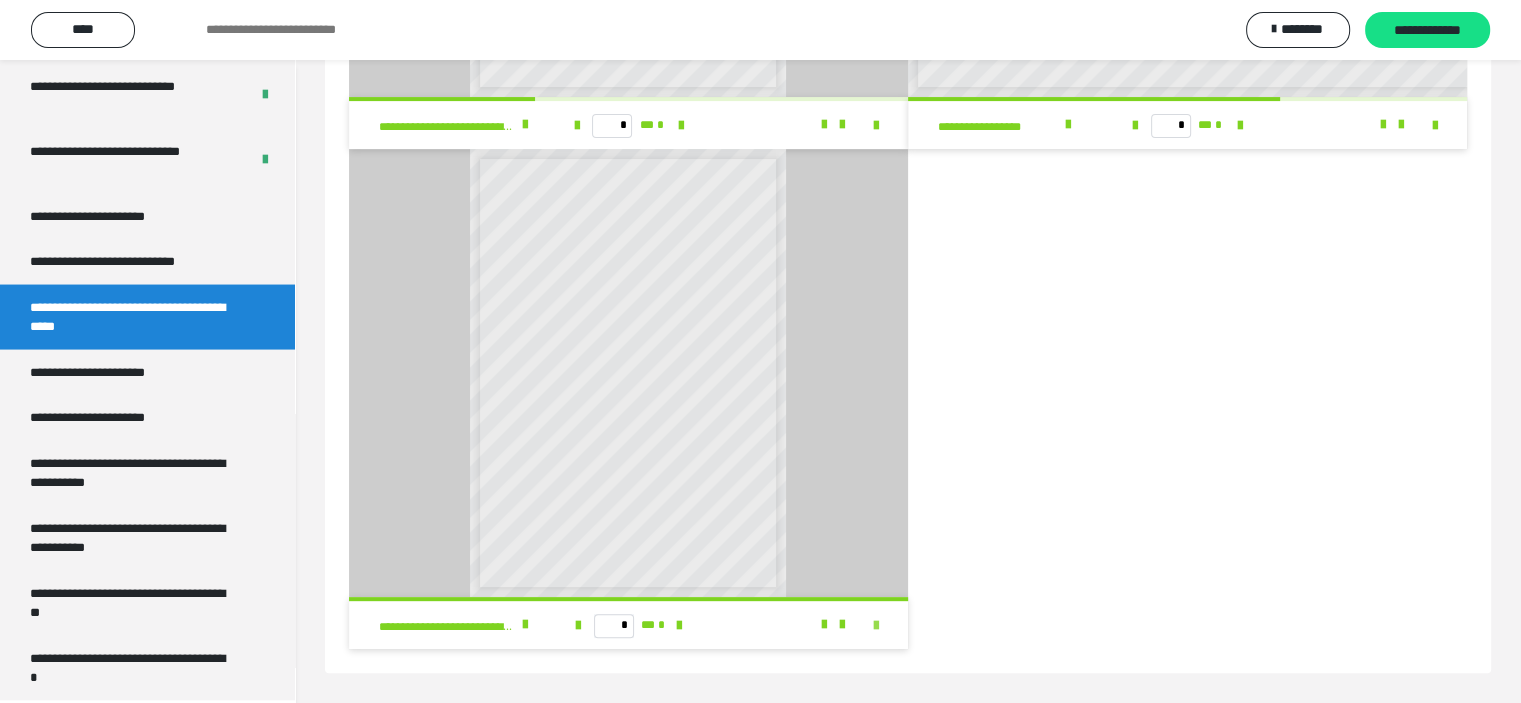 click at bounding box center [876, 626] 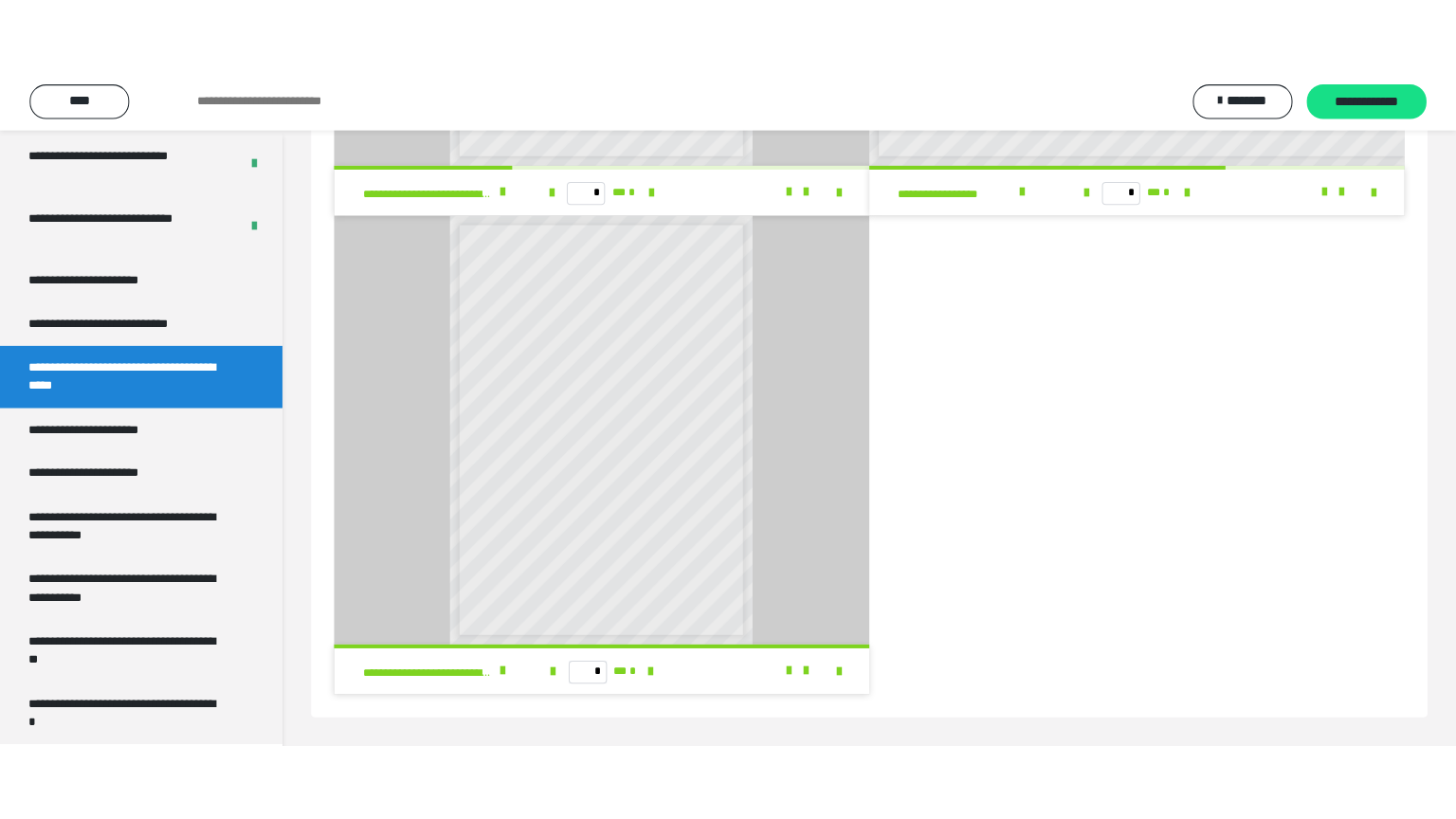 scroll, scrollTop: 314, scrollLeft: 0, axis: vertical 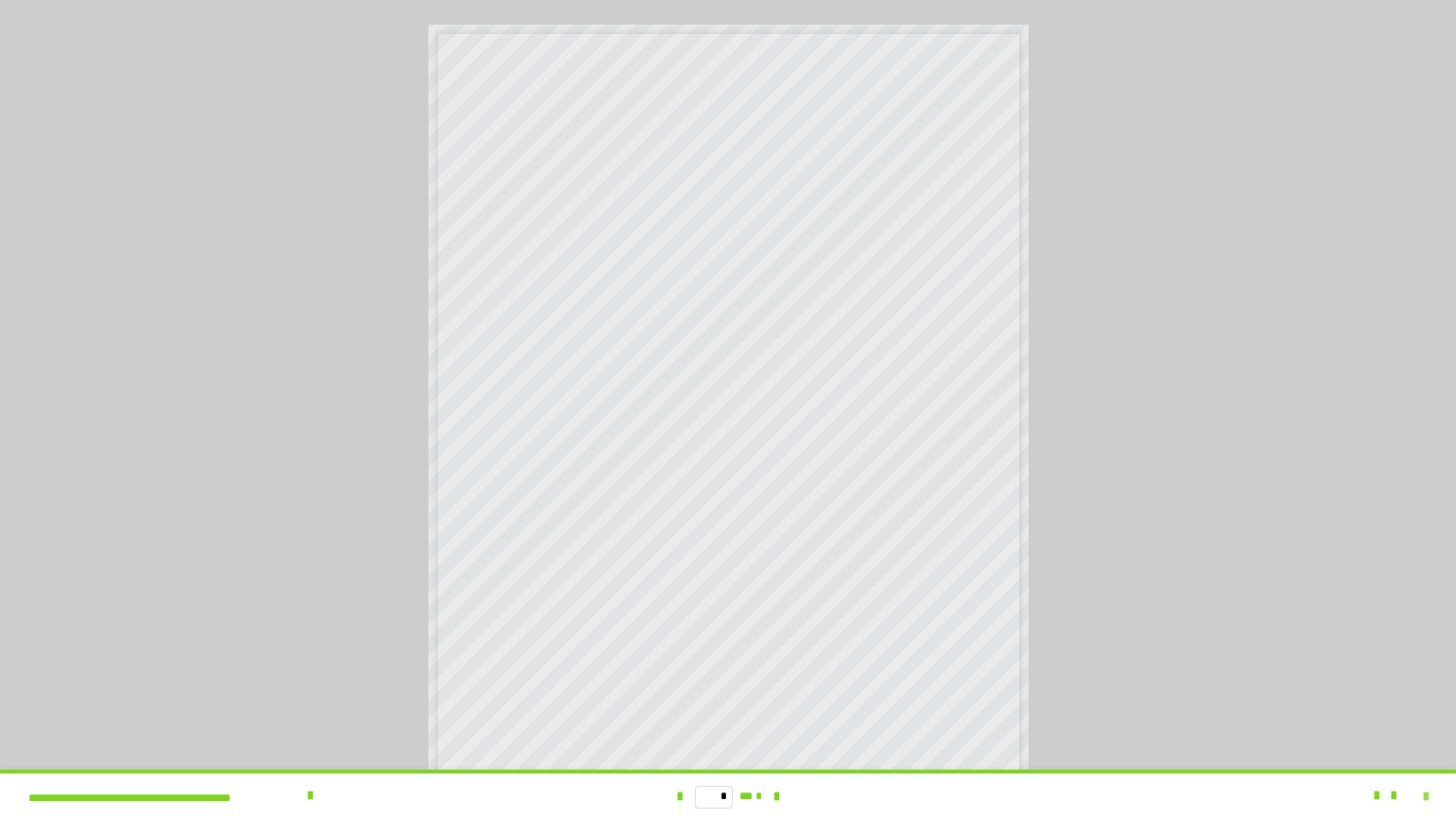 click at bounding box center (1426, 797) 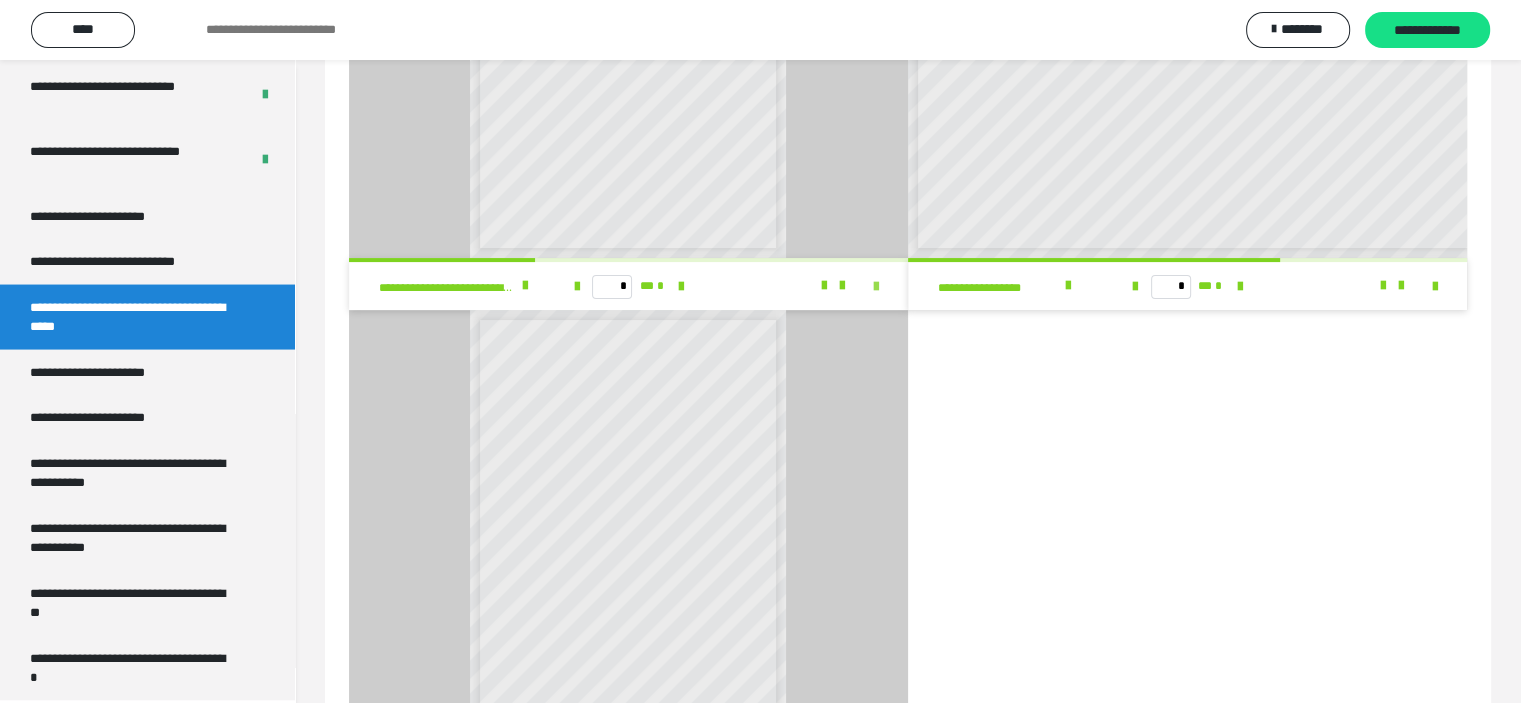click at bounding box center (876, 287) 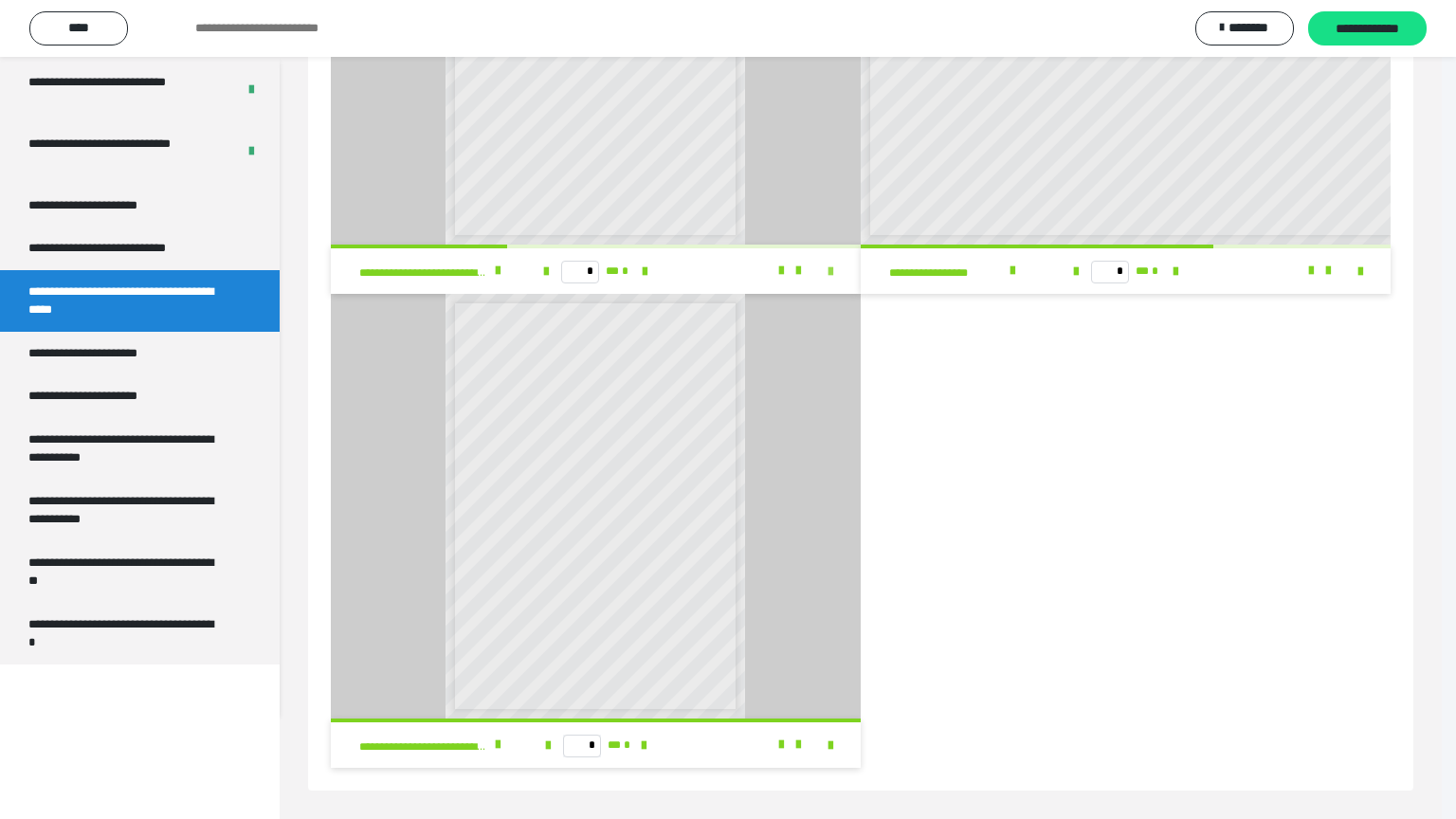 scroll, scrollTop: 3606, scrollLeft: 0, axis: vertical 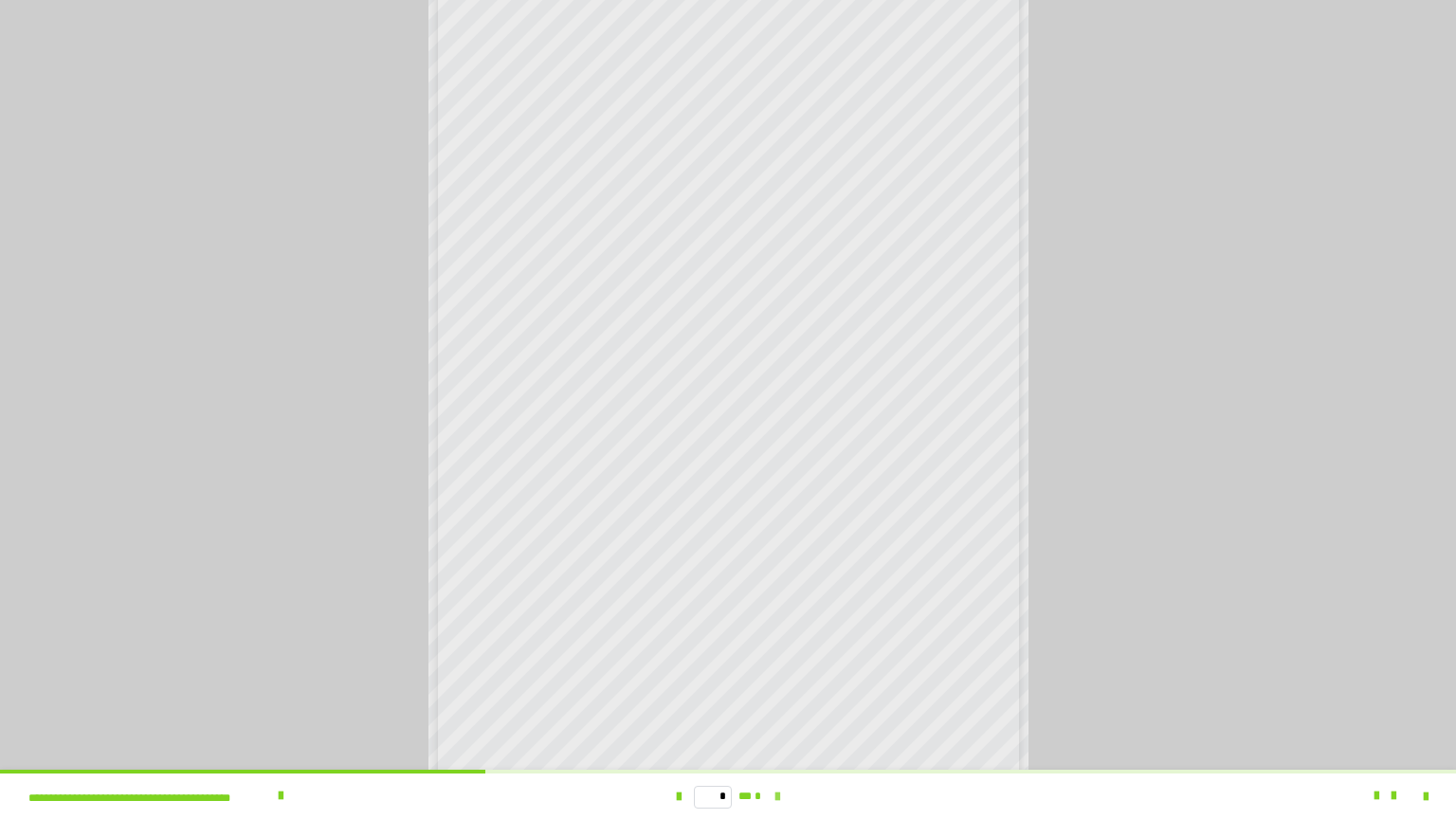 click at bounding box center [777, 797] 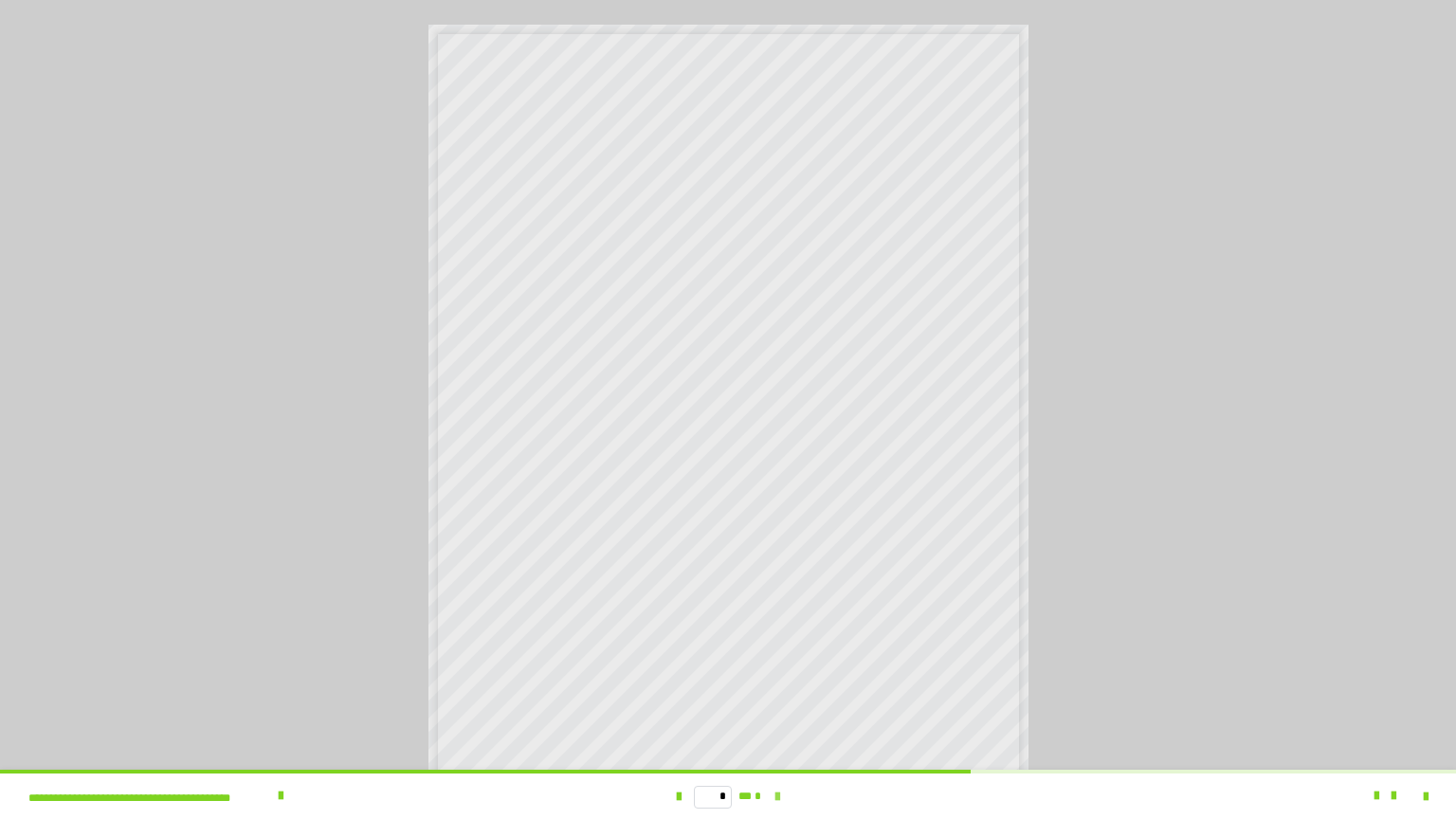 click at bounding box center [777, 797] 